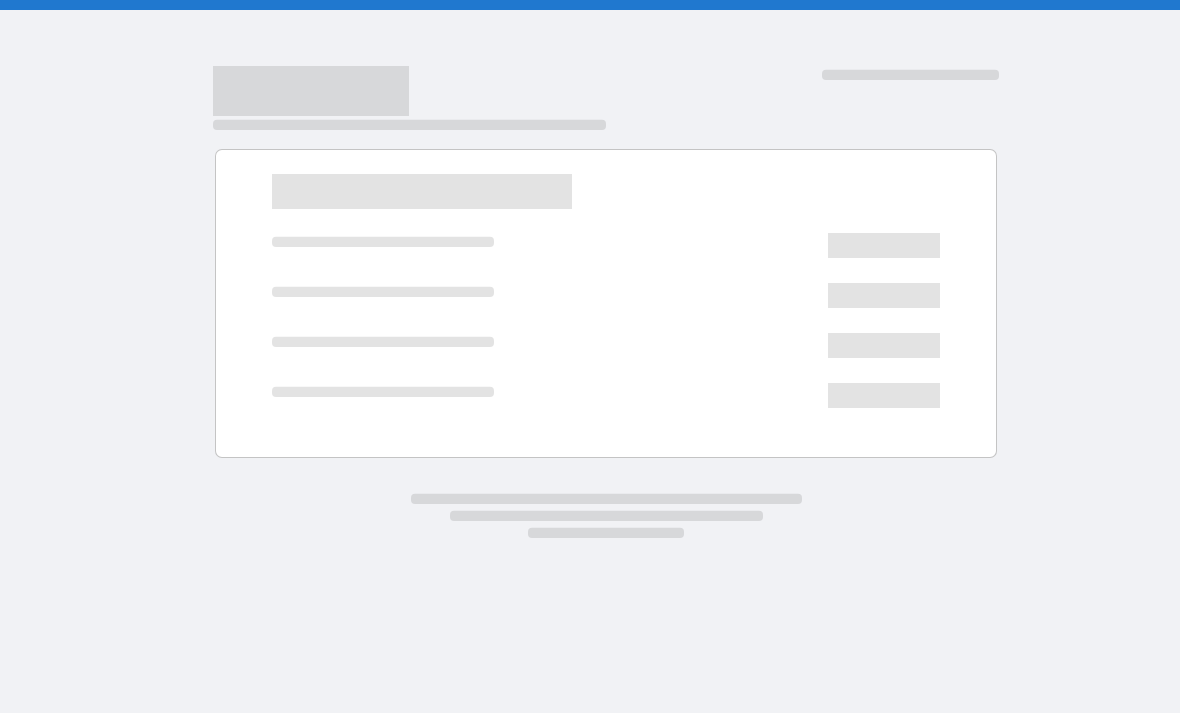scroll, scrollTop: 0, scrollLeft: 0, axis: both 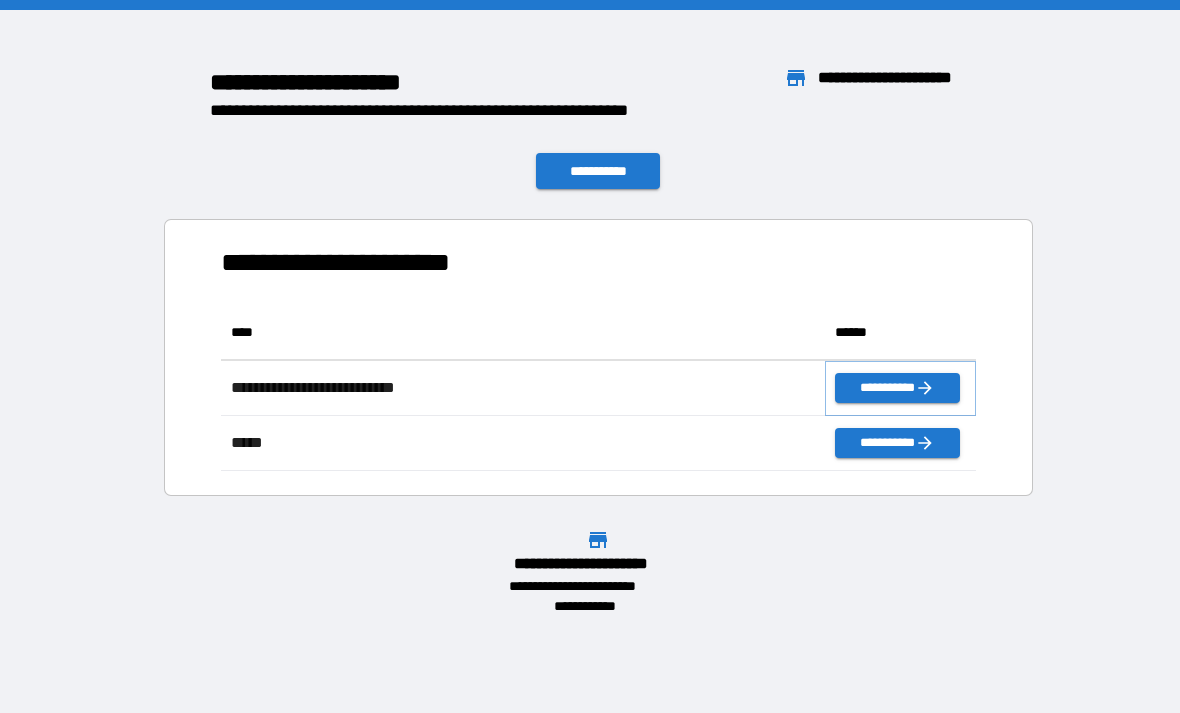 click on "**********" at bounding box center [897, 388] 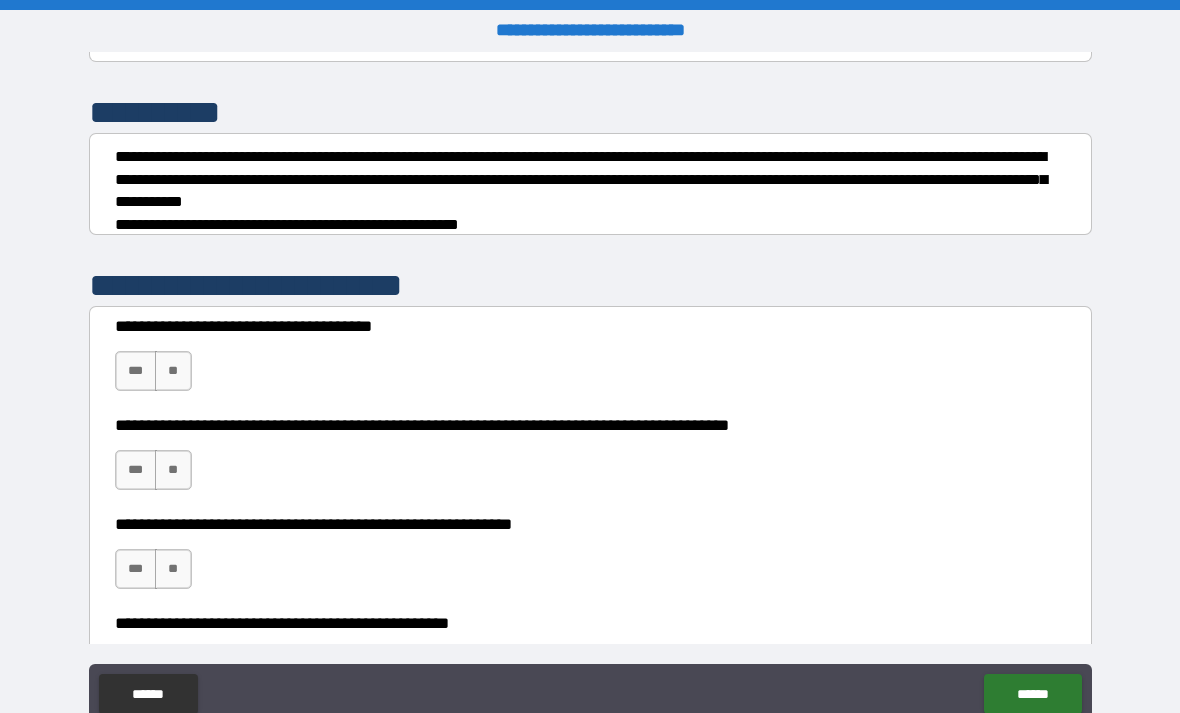 scroll, scrollTop: 238, scrollLeft: 0, axis: vertical 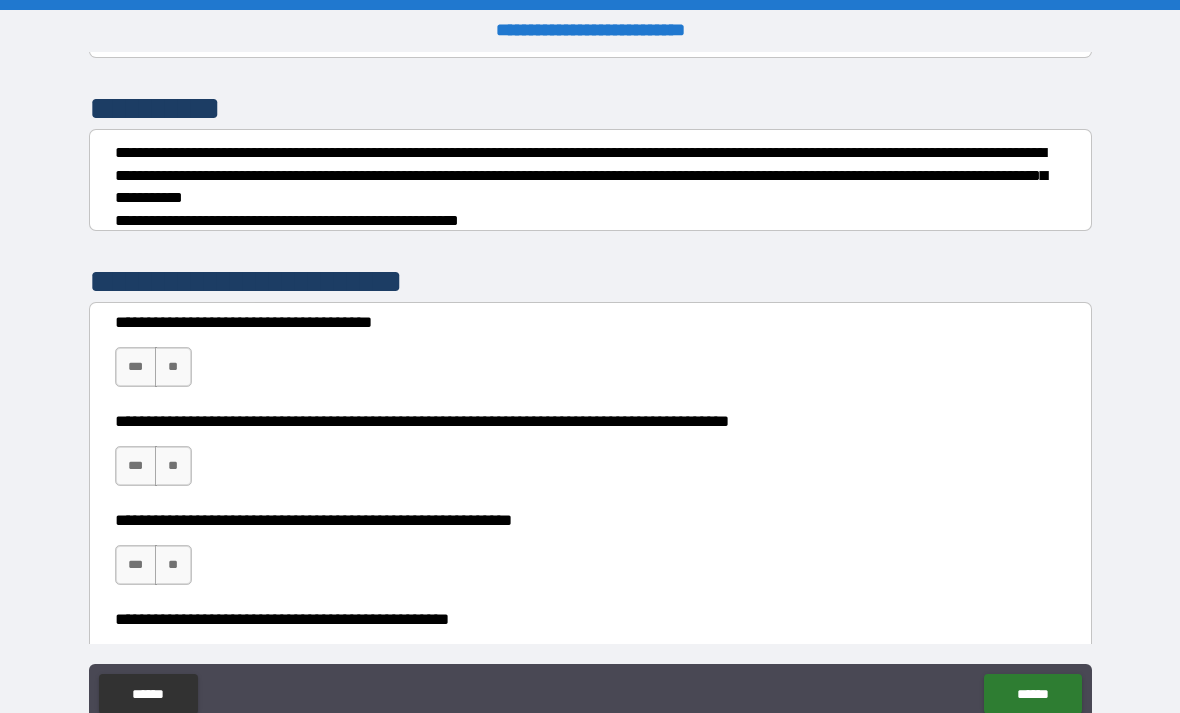 click on "**" at bounding box center [173, 367] 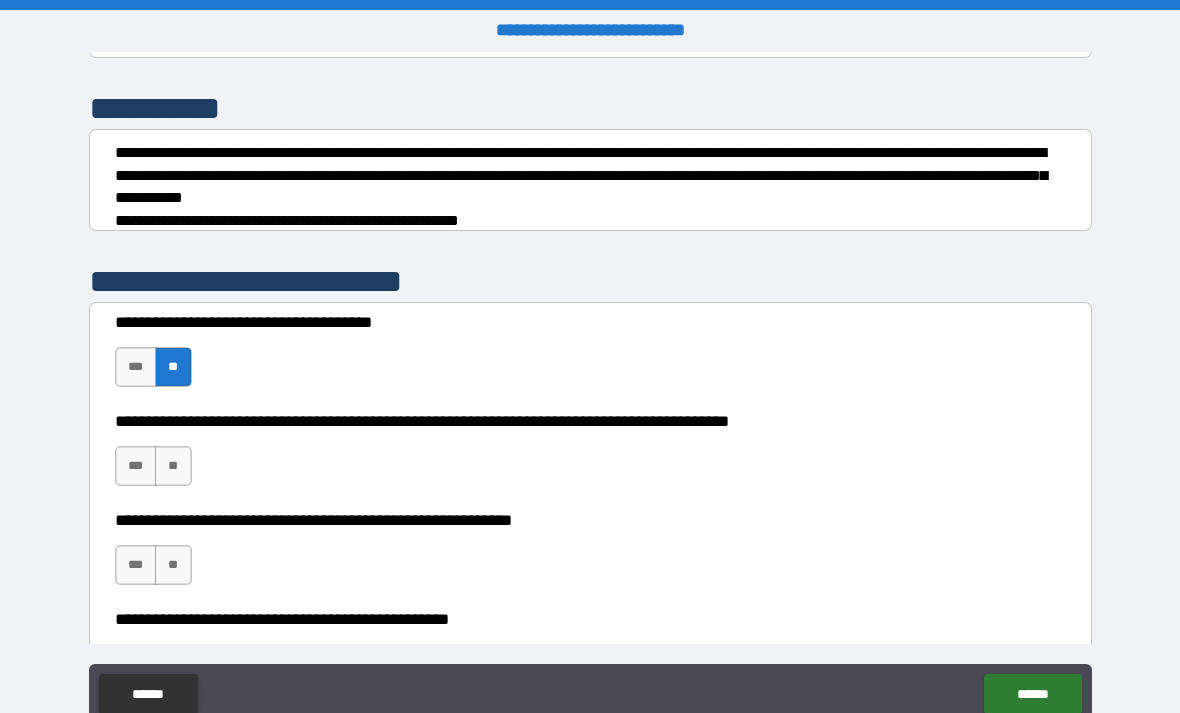 click on "***" at bounding box center [136, 466] 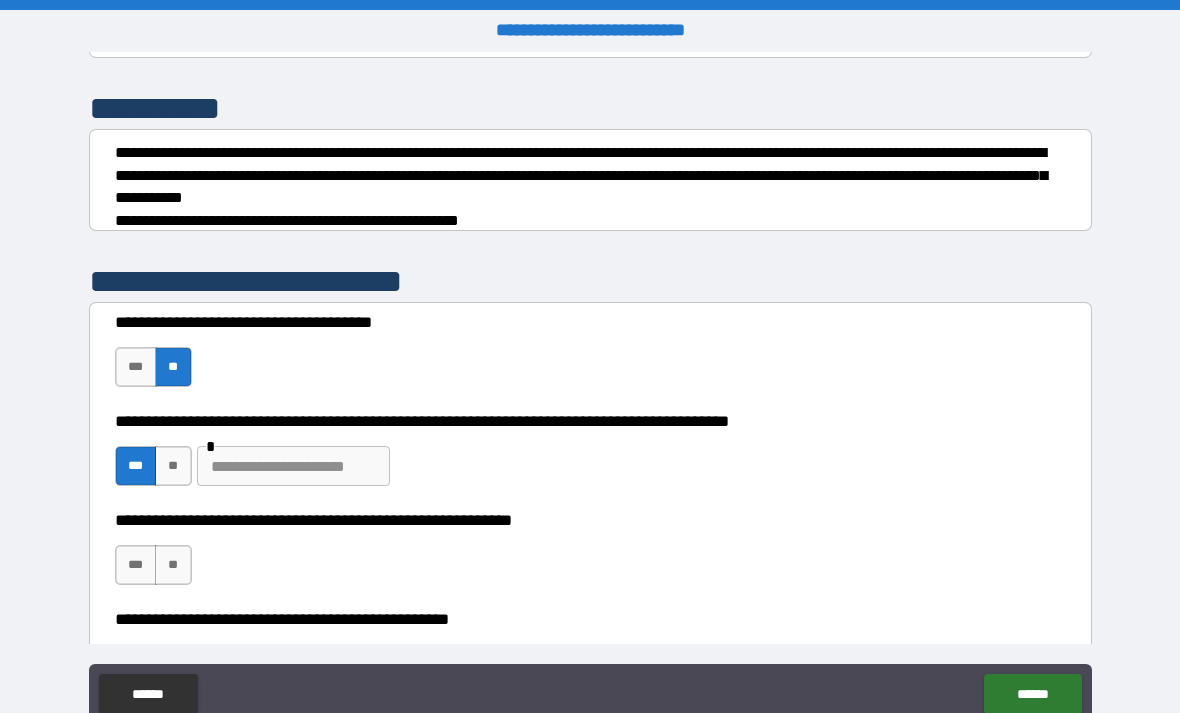click at bounding box center [293, 466] 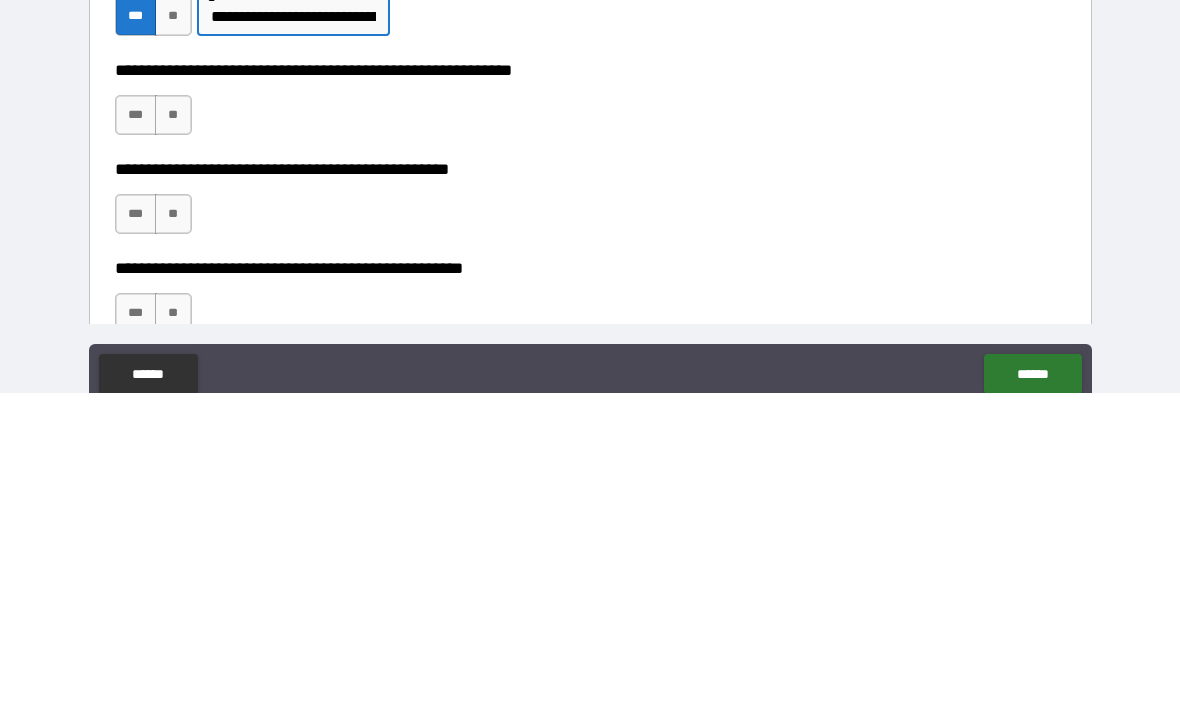 scroll, scrollTop: 366, scrollLeft: 0, axis: vertical 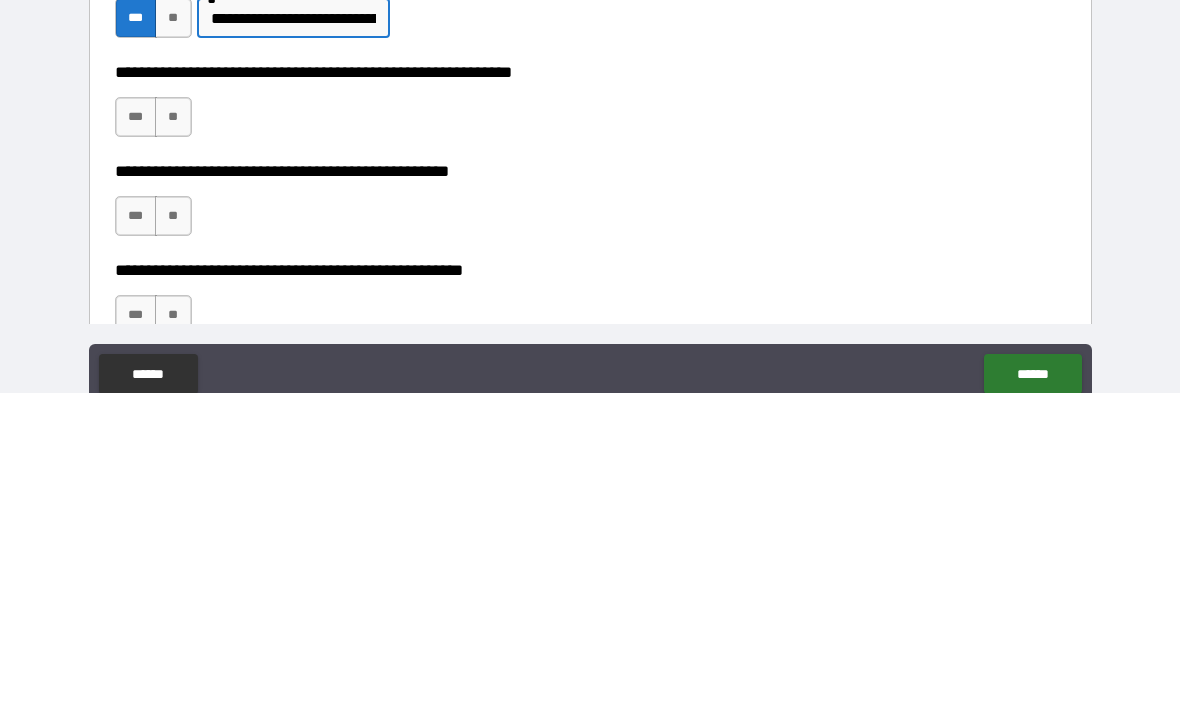 click on "***" at bounding box center (136, 437) 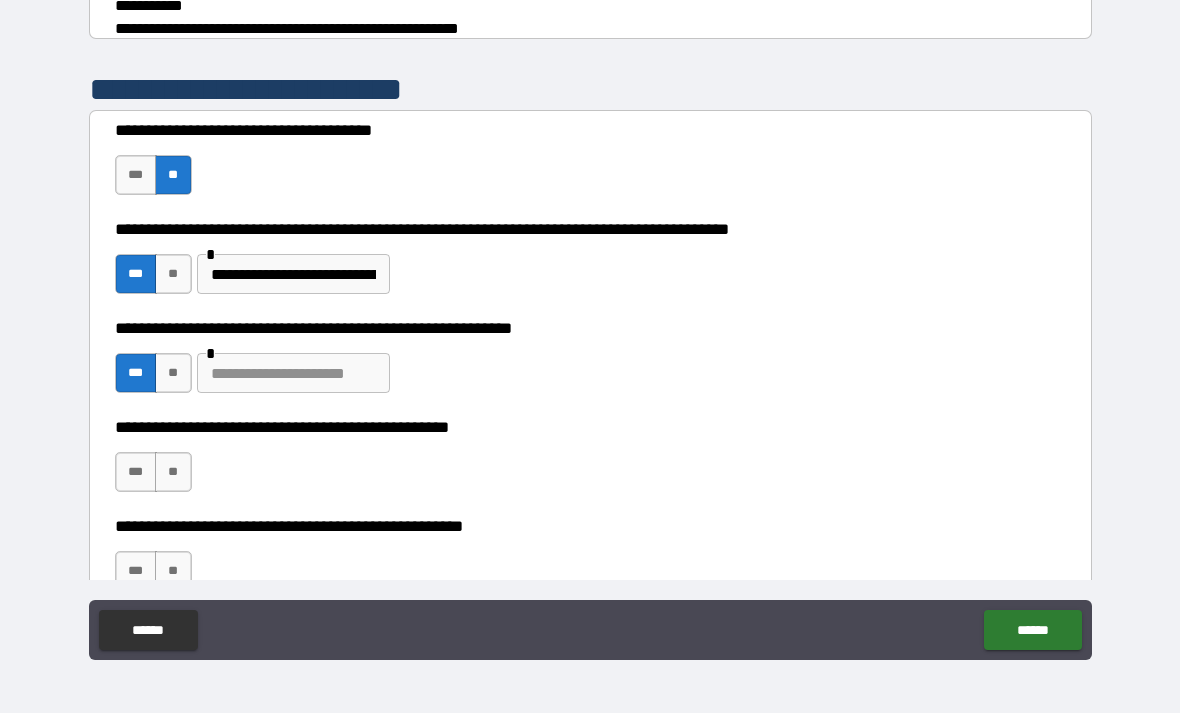 click on "**********" at bounding box center [590, 363] 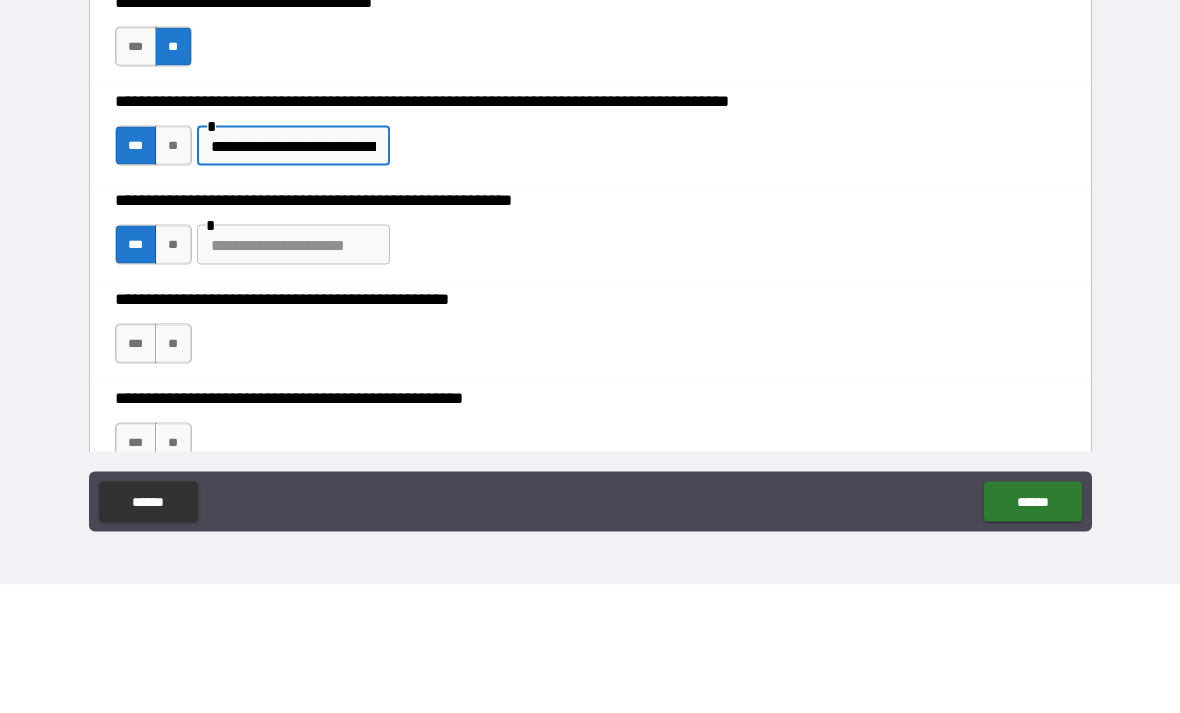 click on "**********" at bounding box center [293, 274] 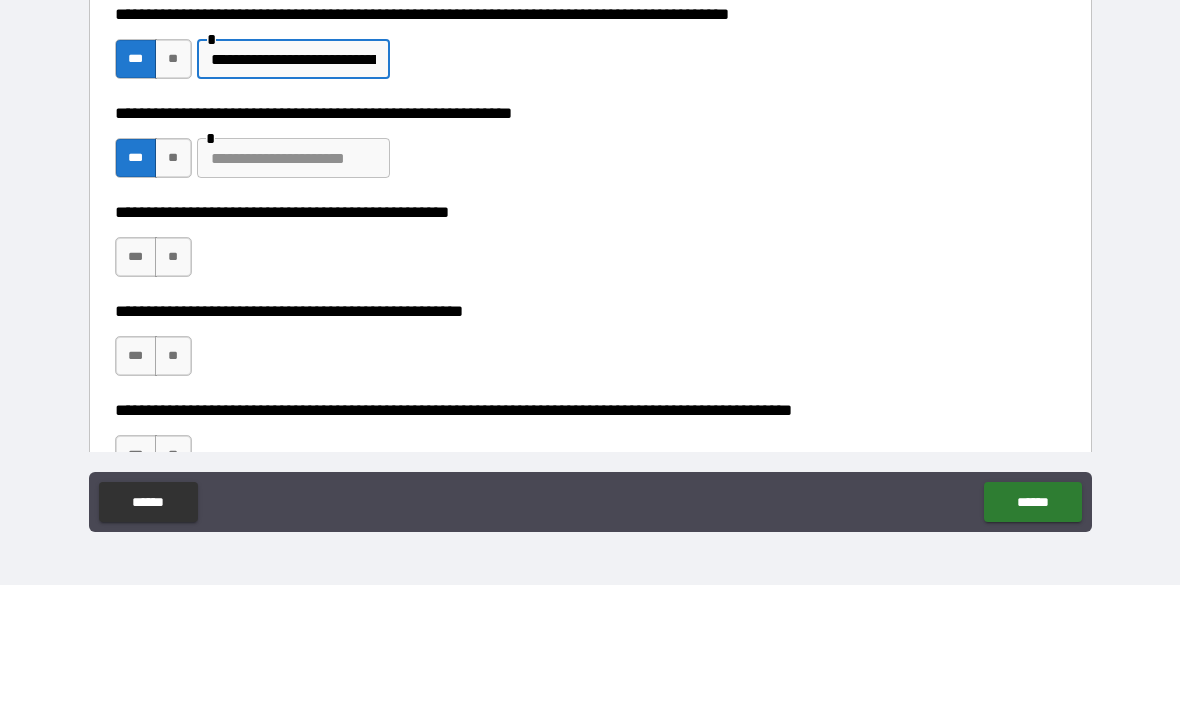 scroll, scrollTop: 456, scrollLeft: 0, axis: vertical 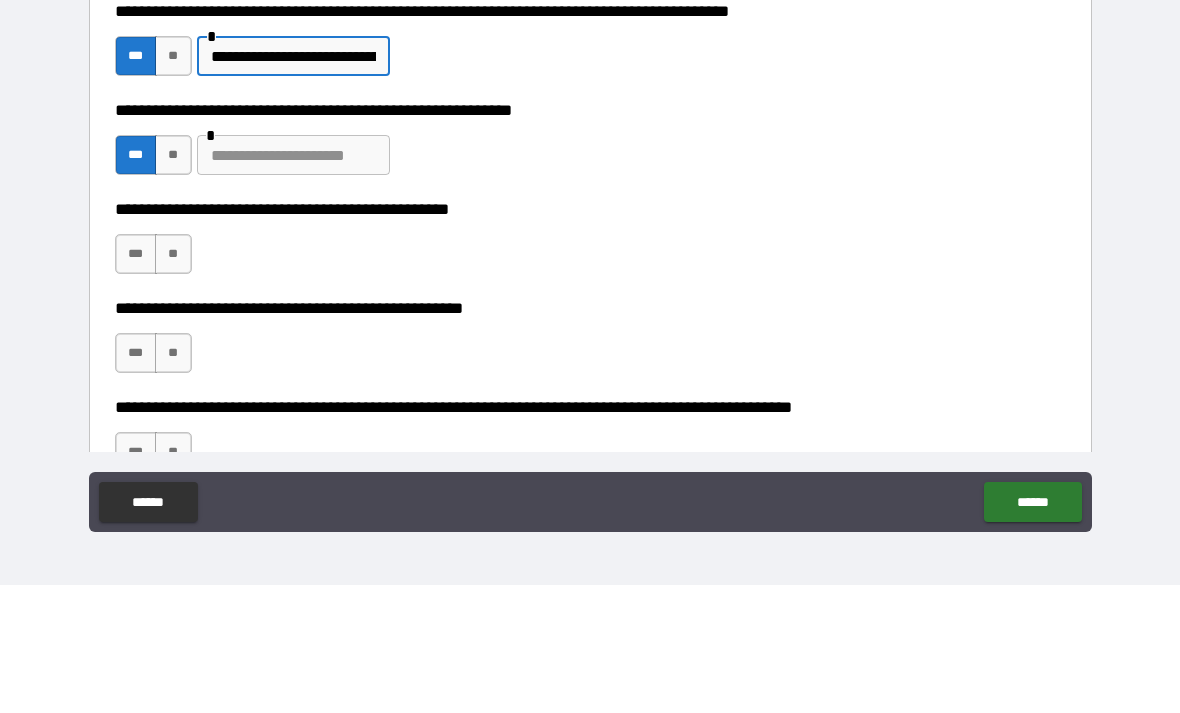 type on "**********" 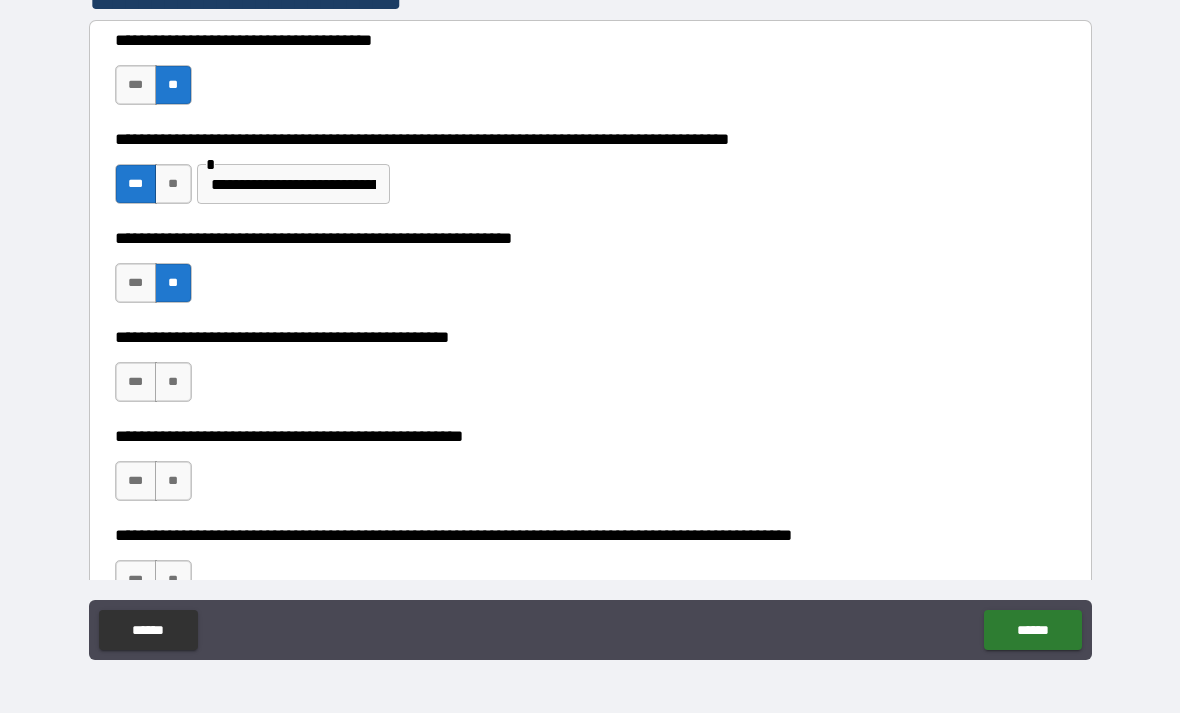 click on "**" at bounding box center (173, 382) 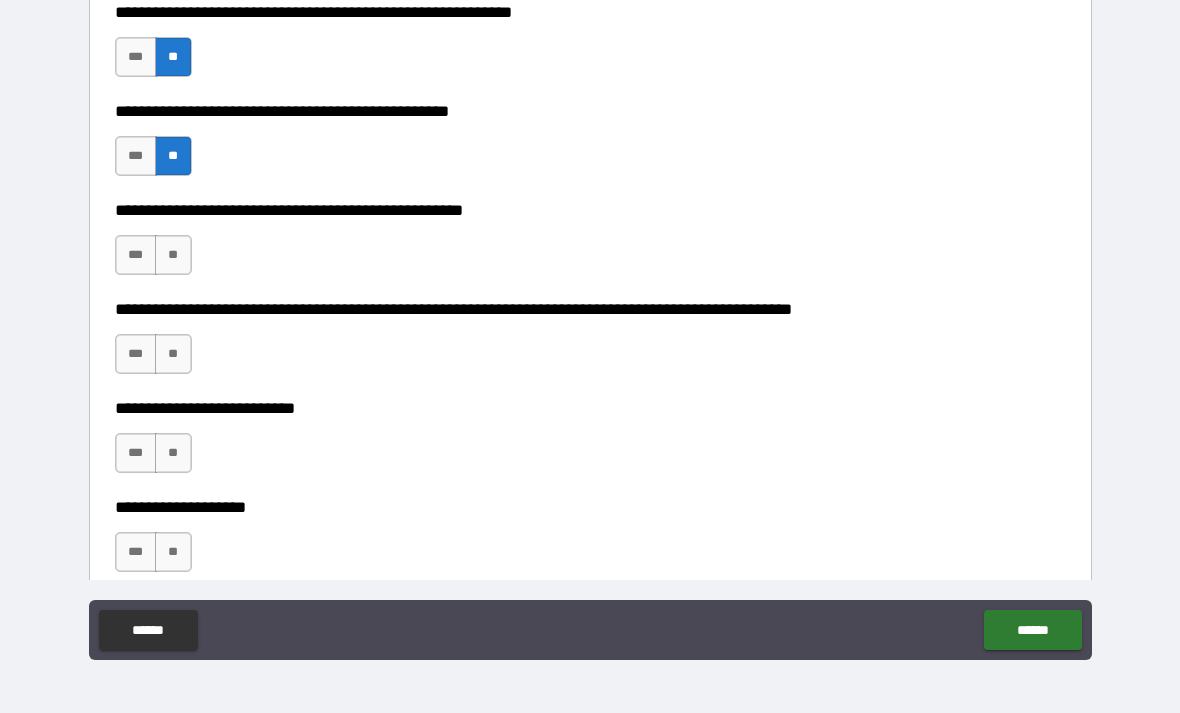 scroll, scrollTop: 687, scrollLeft: 0, axis: vertical 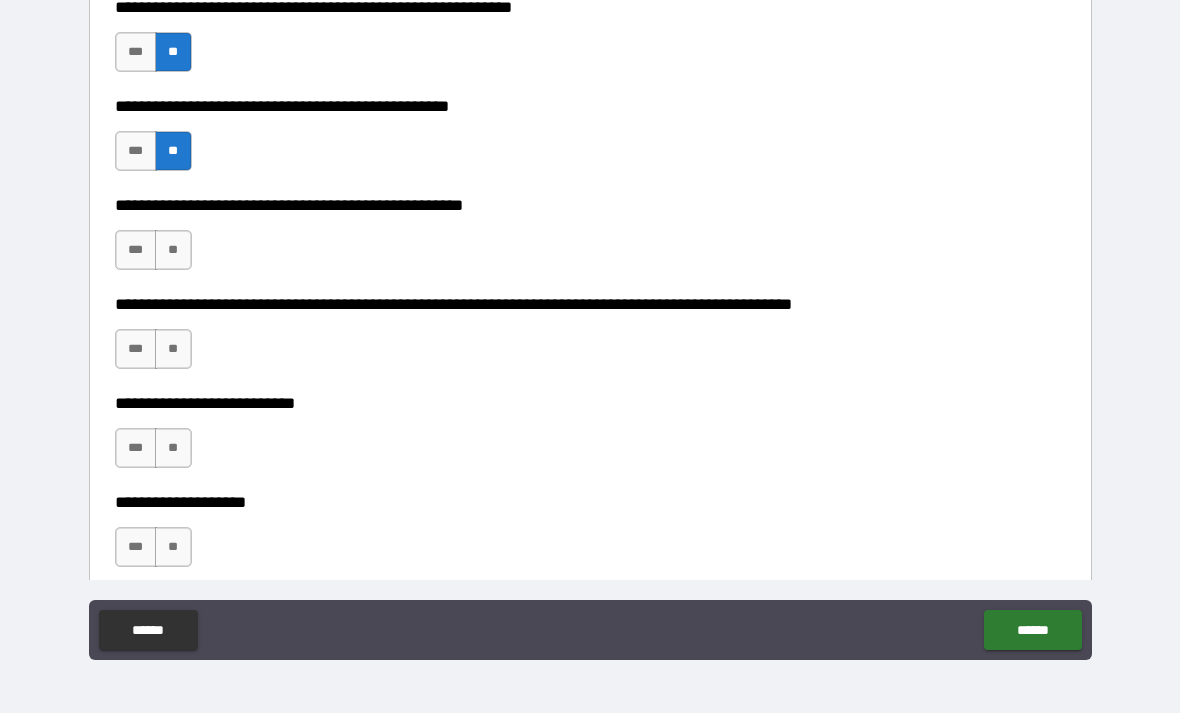 click on "**" at bounding box center [173, 250] 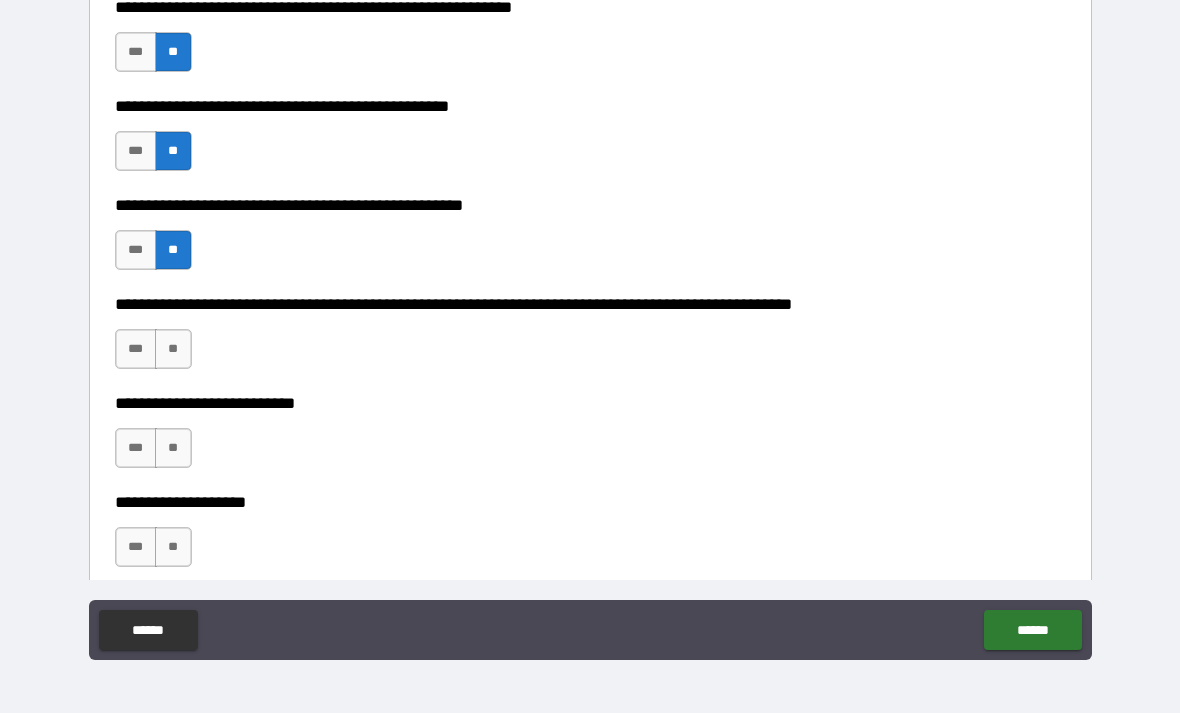 click on "**" at bounding box center (173, 349) 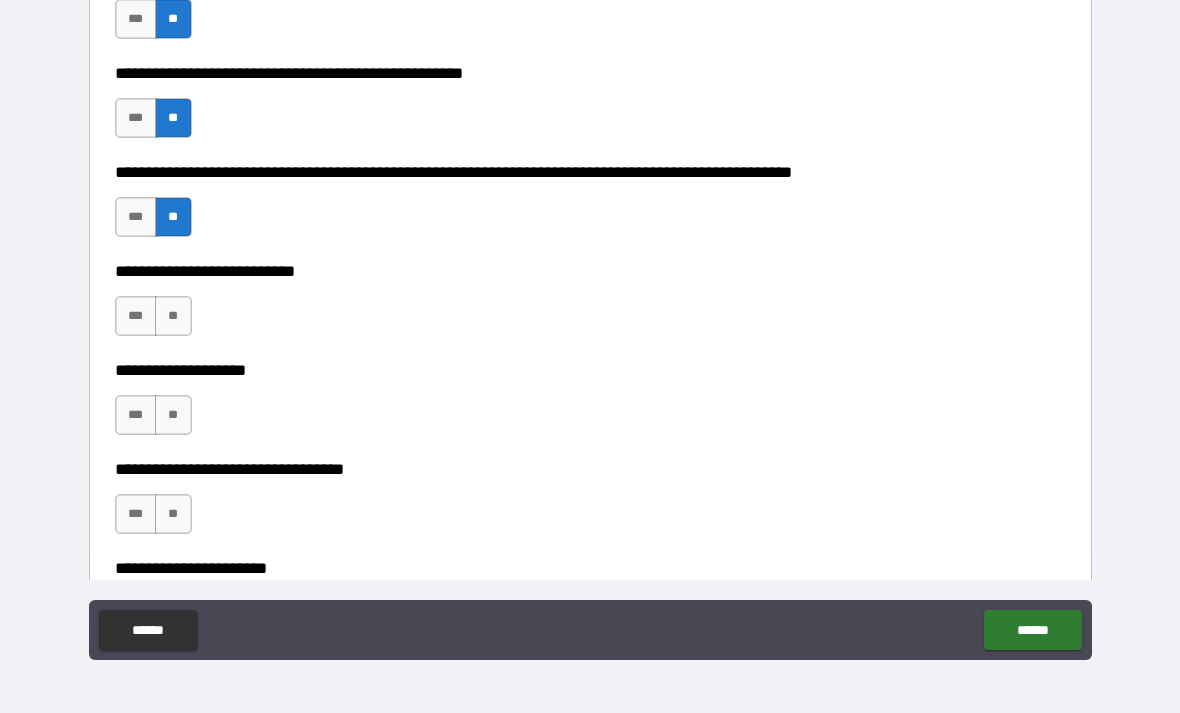 scroll, scrollTop: 853, scrollLeft: 0, axis: vertical 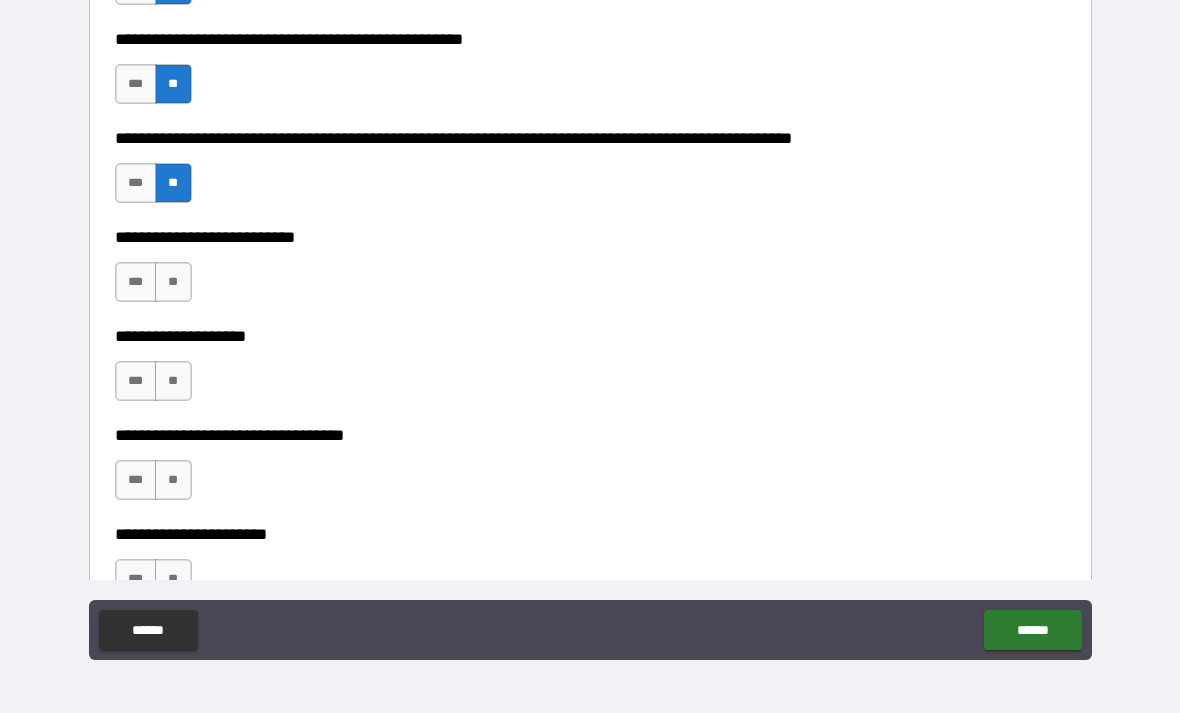 click on "**" at bounding box center (173, 282) 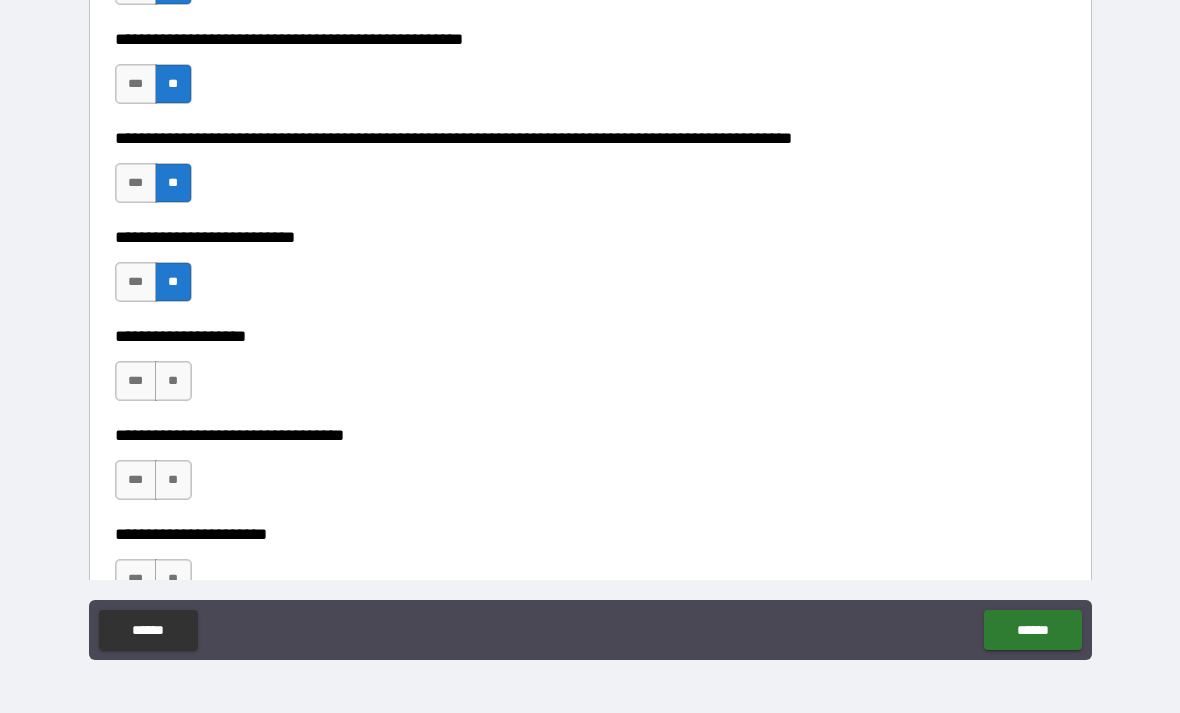 click on "**" at bounding box center (173, 381) 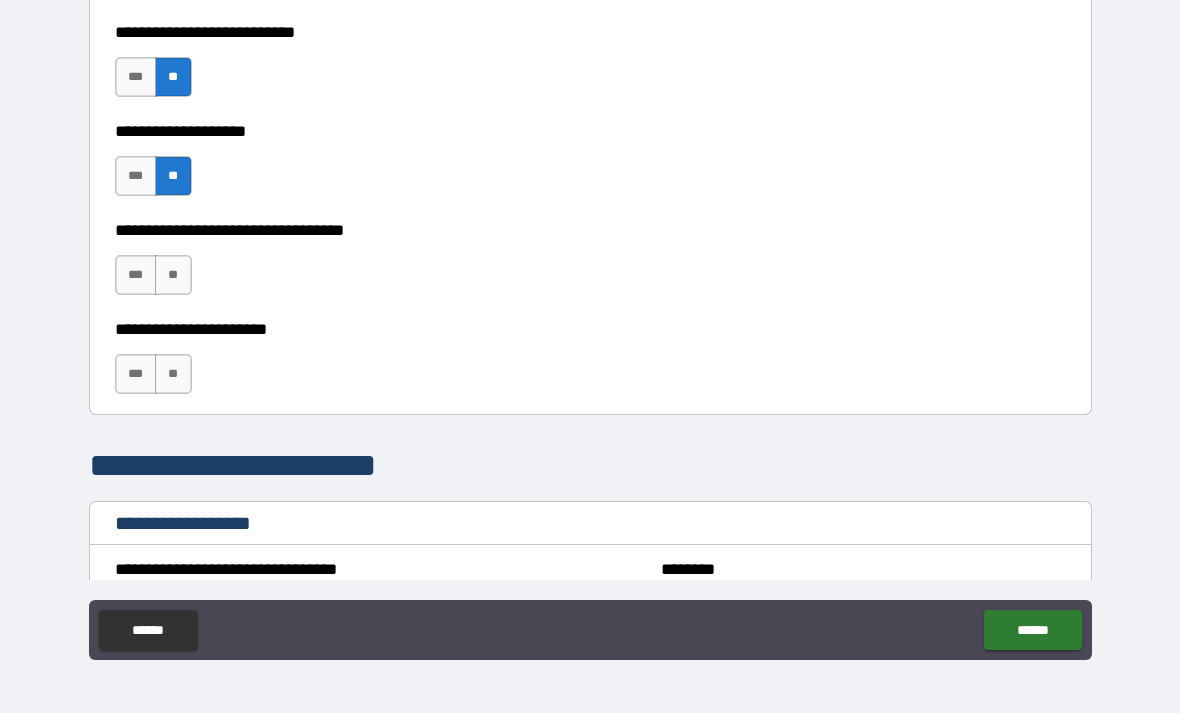 scroll, scrollTop: 1060, scrollLeft: 0, axis: vertical 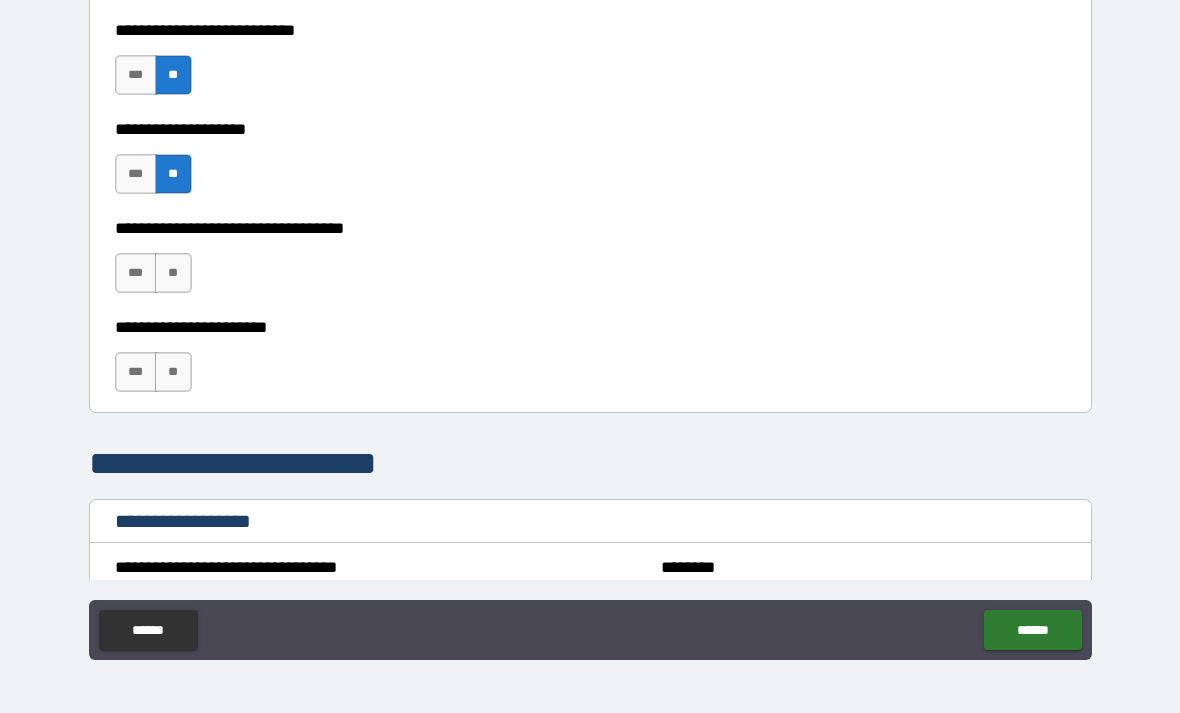 click on "**" at bounding box center [173, 273] 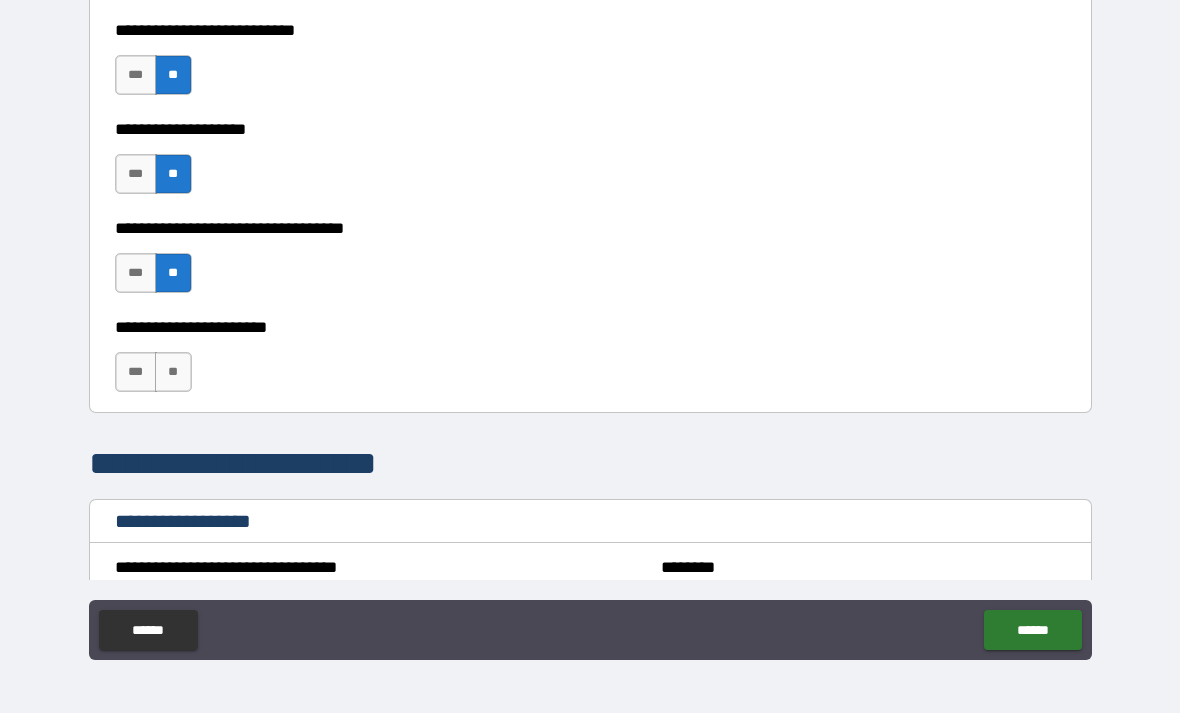 click on "**" at bounding box center [173, 372] 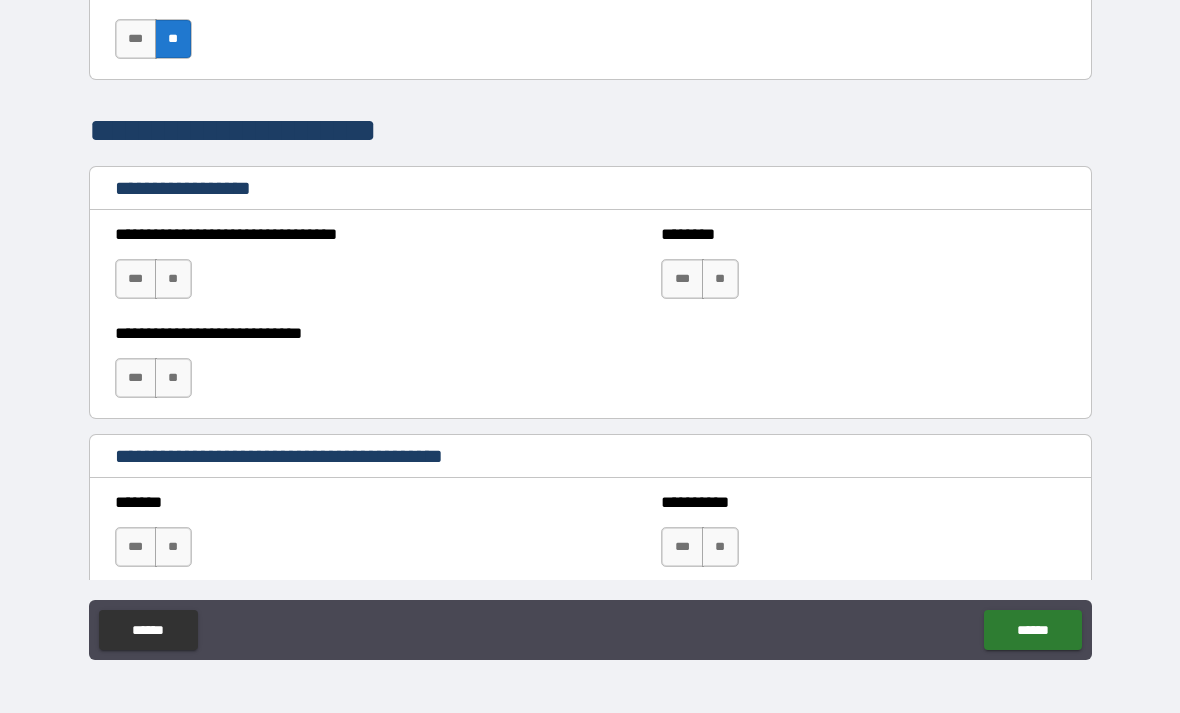 scroll, scrollTop: 1402, scrollLeft: 0, axis: vertical 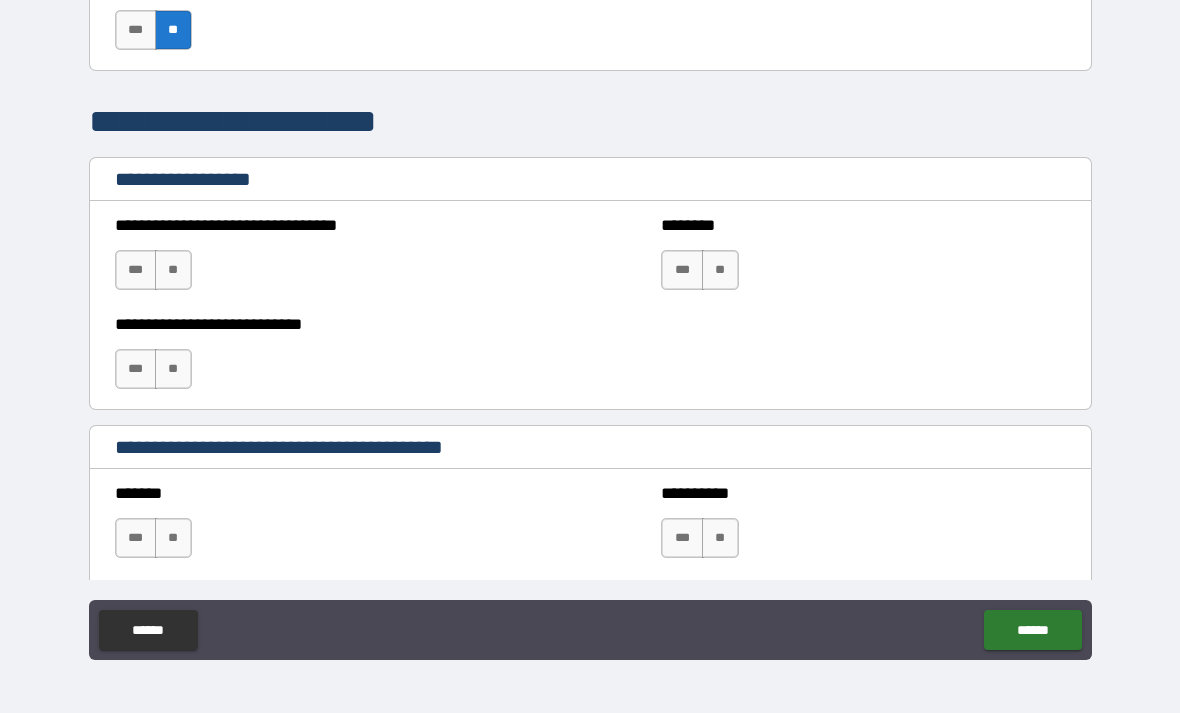 click on "**" at bounding box center (173, 270) 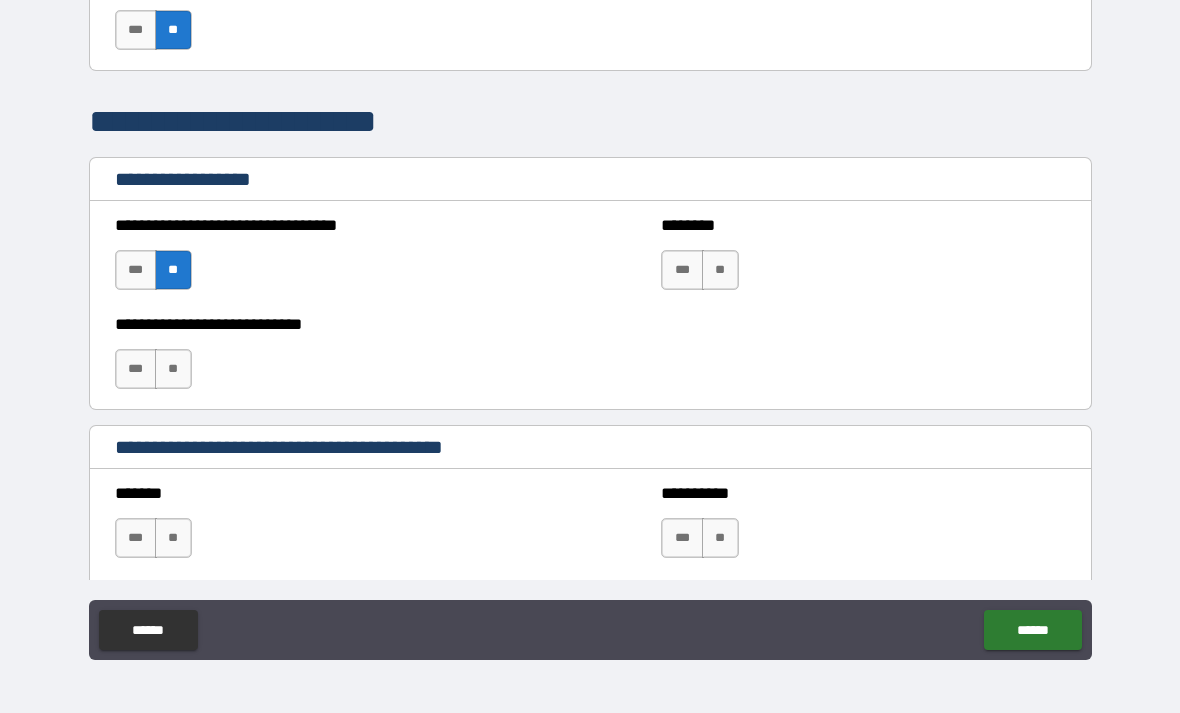click on "**" at bounding box center [173, 369] 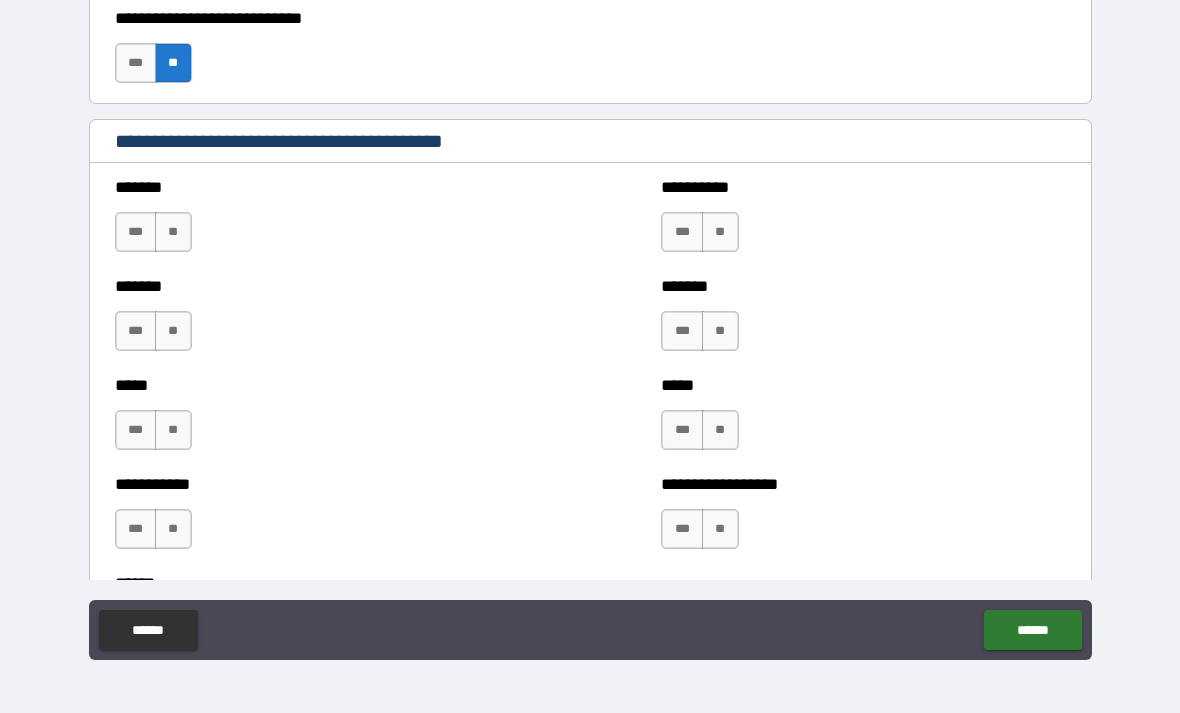 scroll, scrollTop: 1715, scrollLeft: 0, axis: vertical 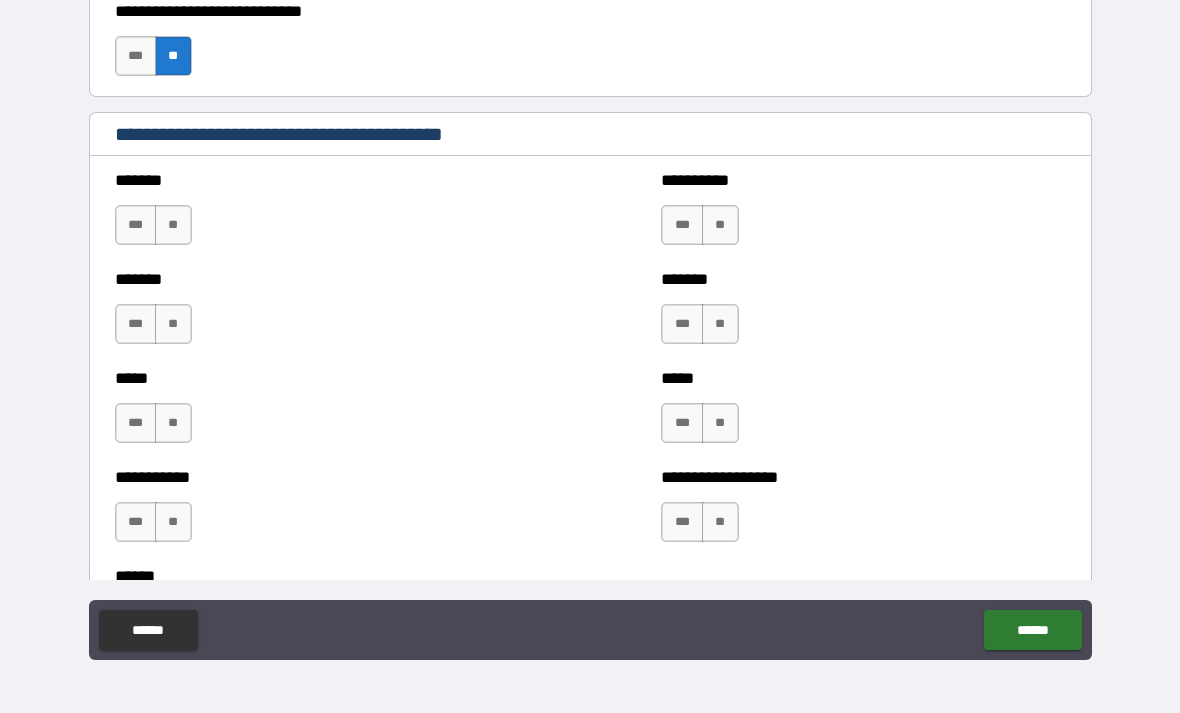 click on "**" at bounding box center [173, 225] 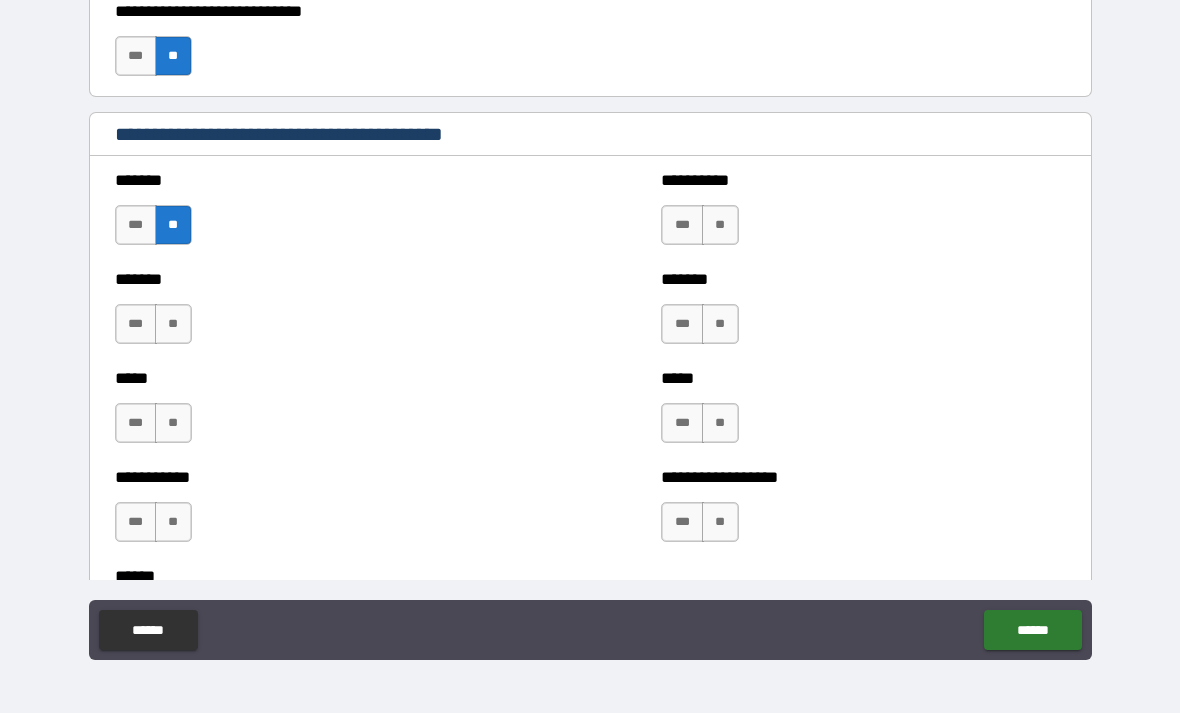 click on "**" at bounding box center [173, 324] 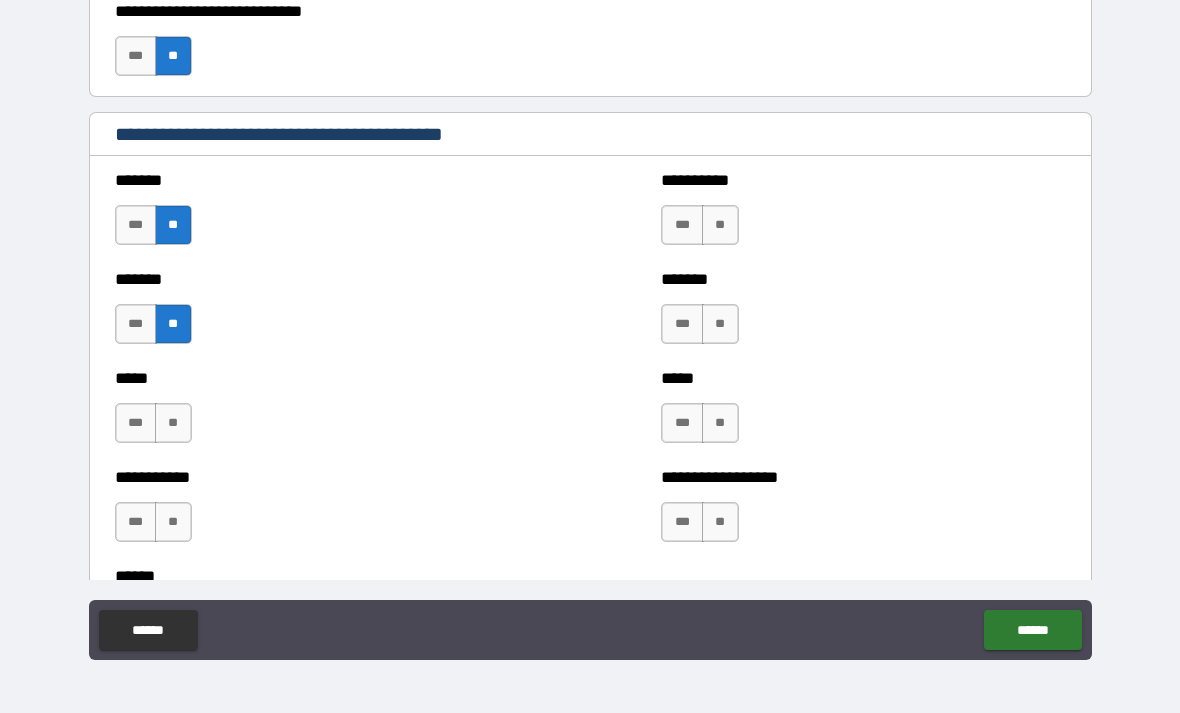 click on "**" at bounding box center [173, 423] 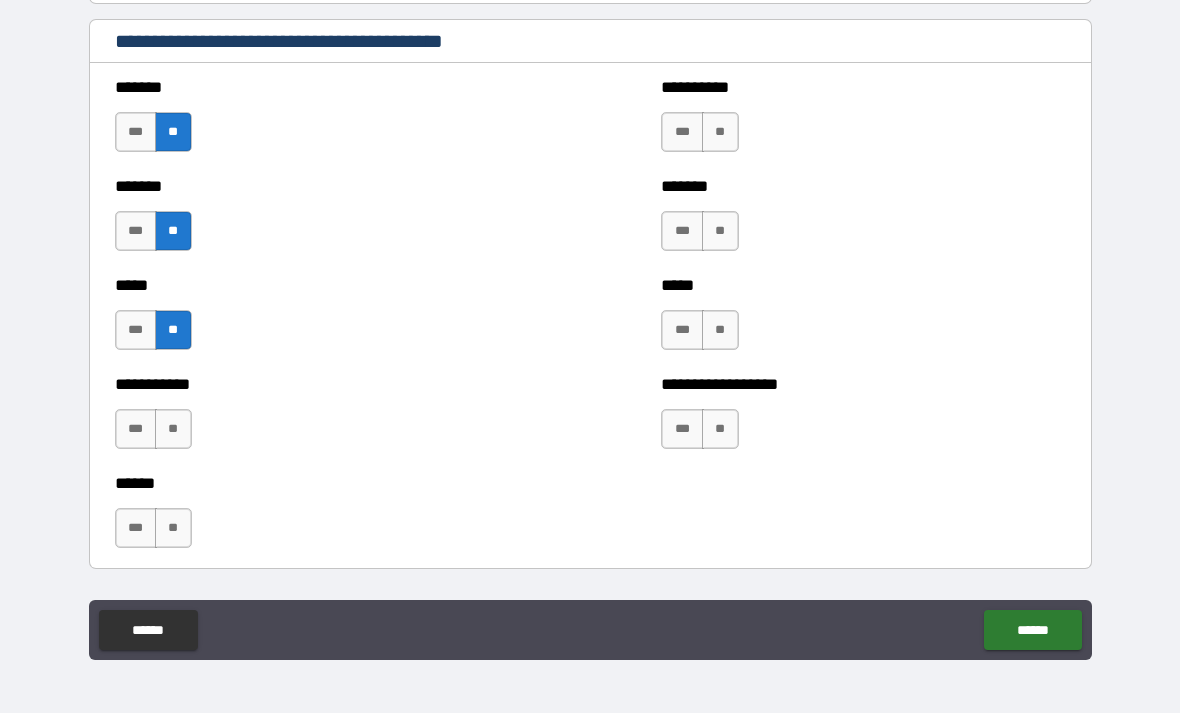 scroll, scrollTop: 1813, scrollLeft: 0, axis: vertical 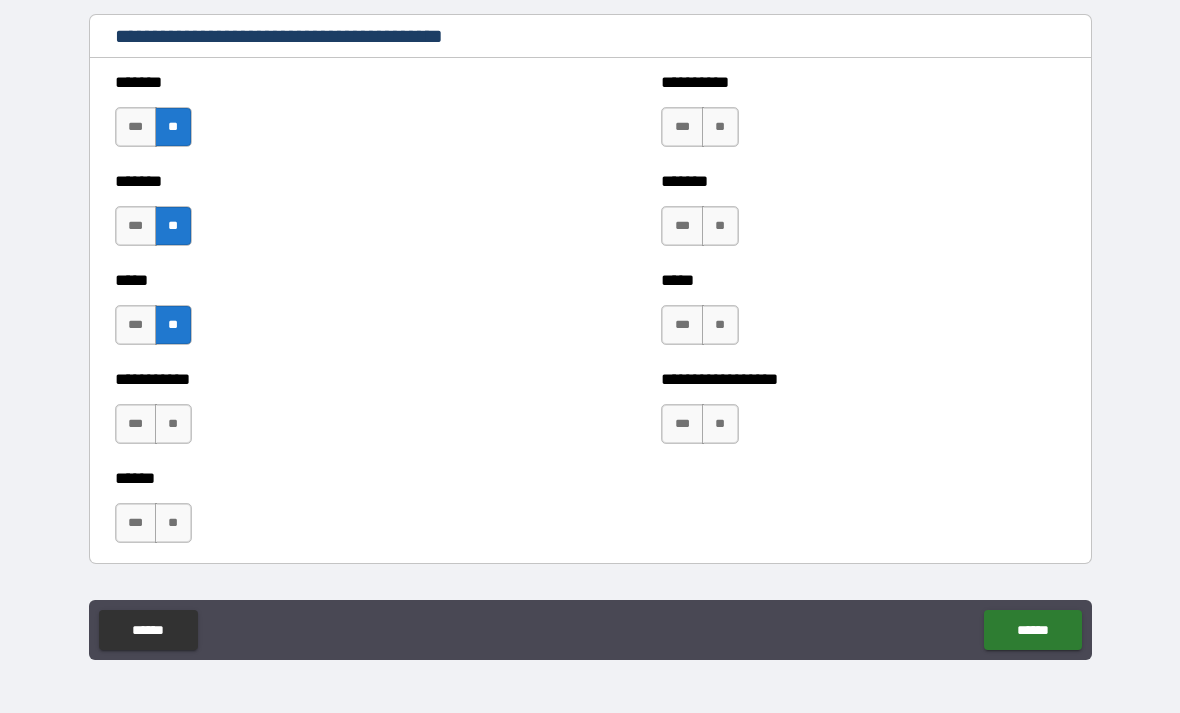 click on "**" at bounding box center [173, 424] 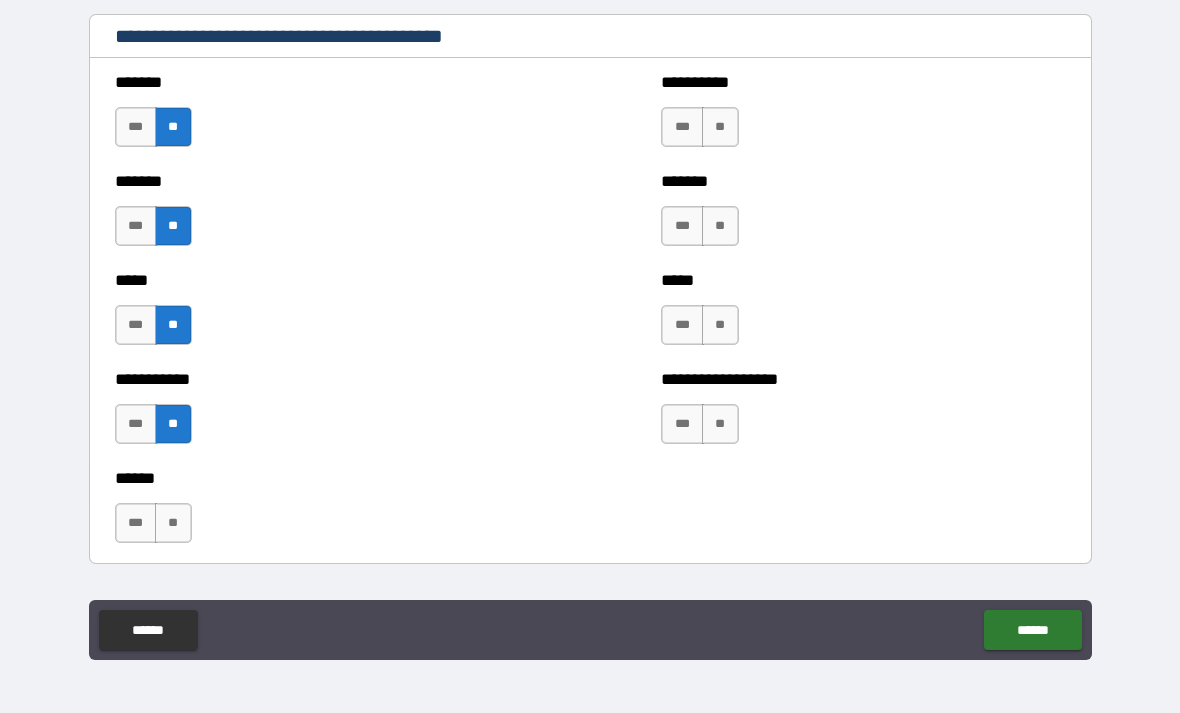 click on "**" at bounding box center (173, 523) 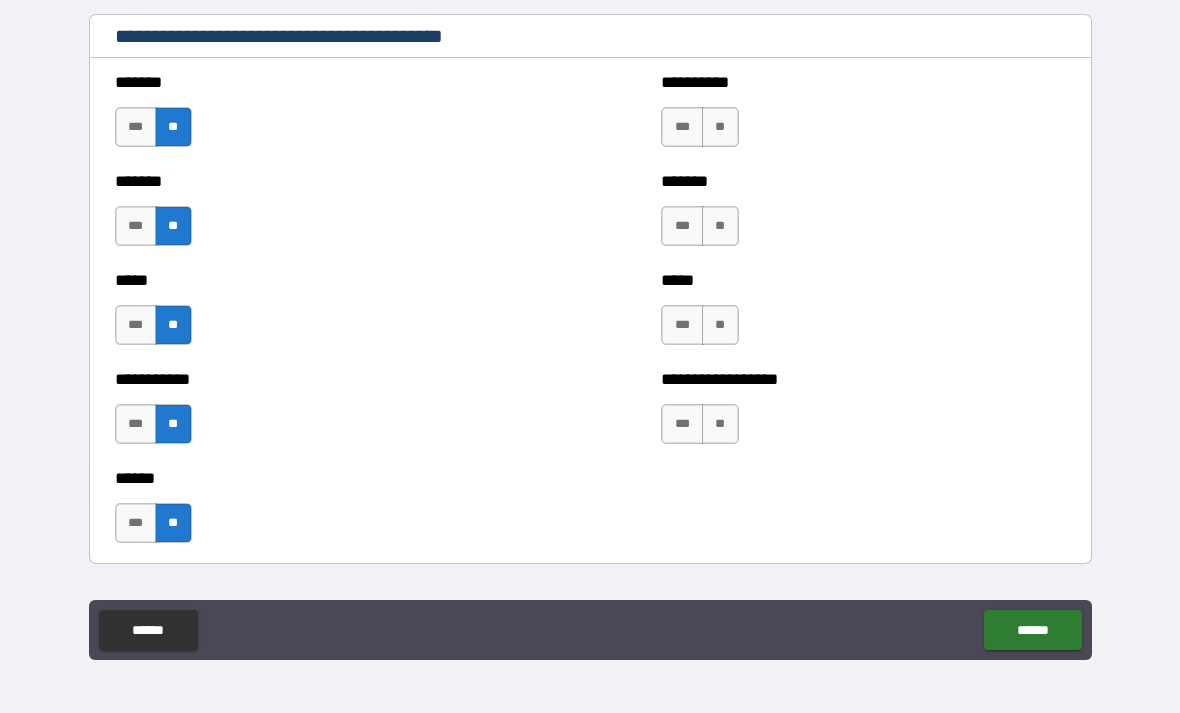 click on "**" at bounding box center (720, 127) 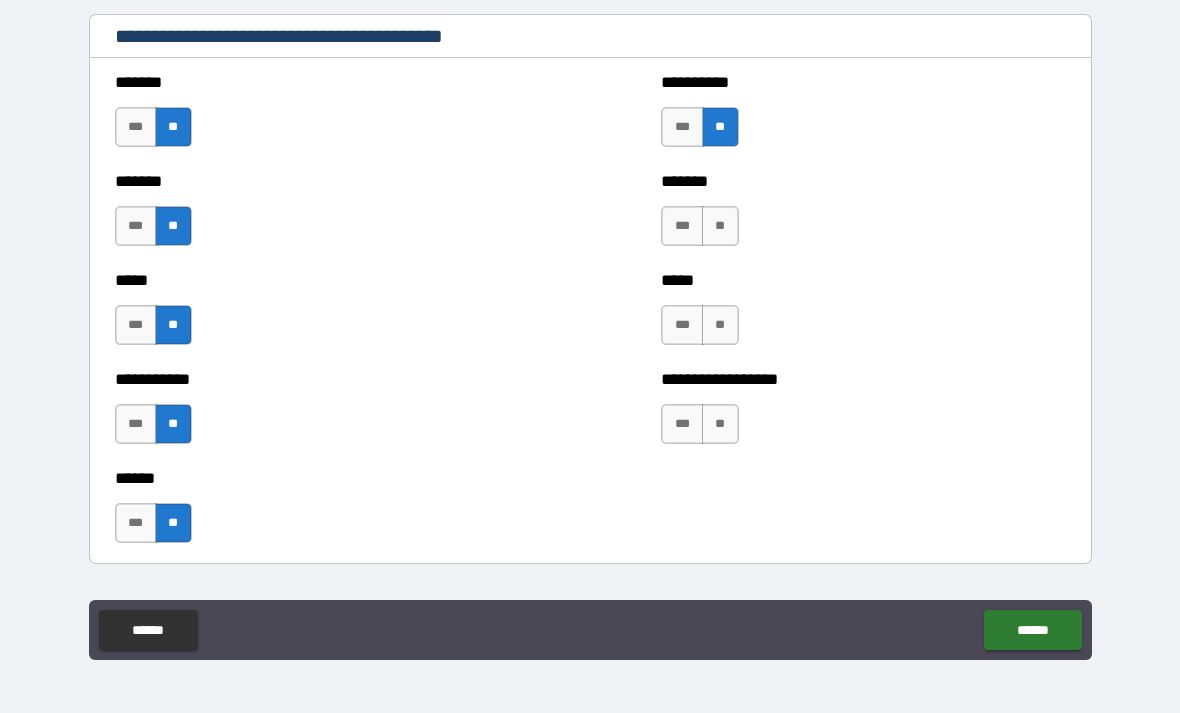 click on "**" at bounding box center (720, 226) 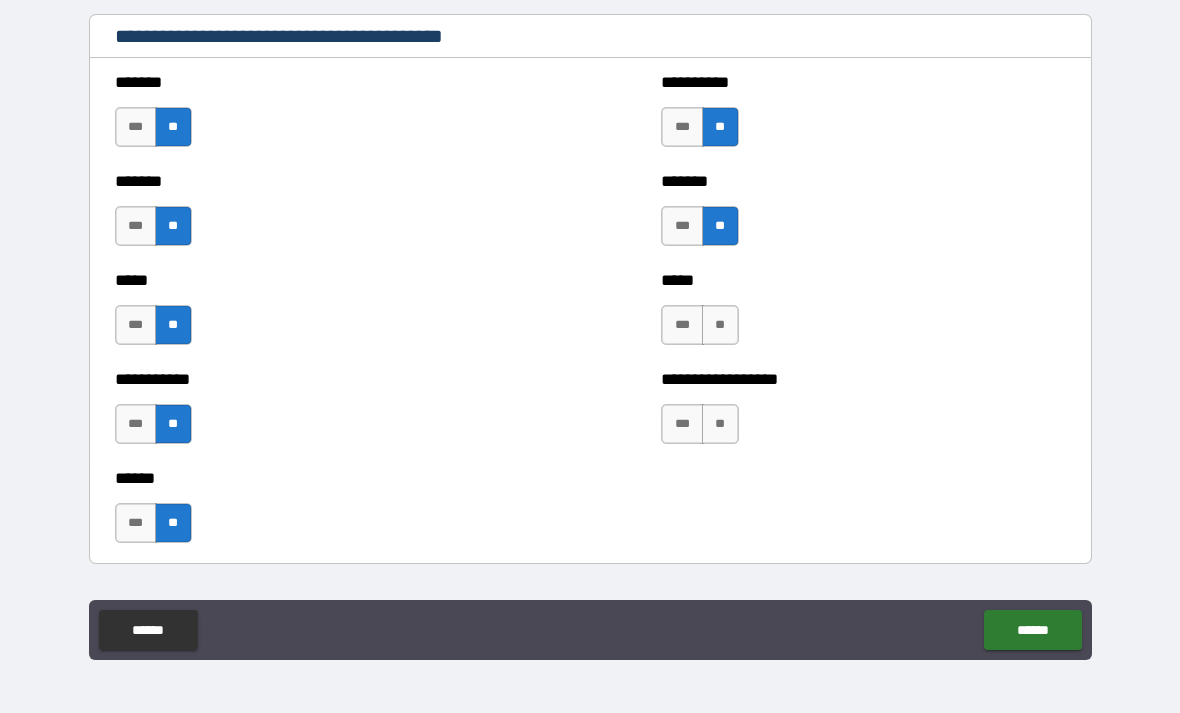 click on "**" at bounding box center [720, 325] 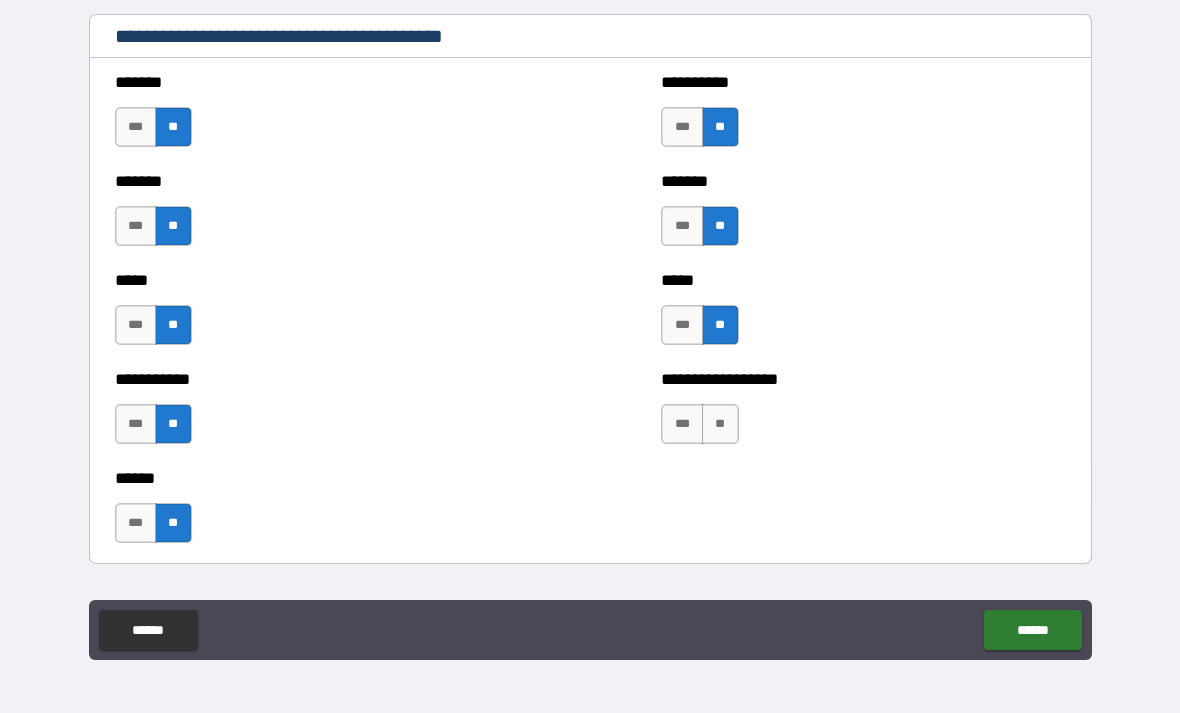 click on "**********" at bounding box center [863, 414] 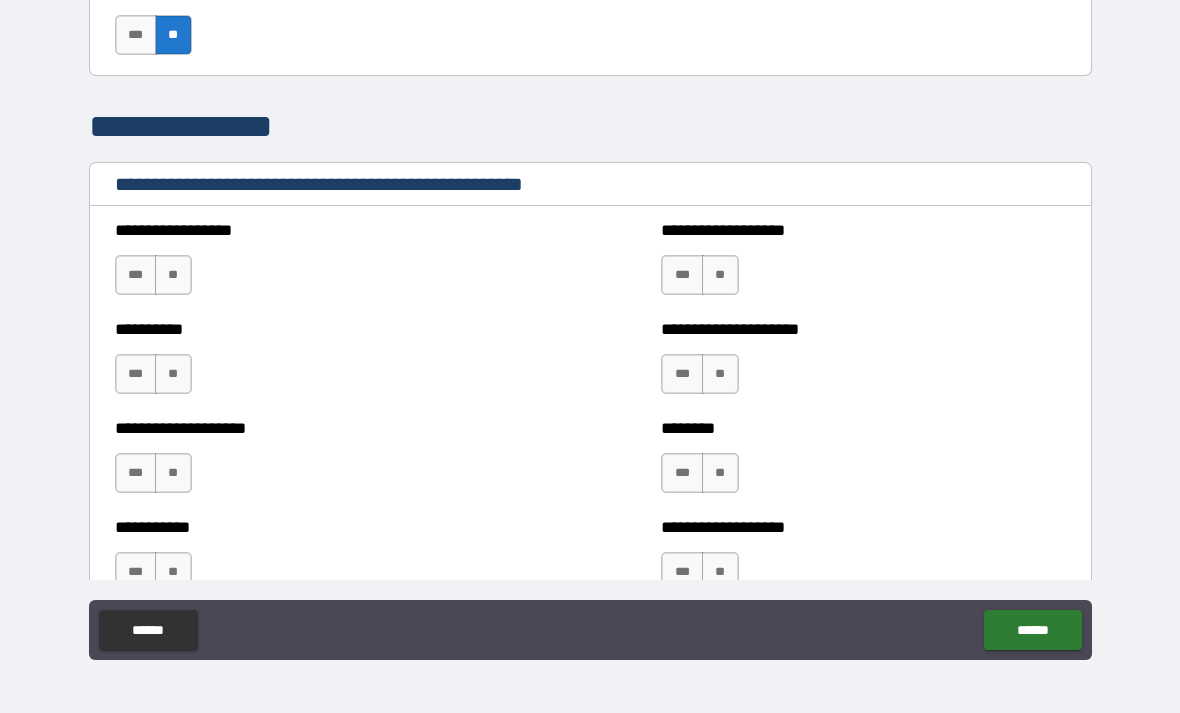 scroll, scrollTop: 2308, scrollLeft: 0, axis: vertical 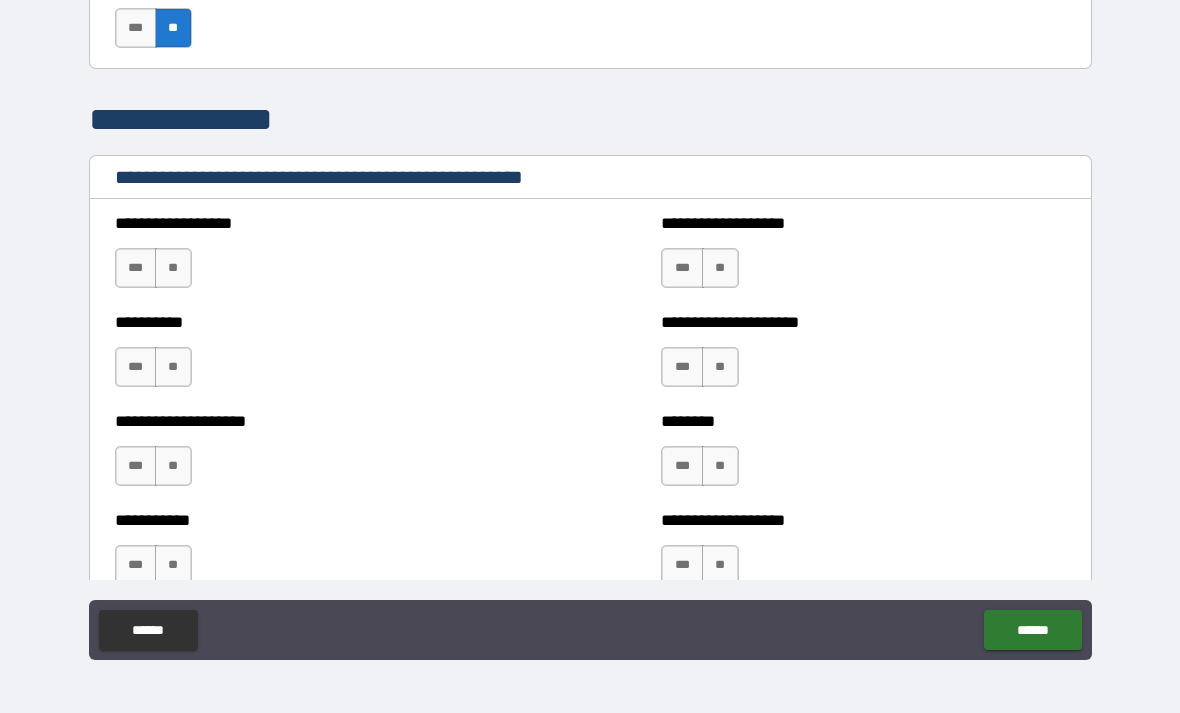 click on "**" at bounding box center (173, 268) 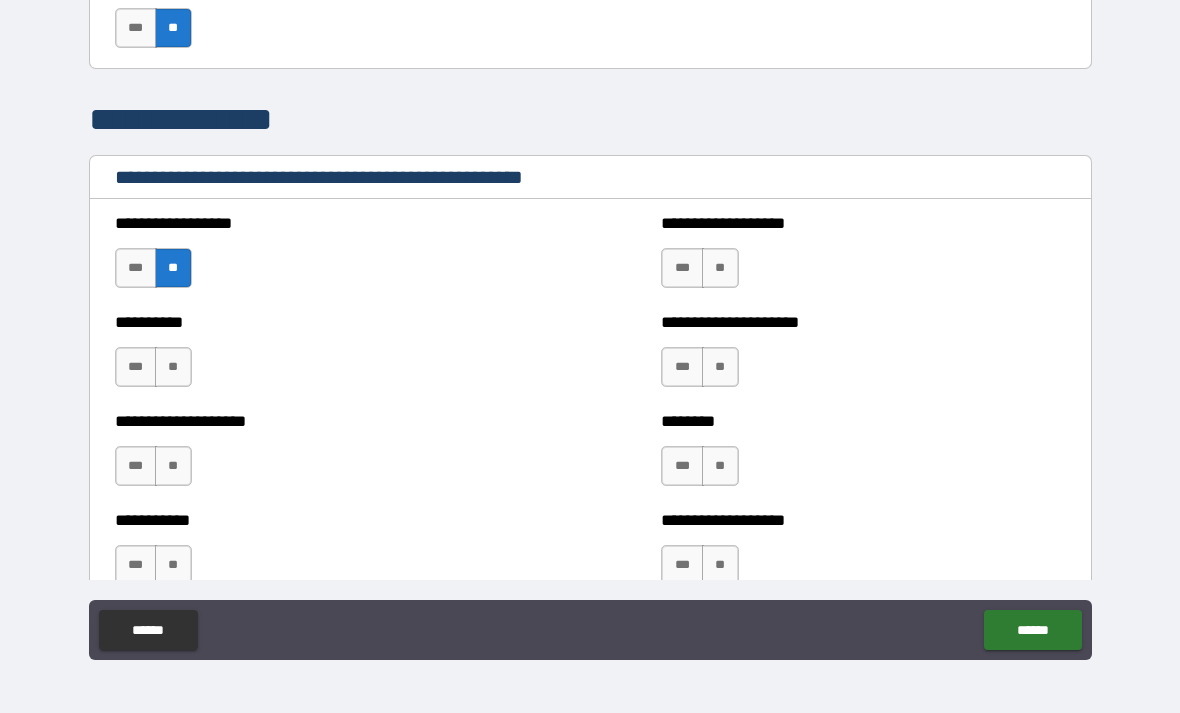click on "**" at bounding box center (173, 367) 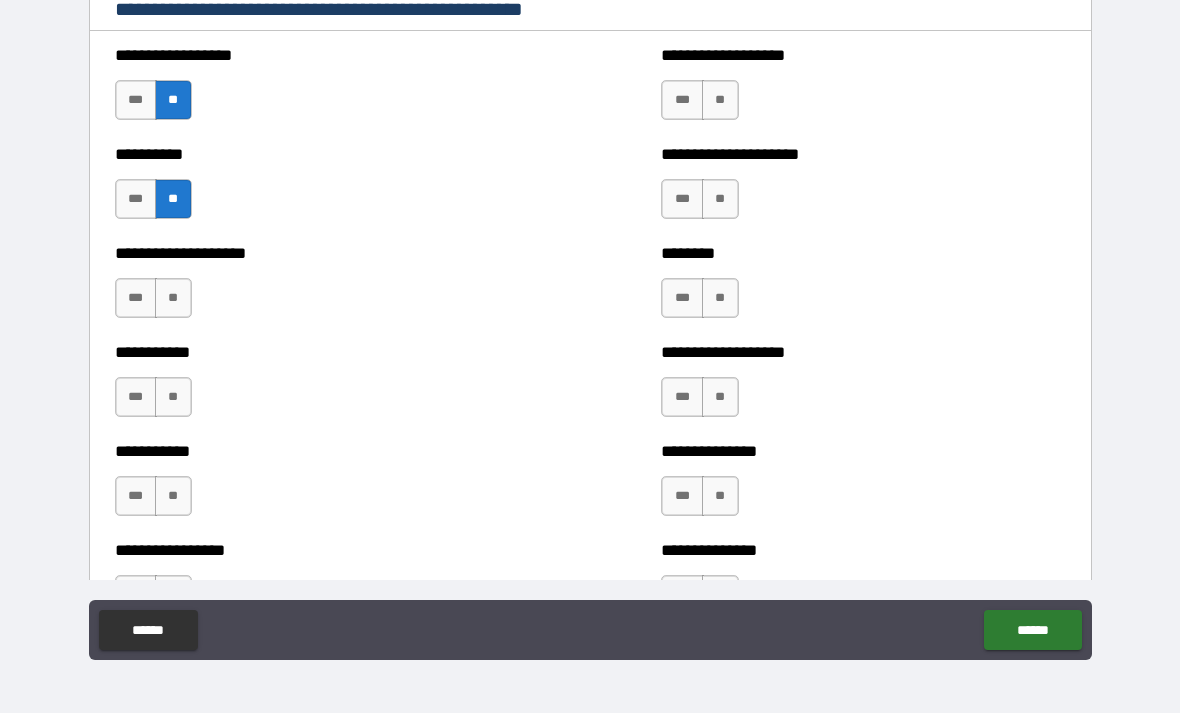 scroll, scrollTop: 2479, scrollLeft: 0, axis: vertical 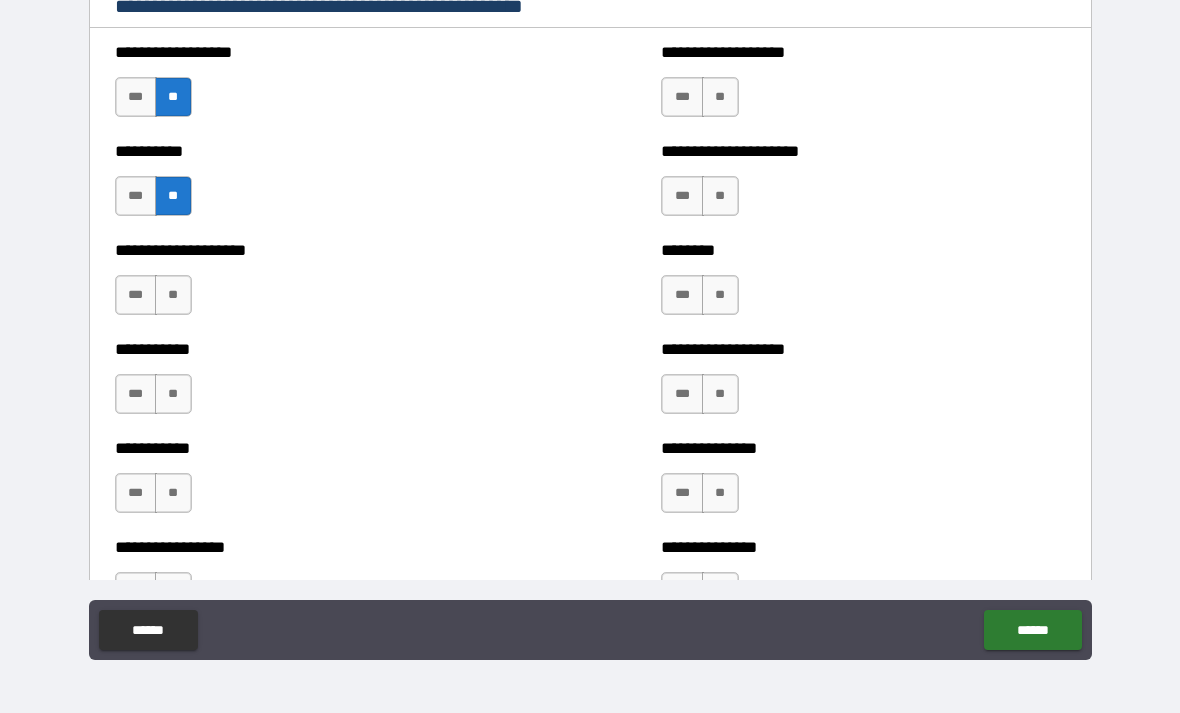 click on "**" at bounding box center (173, 295) 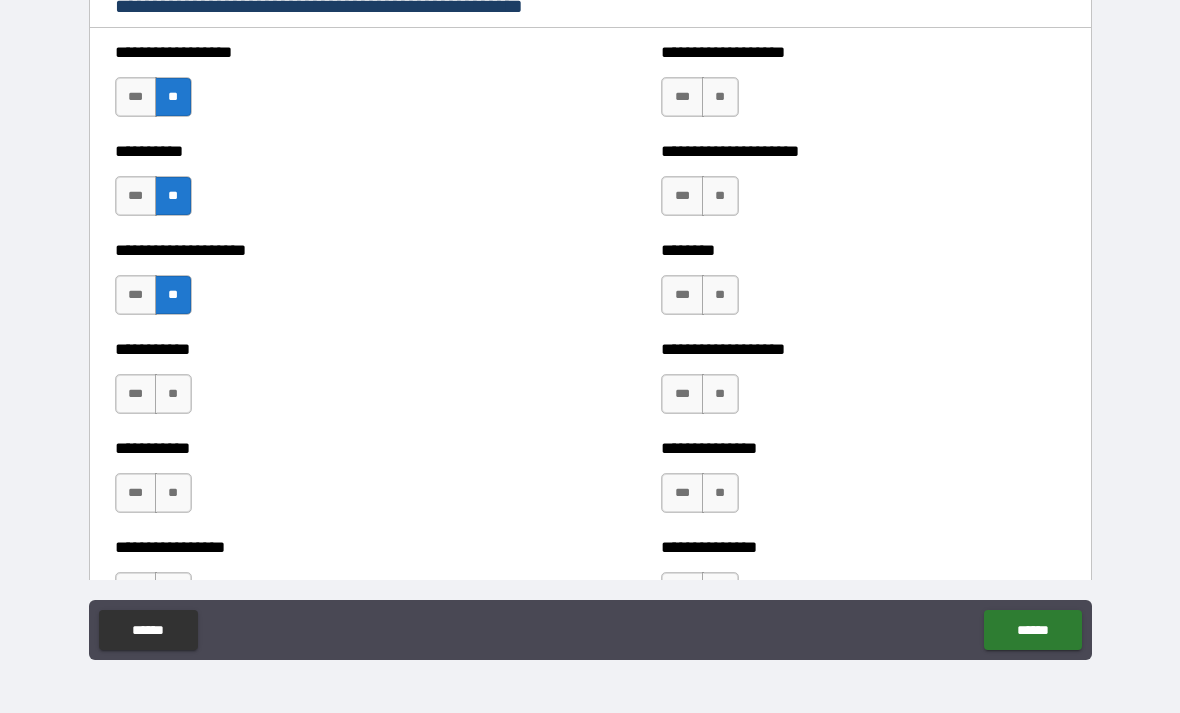 click on "**" at bounding box center [173, 394] 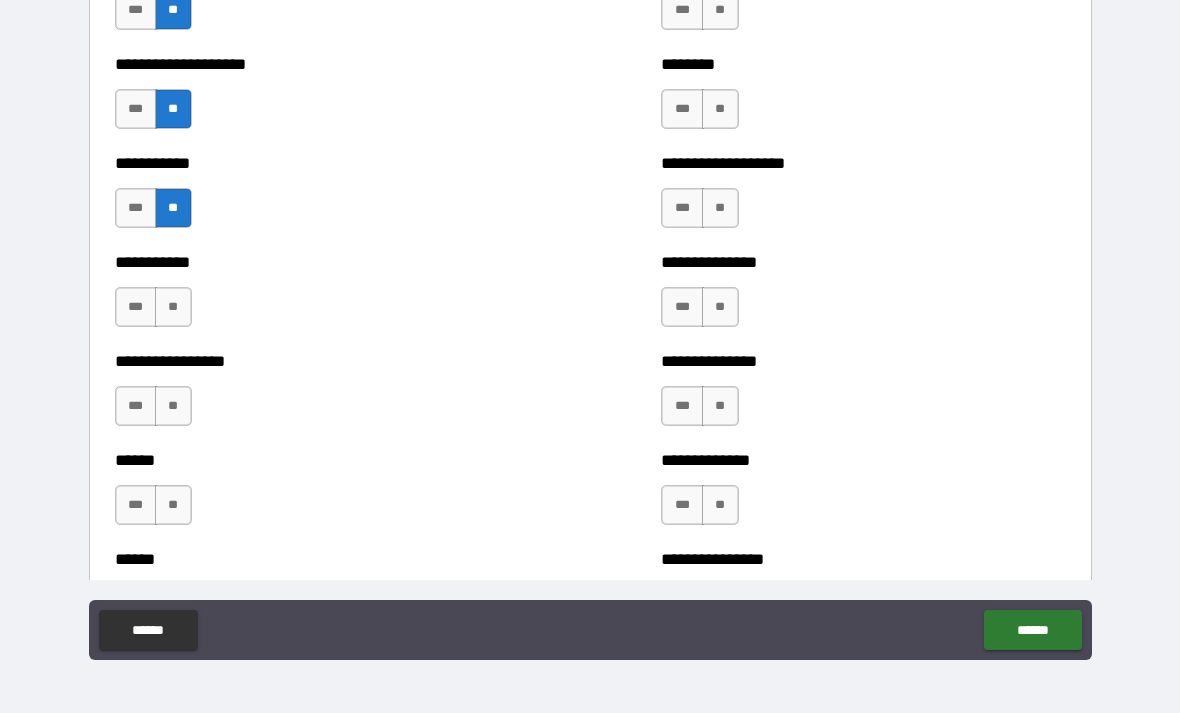 scroll, scrollTop: 2669, scrollLeft: 0, axis: vertical 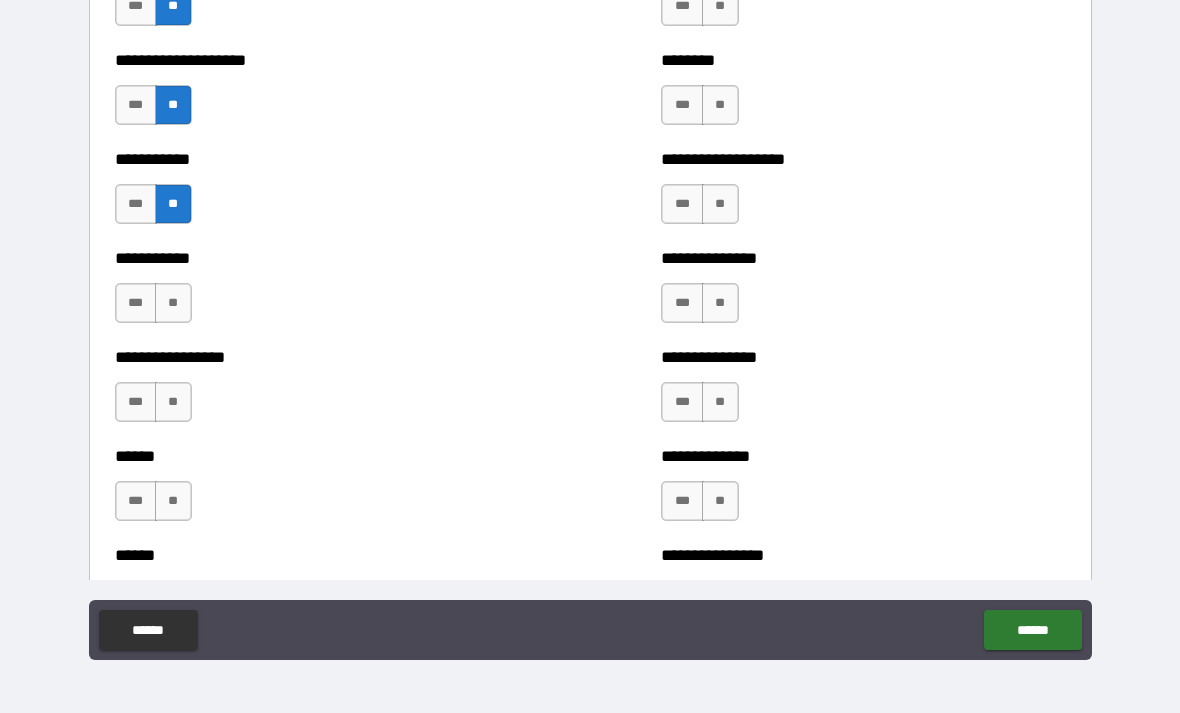 click on "**" at bounding box center [173, 303] 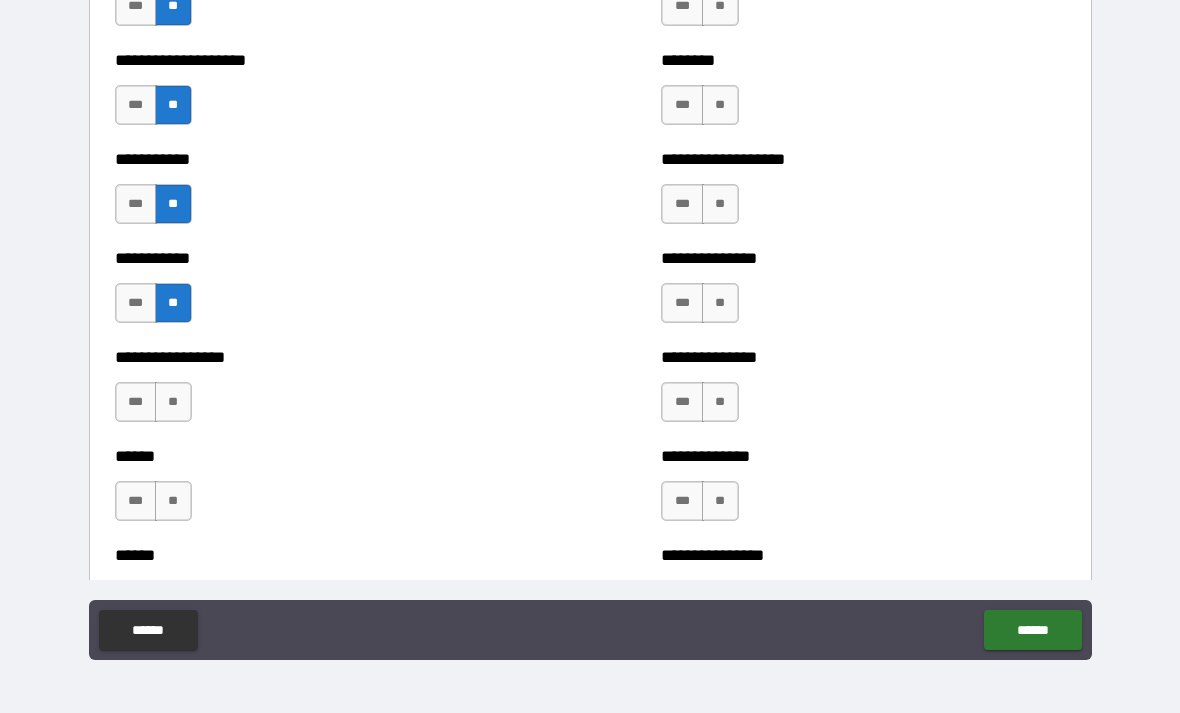 click on "**" at bounding box center (173, 402) 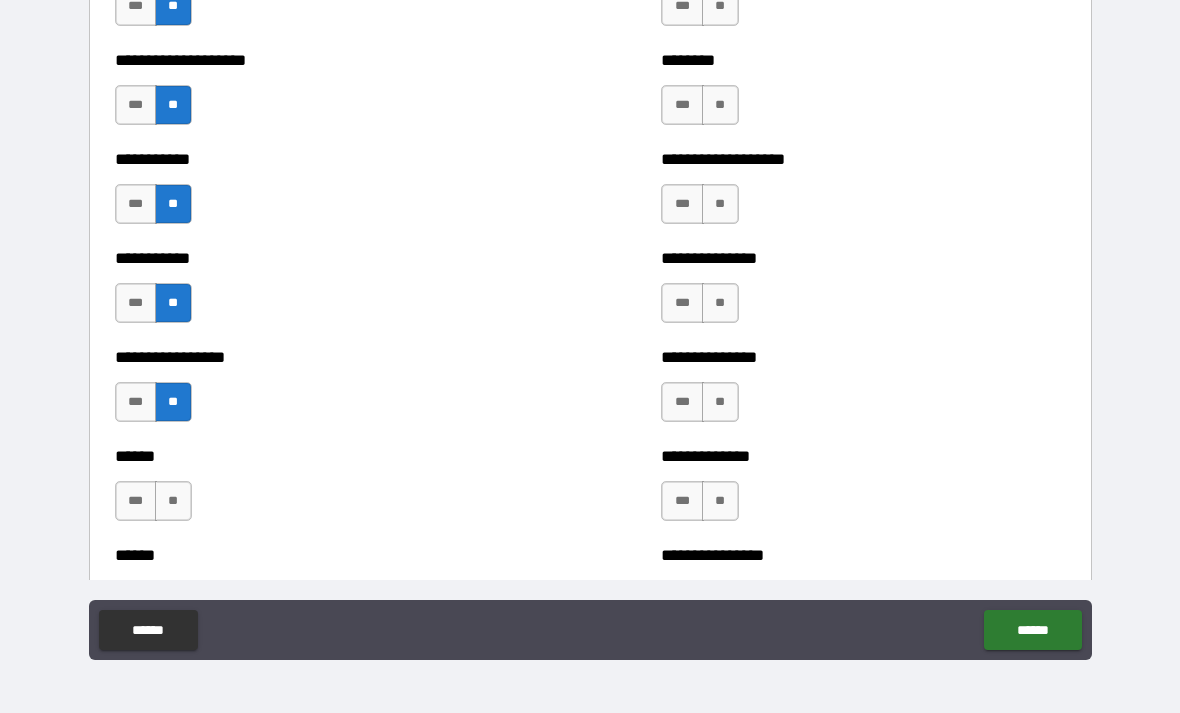 click on "**" at bounding box center [173, 501] 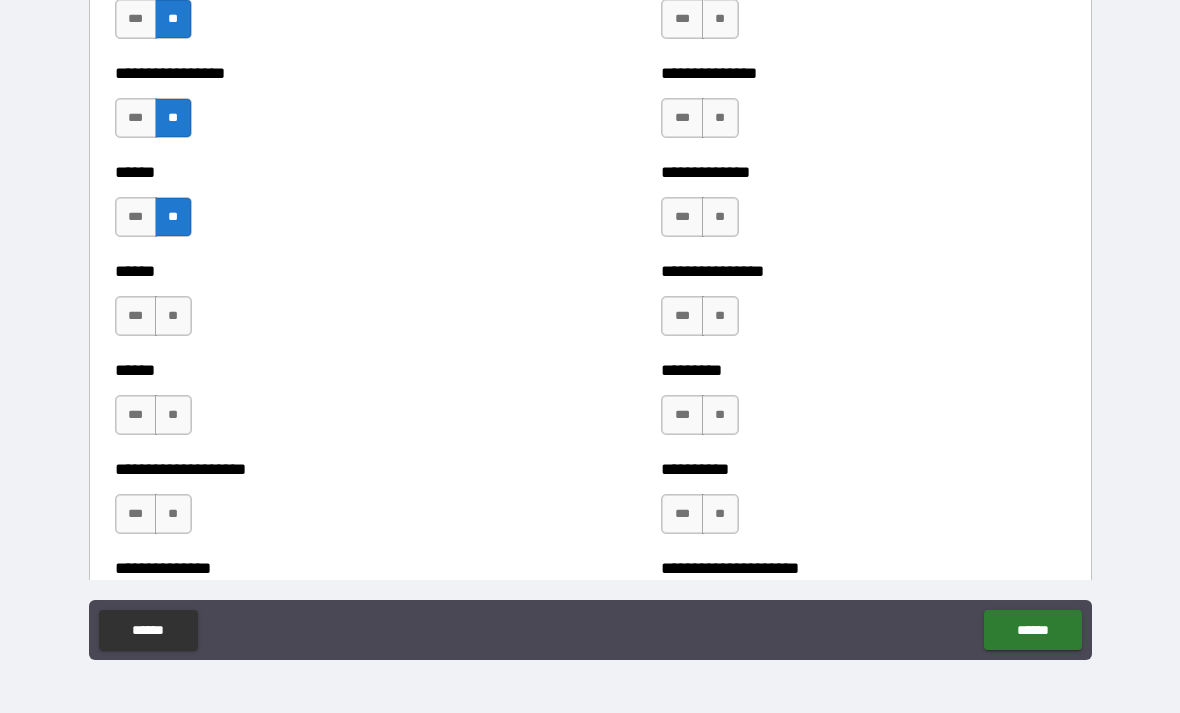 scroll, scrollTop: 2959, scrollLeft: 0, axis: vertical 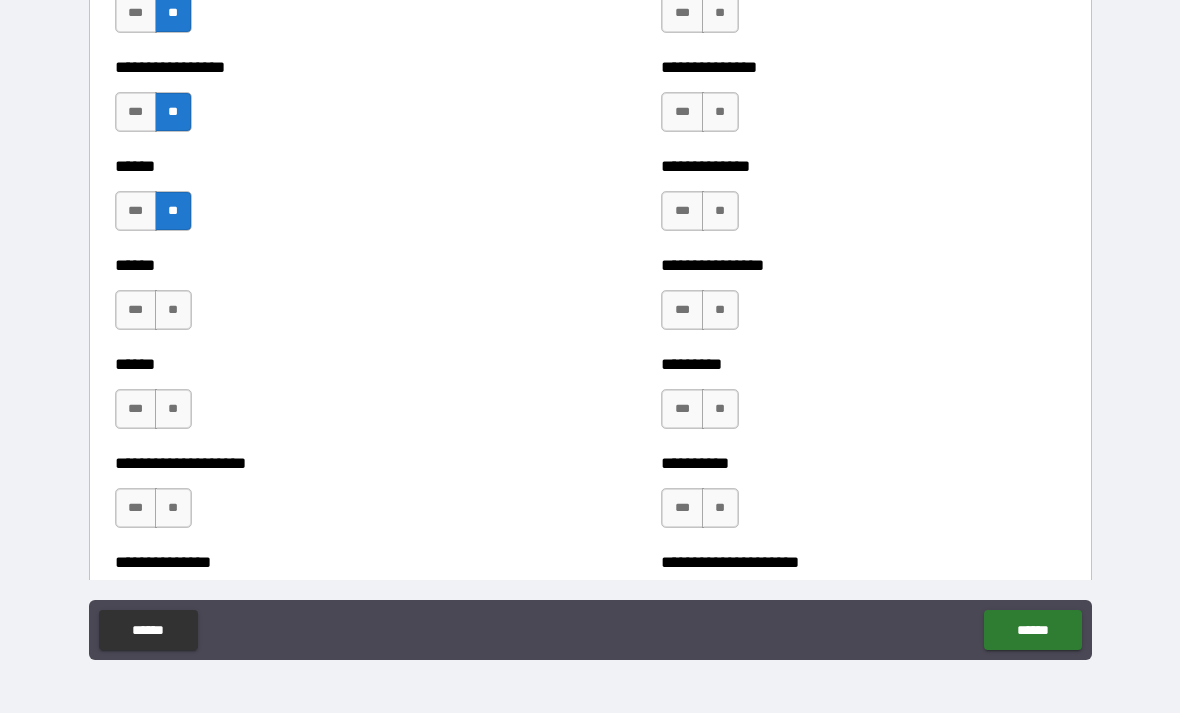click on "**" at bounding box center (173, 310) 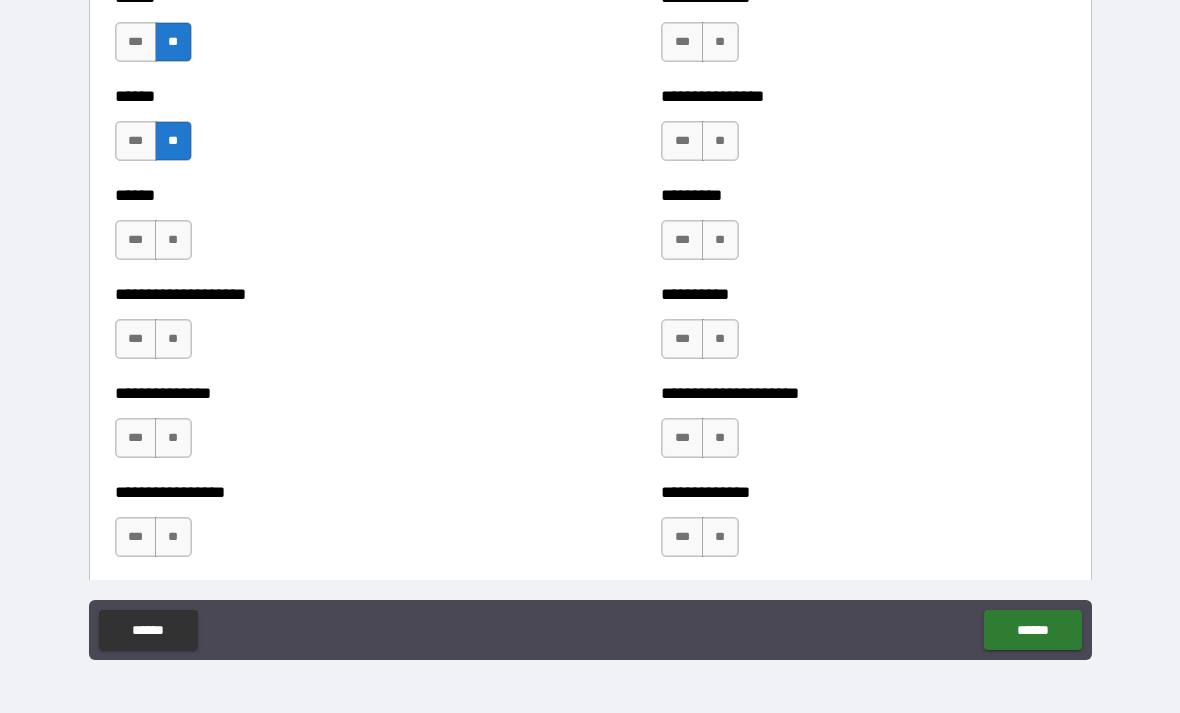 scroll, scrollTop: 3131, scrollLeft: 0, axis: vertical 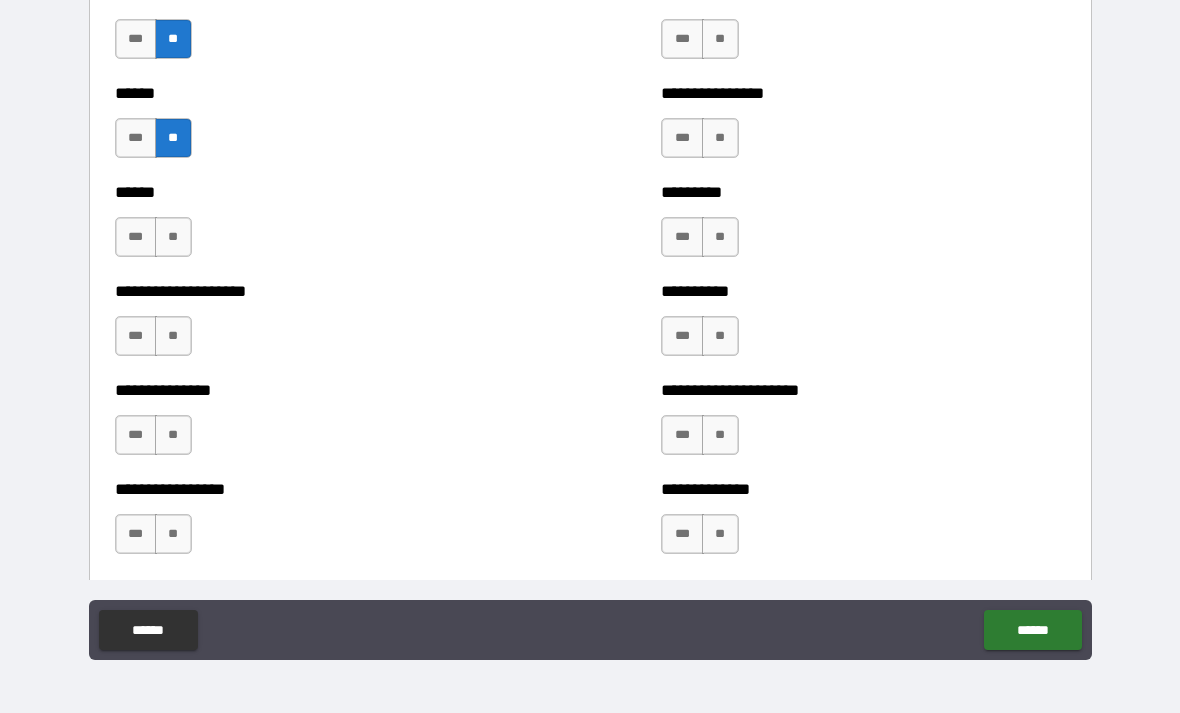 click on "**" at bounding box center [173, 237] 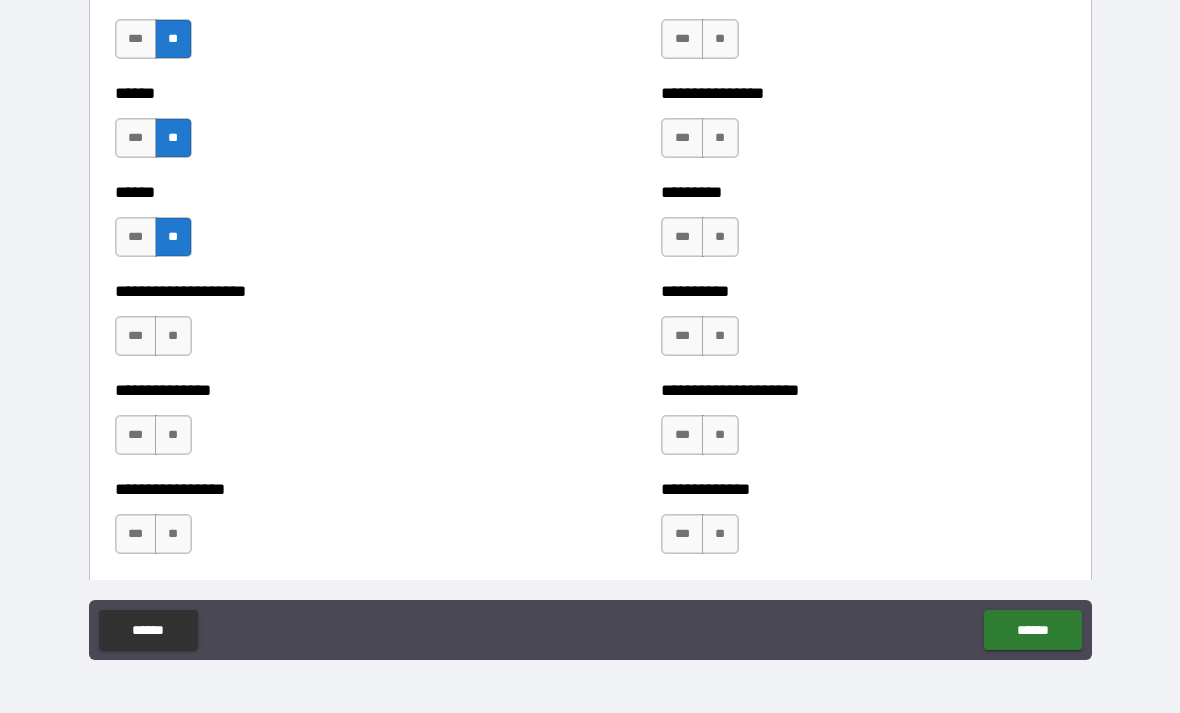 click on "**" at bounding box center [173, 336] 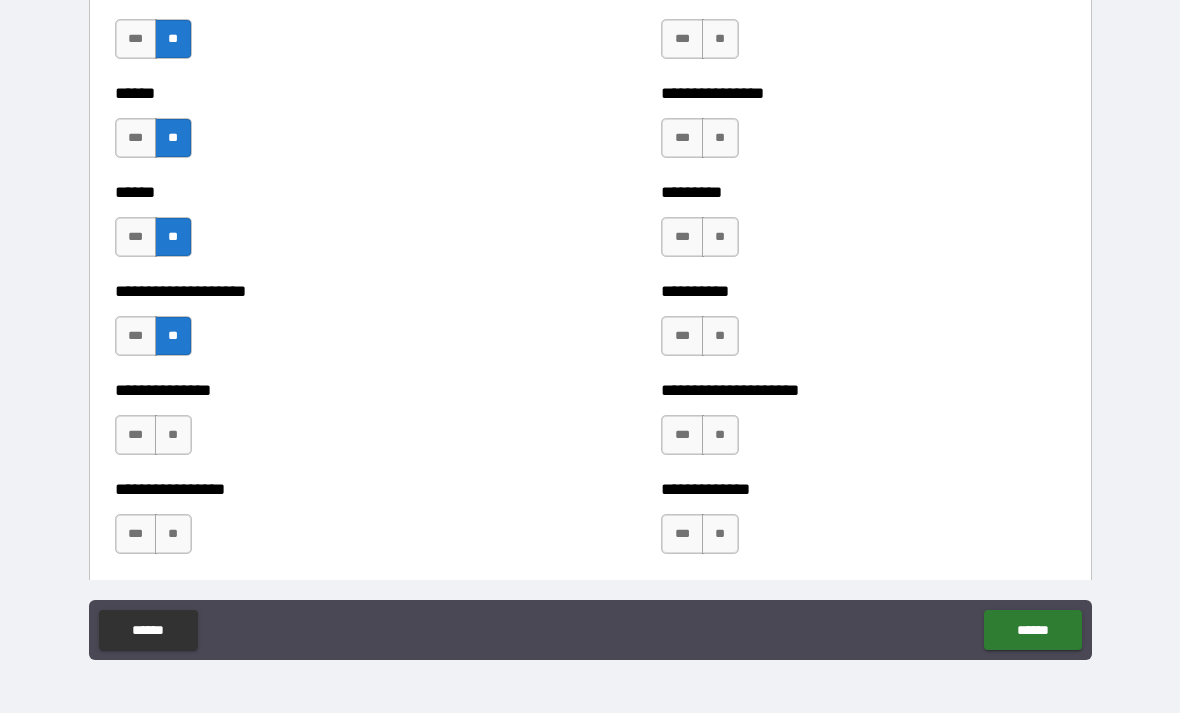 click on "**" at bounding box center (173, 435) 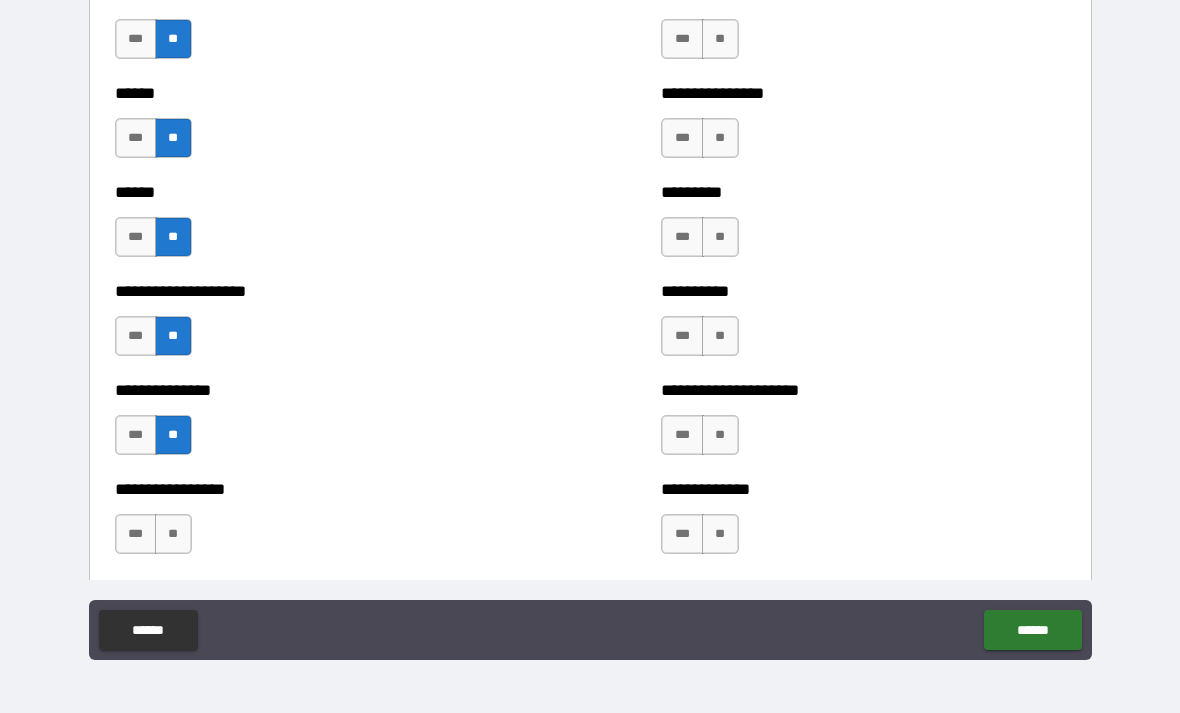 click on "***" at bounding box center [136, 534] 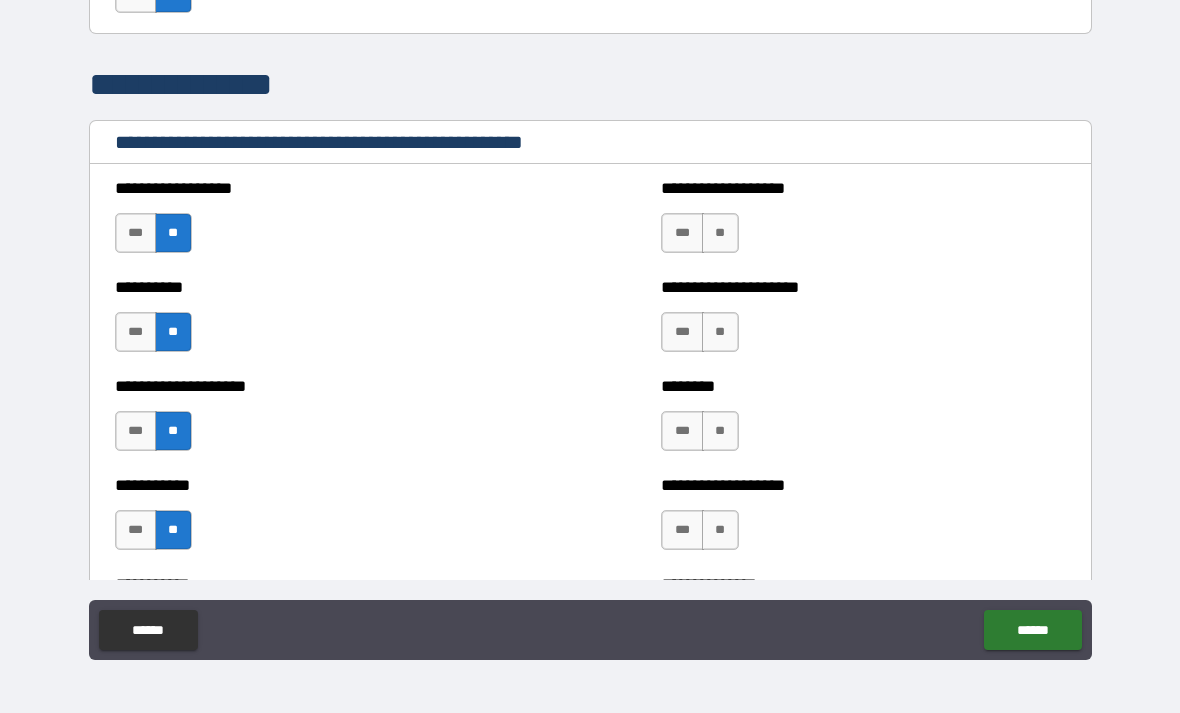 scroll, scrollTop: 2346, scrollLeft: 0, axis: vertical 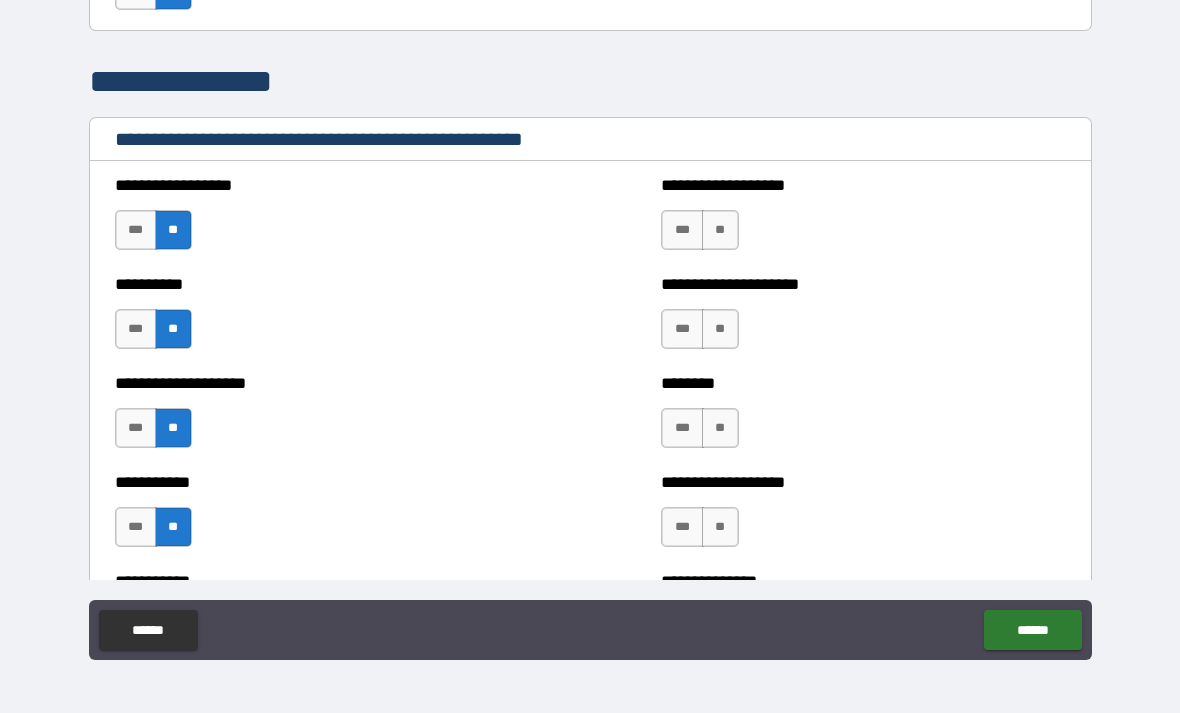 click on "**" at bounding box center (720, 230) 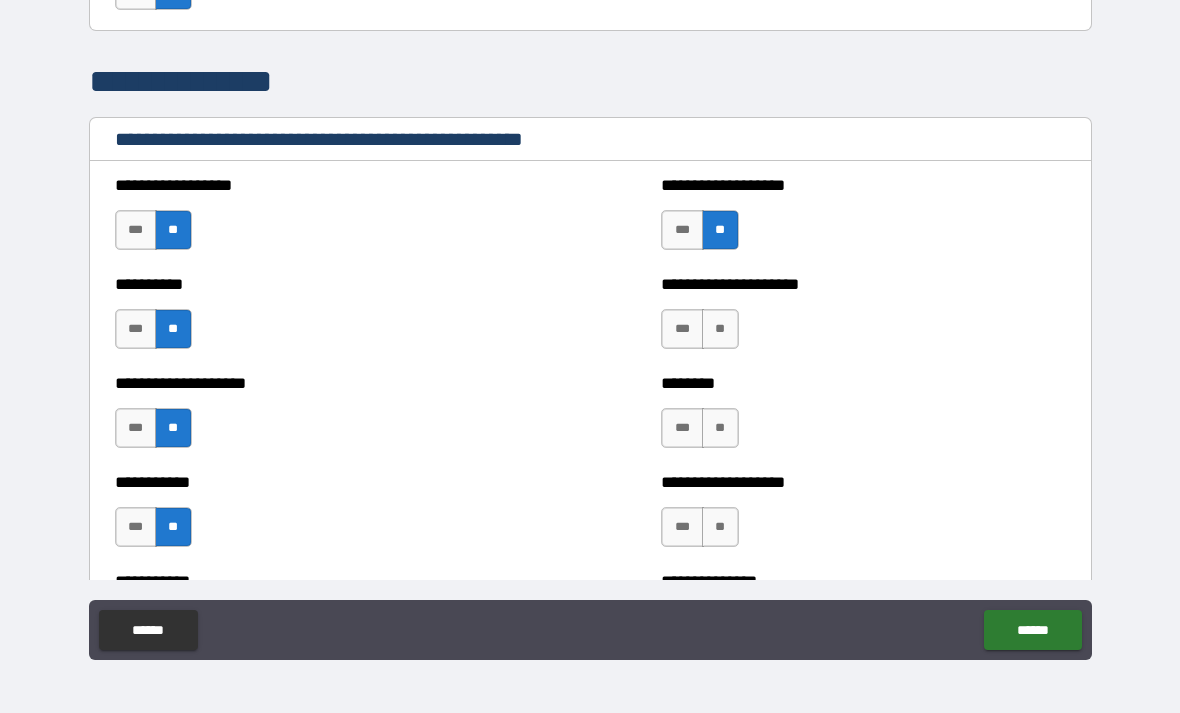 click on "**********" at bounding box center (863, 319) 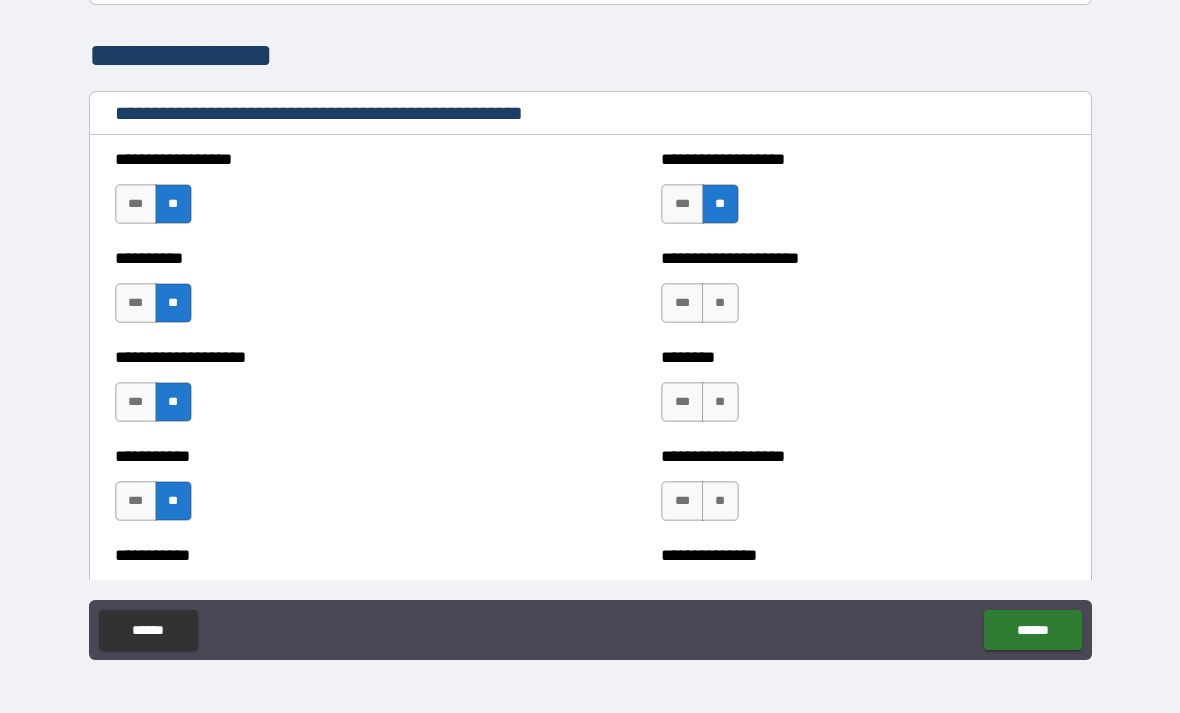 scroll, scrollTop: 2379, scrollLeft: 0, axis: vertical 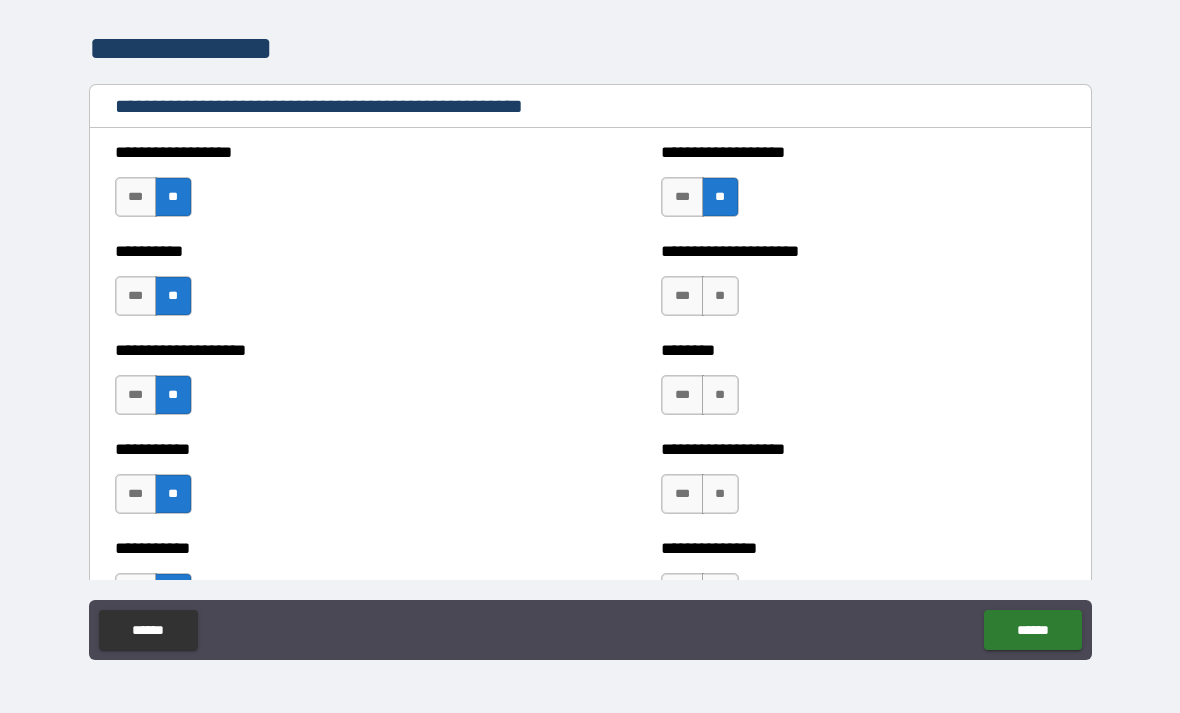 click on "**" at bounding box center (720, 296) 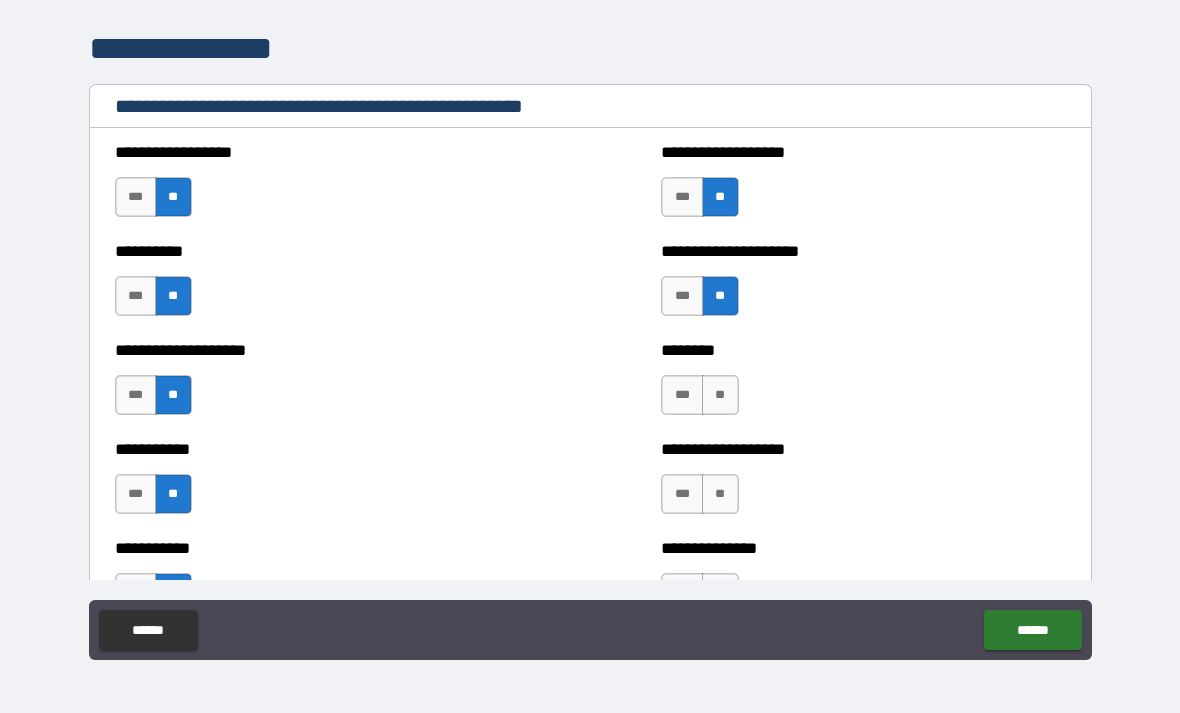 click on "**" at bounding box center [720, 395] 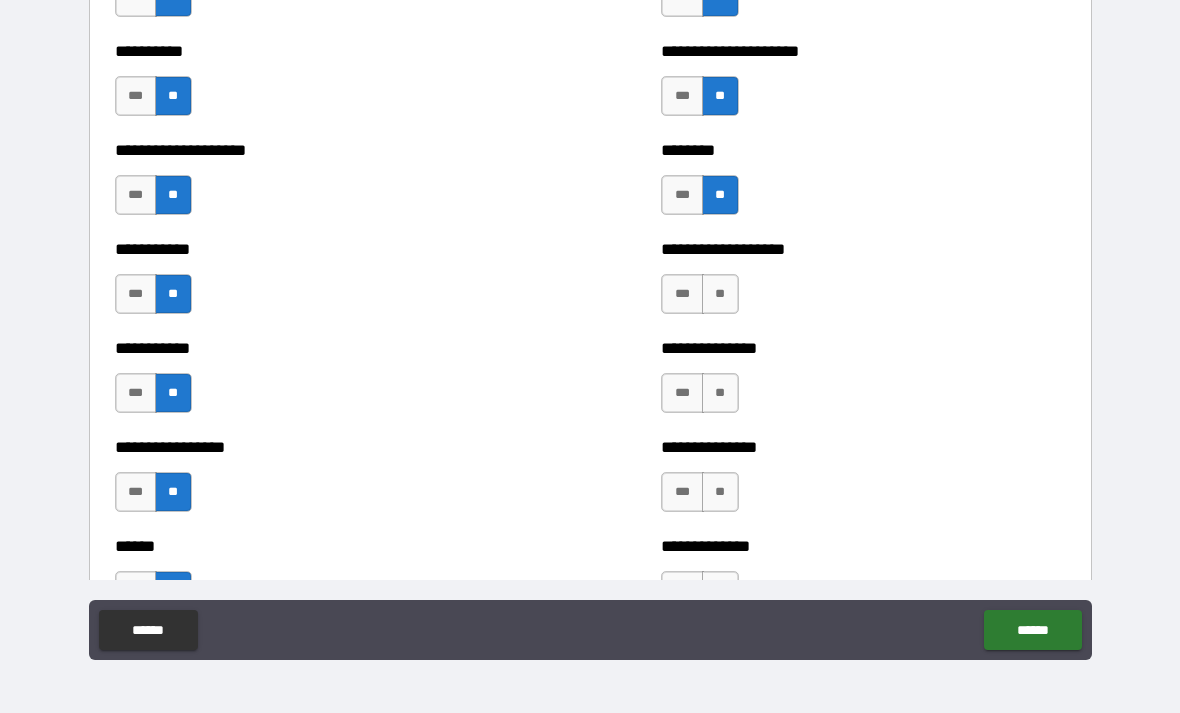 scroll, scrollTop: 2595, scrollLeft: 0, axis: vertical 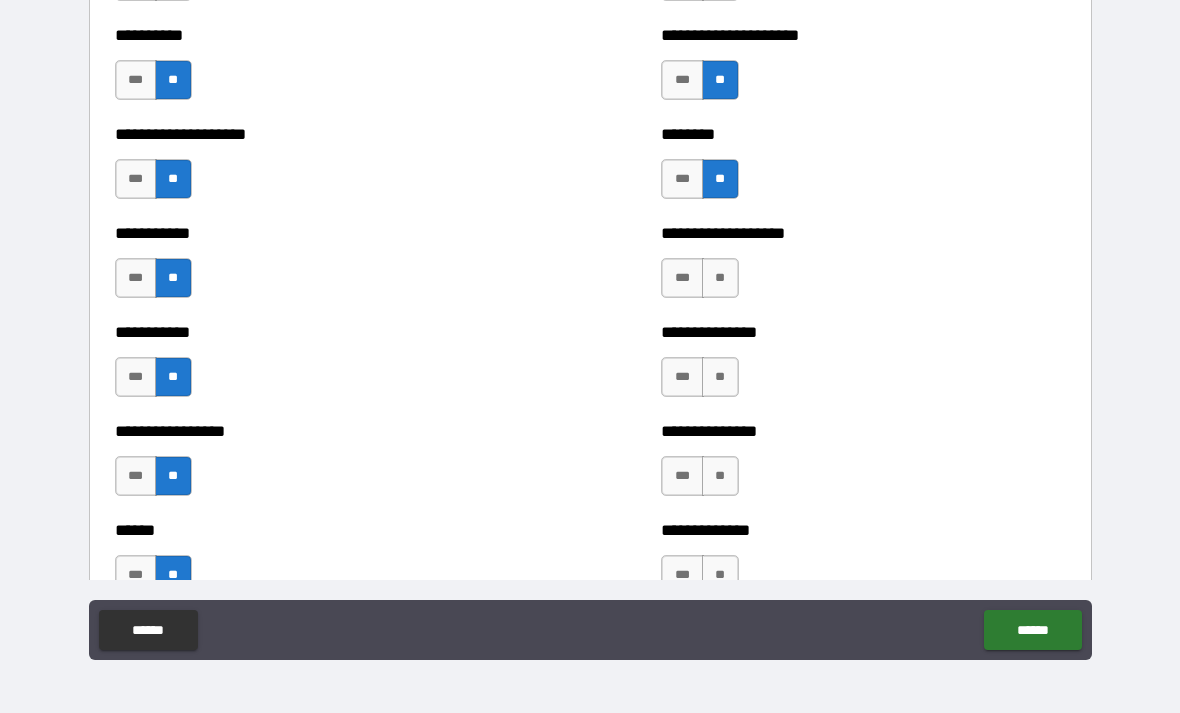 click on "**" at bounding box center (720, 278) 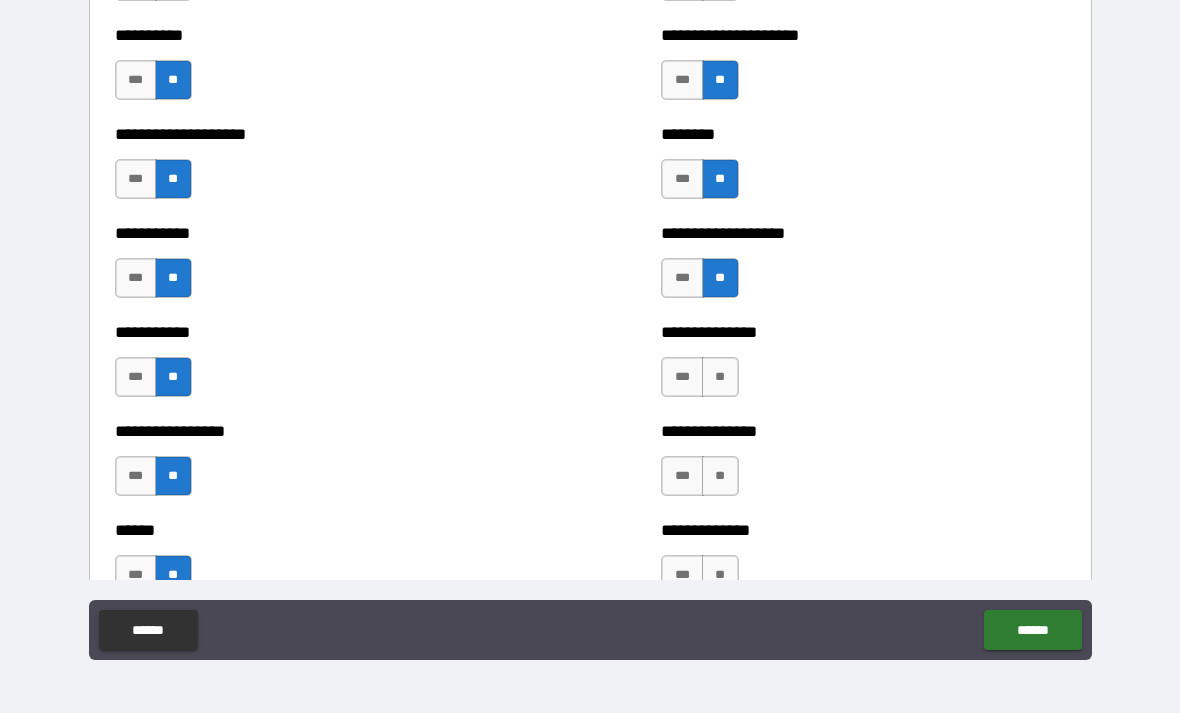 click on "**" at bounding box center [720, 377] 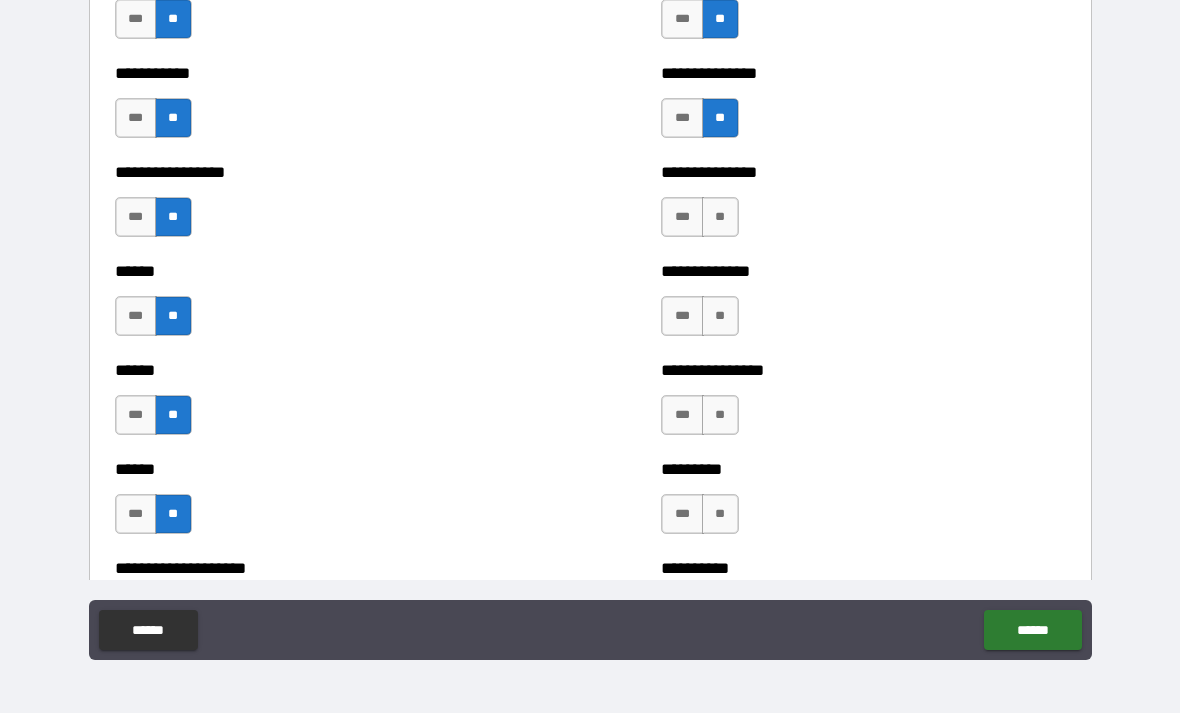 scroll, scrollTop: 2855, scrollLeft: 0, axis: vertical 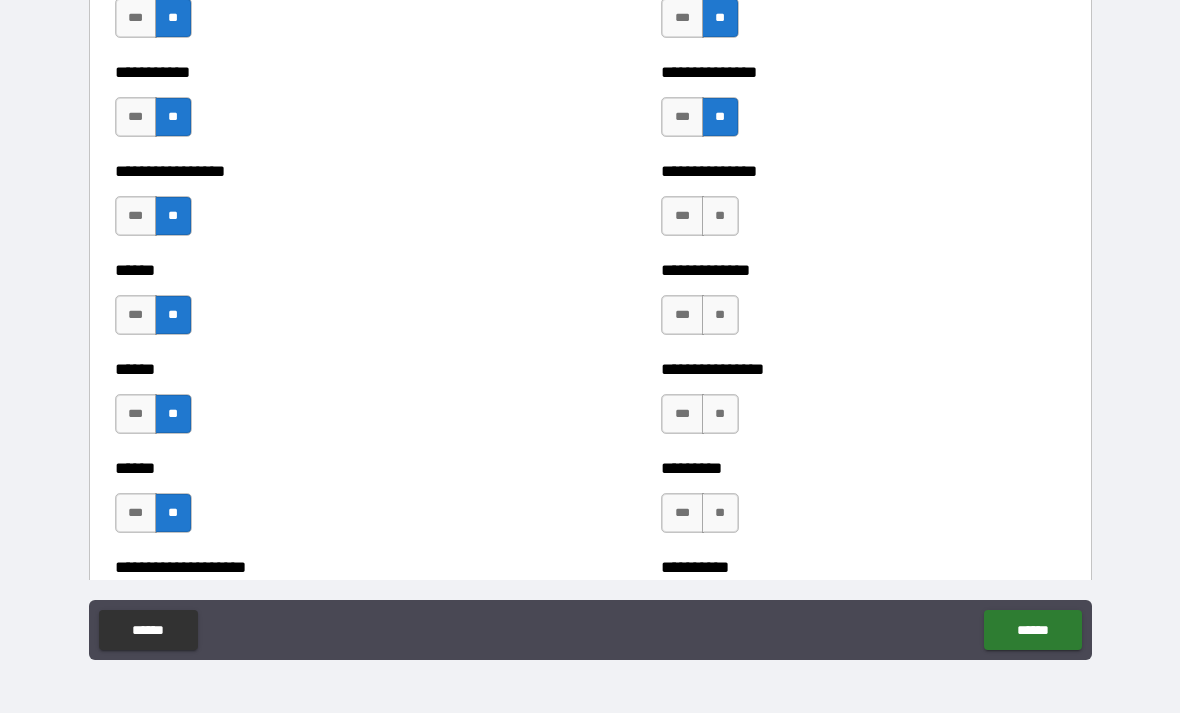 click on "**" at bounding box center [720, 216] 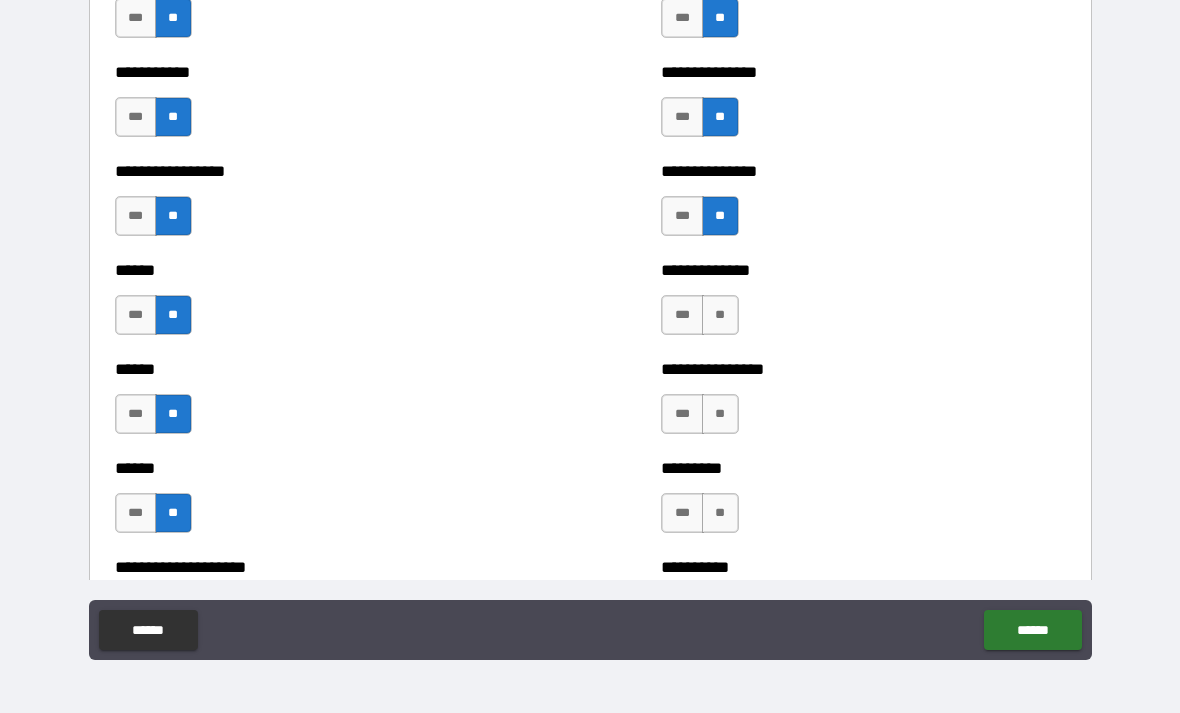 click on "**" at bounding box center [720, 315] 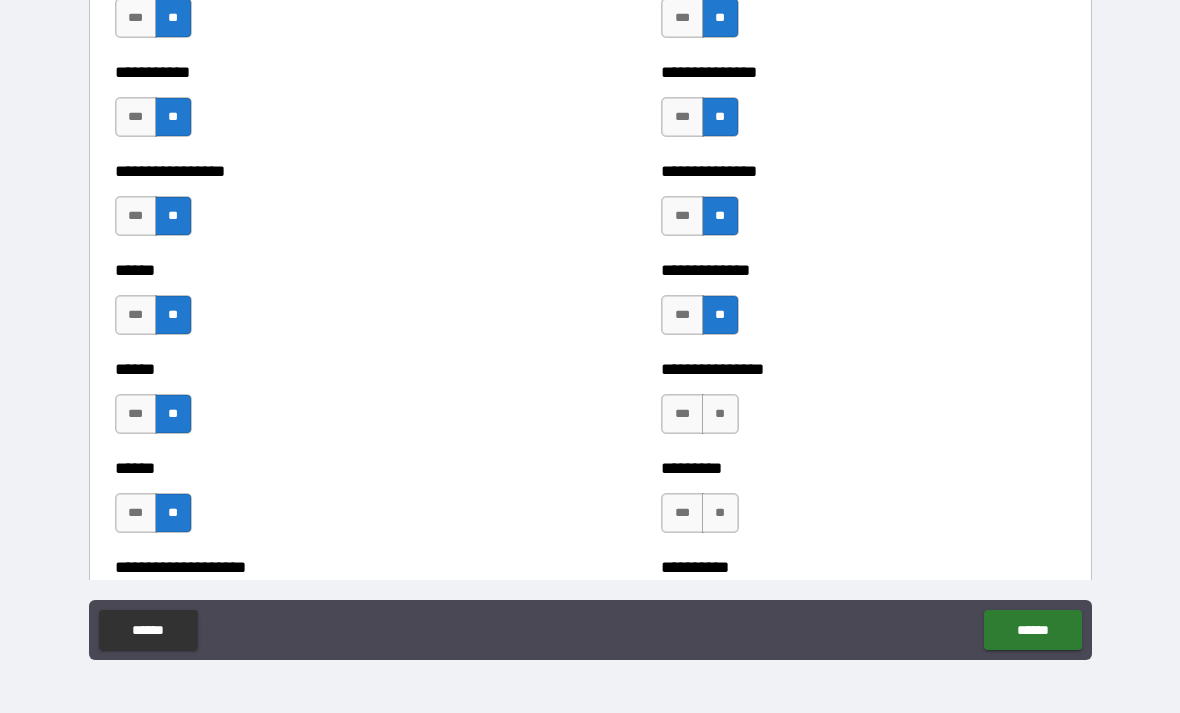 click on "**" at bounding box center (720, 414) 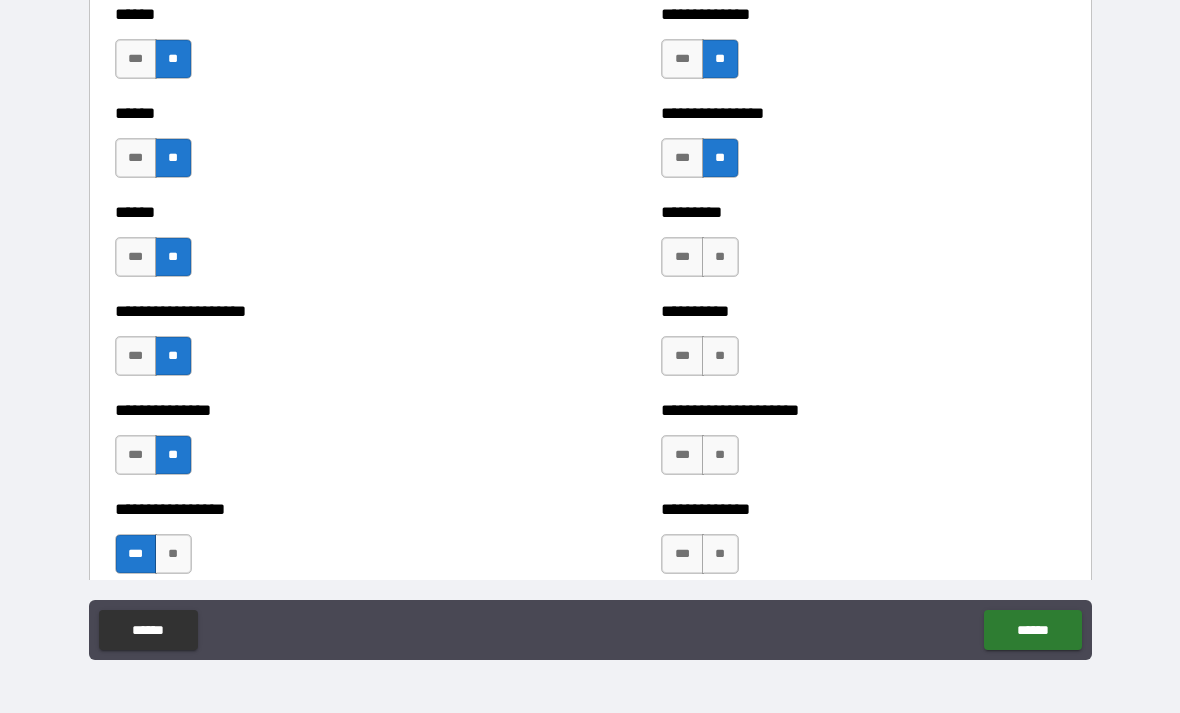scroll, scrollTop: 3129, scrollLeft: 0, axis: vertical 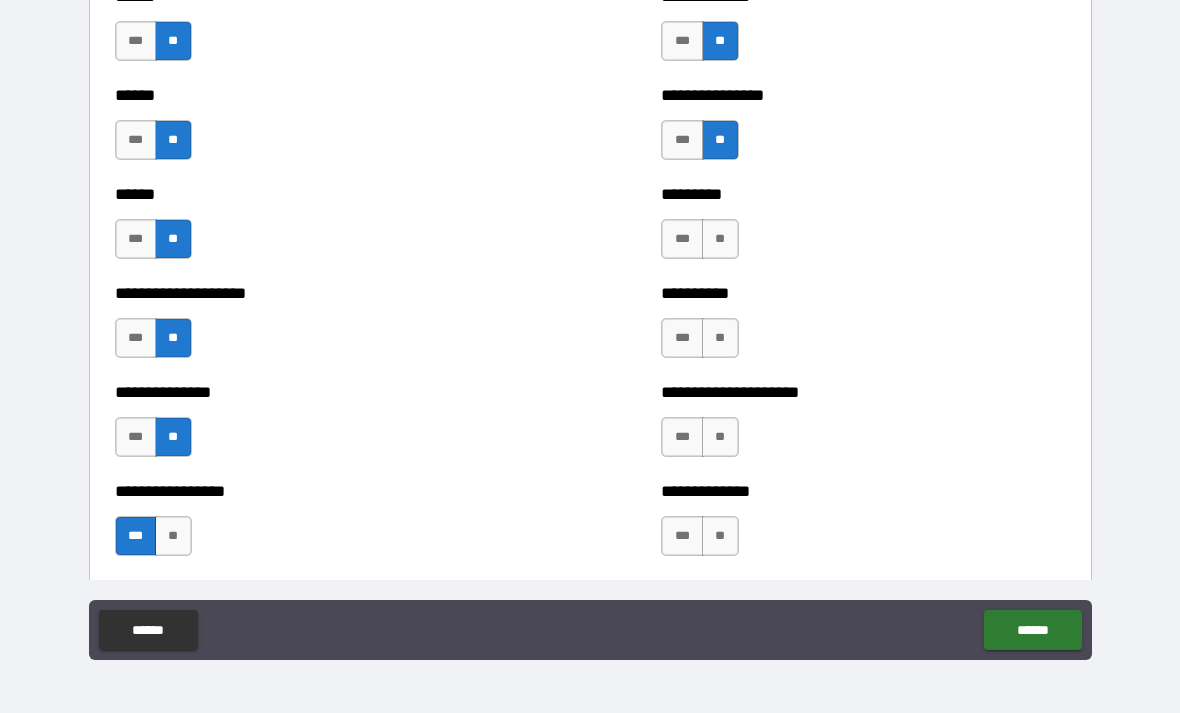 click on "**" at bounding box center (720, 239) 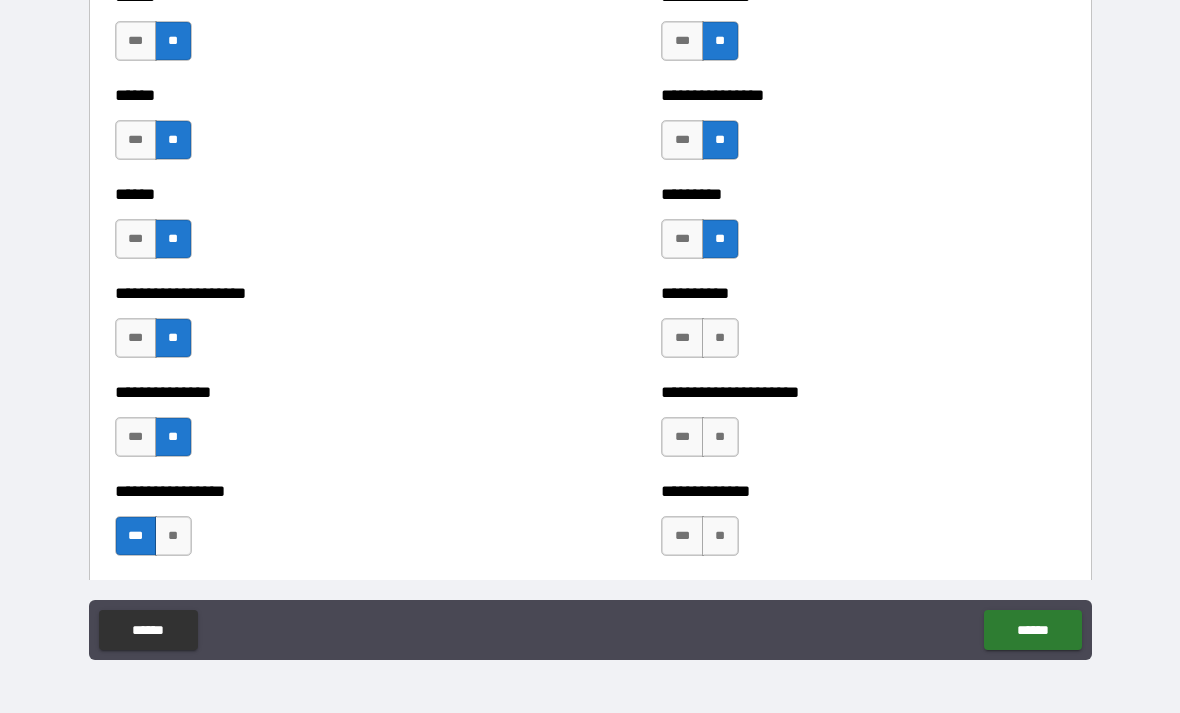 click on "**" at bounding box center [720, 338] 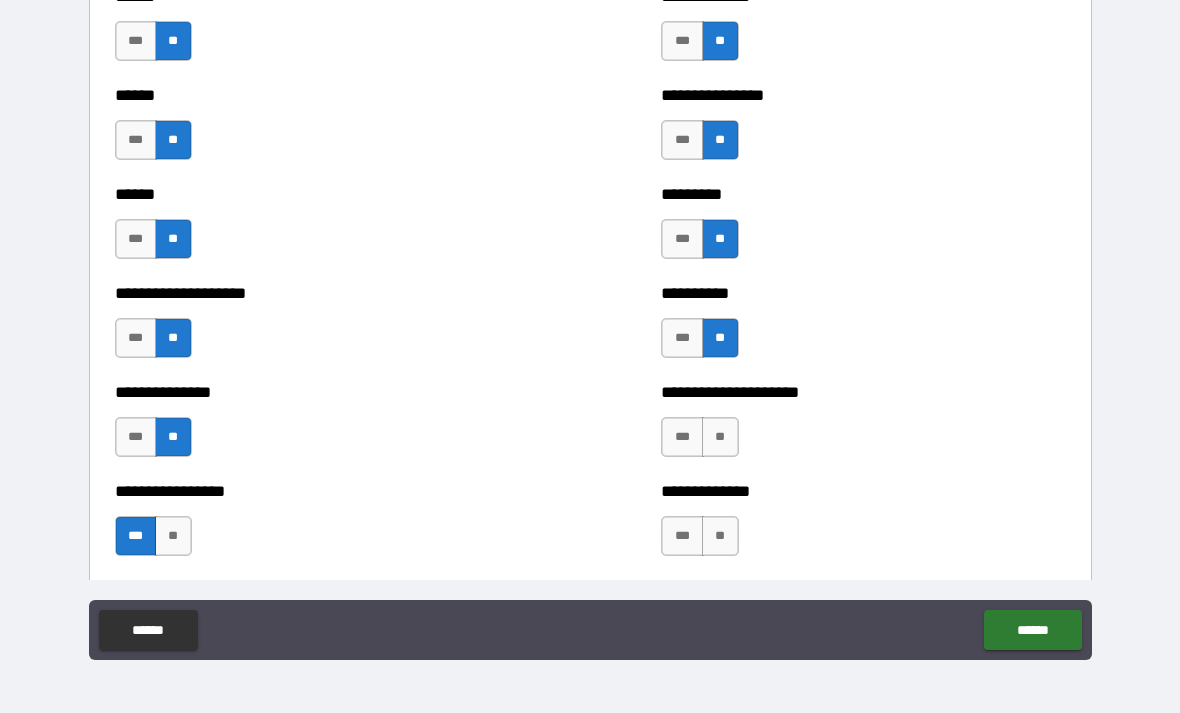 click on "**" at bounding box center [720, 437] 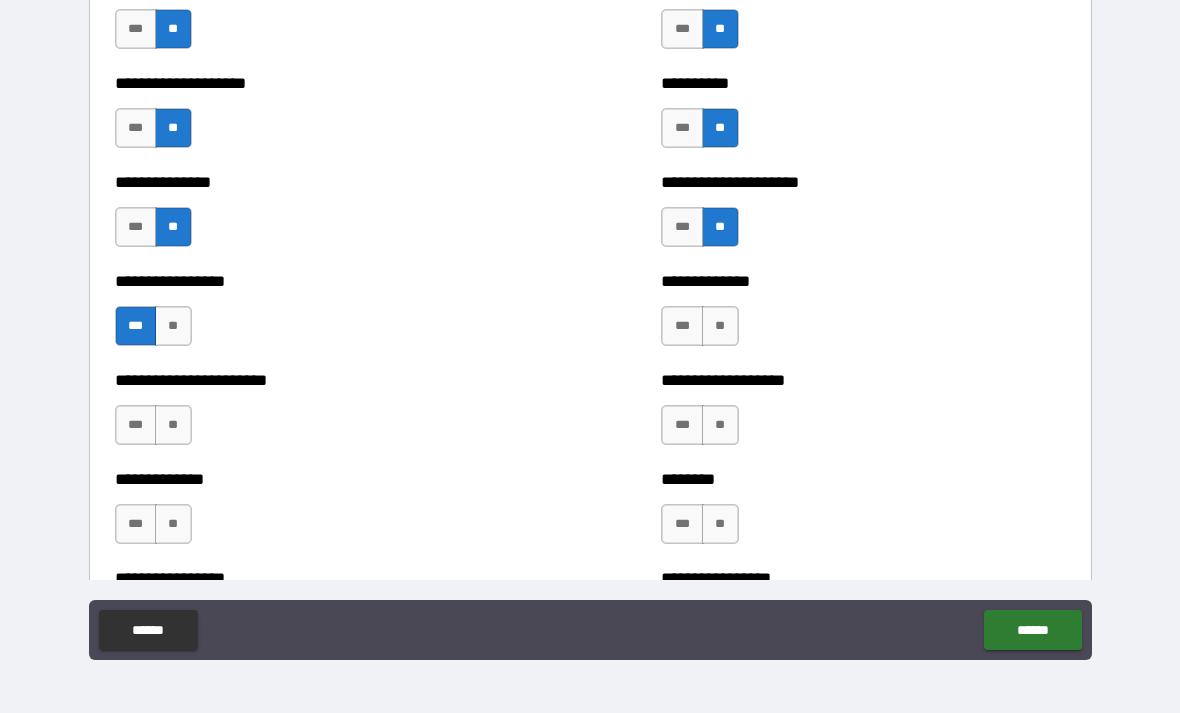 scroll, scrollTop: 3341, scrollLeft: 0, axis: vertical 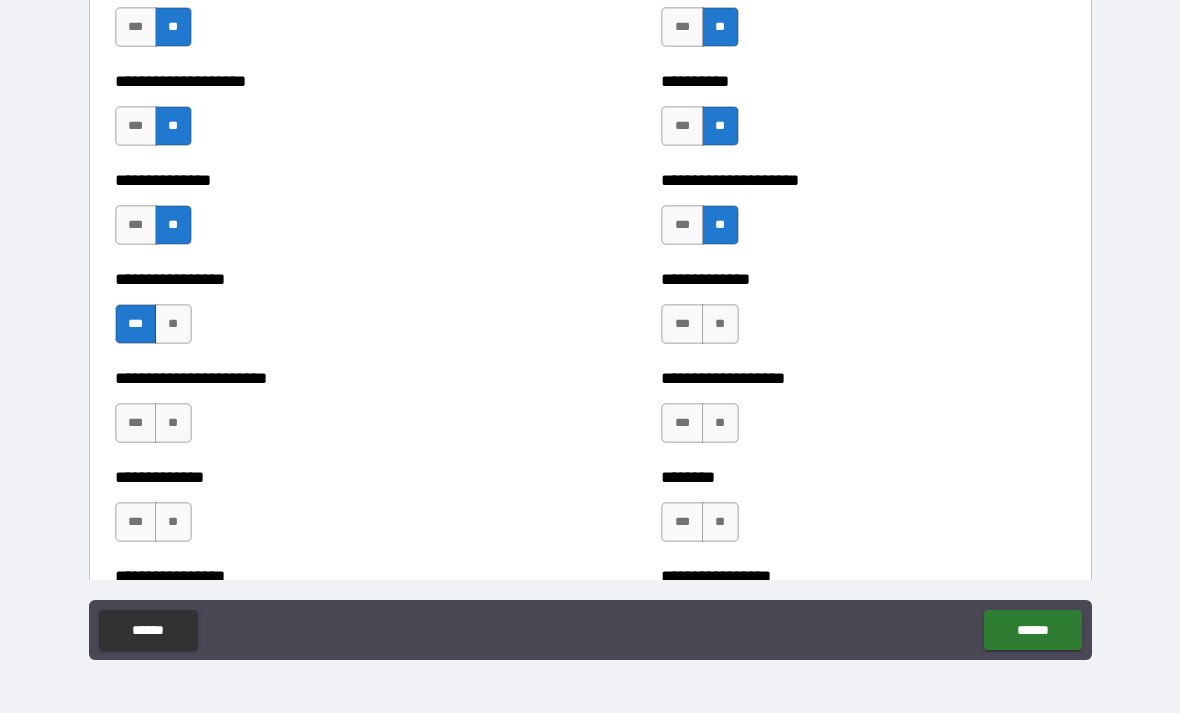 click on "**" at bounding box center (720, 324) 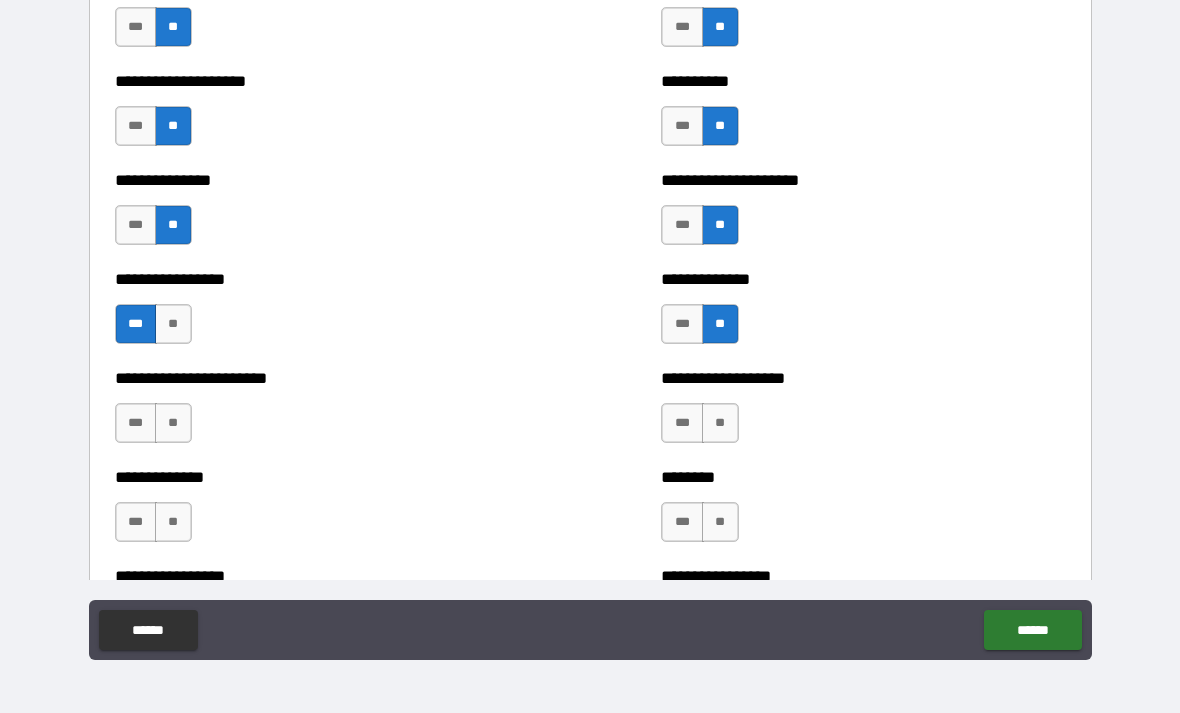 click on "**" at bounding box center (720, 423) 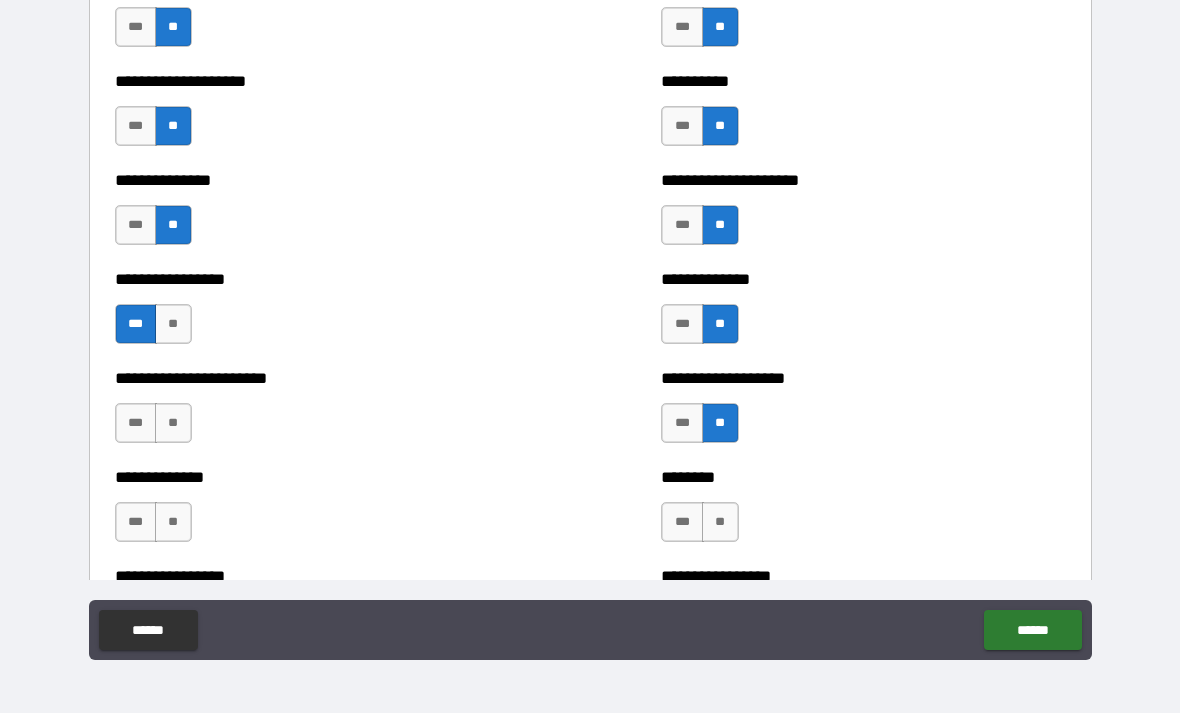 click on "**" at bounding box center [720, 522] 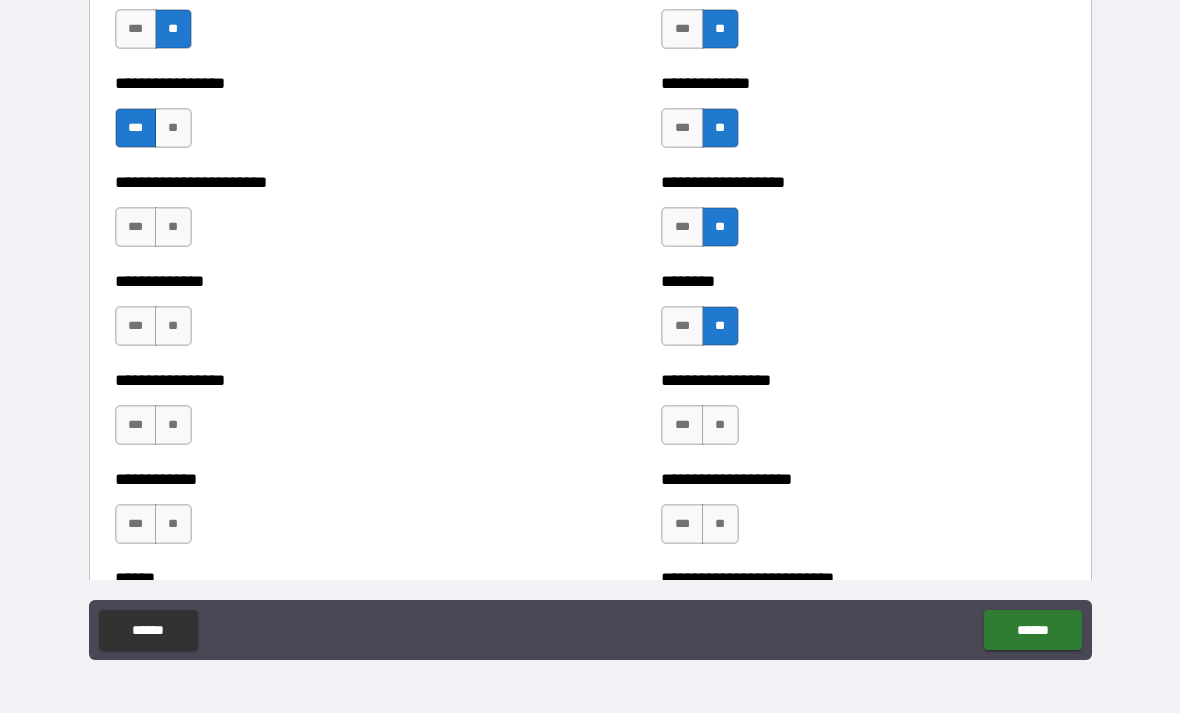 scroll, scrollTop: 3551, scrollLeft: 0, axis: vertical 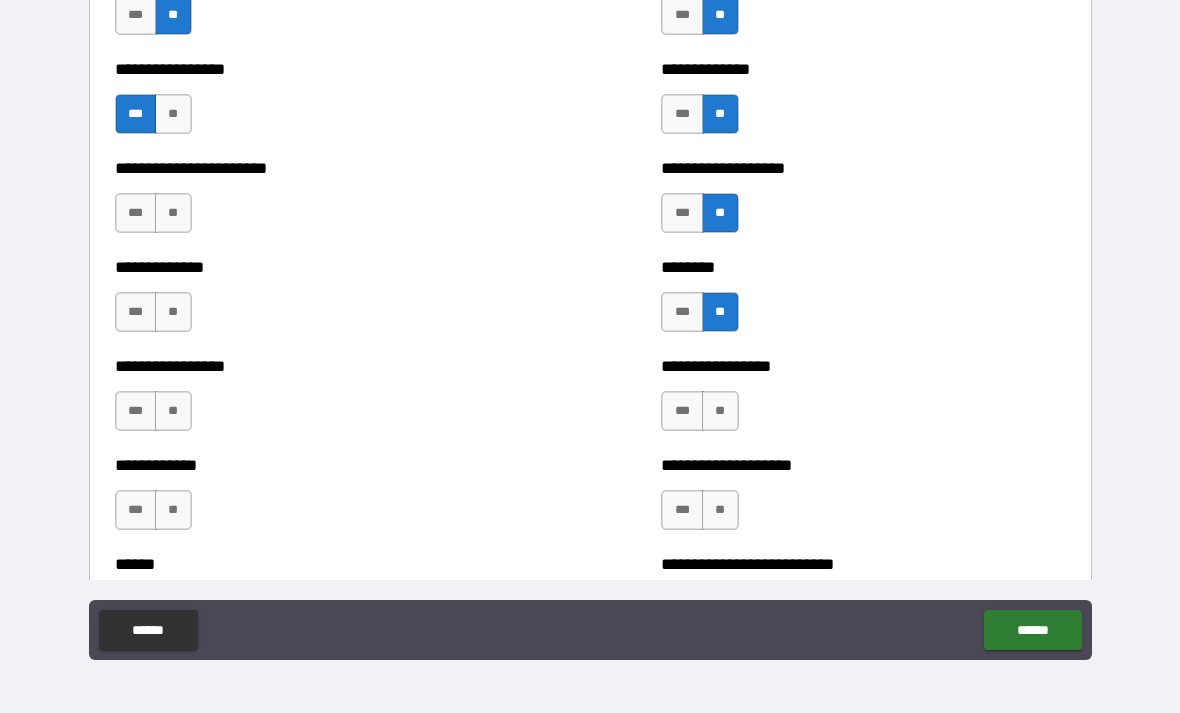 click on "**" at bounding box center [173, 213] 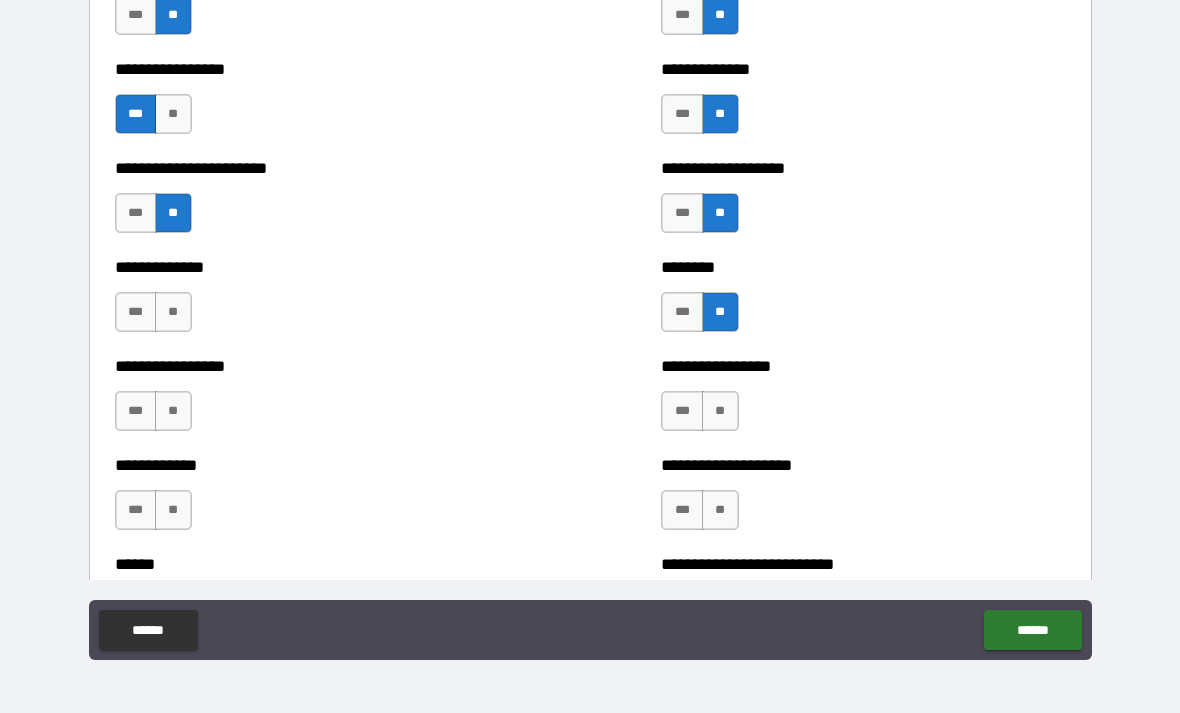 click on "**" at bounding box center [173, 312] 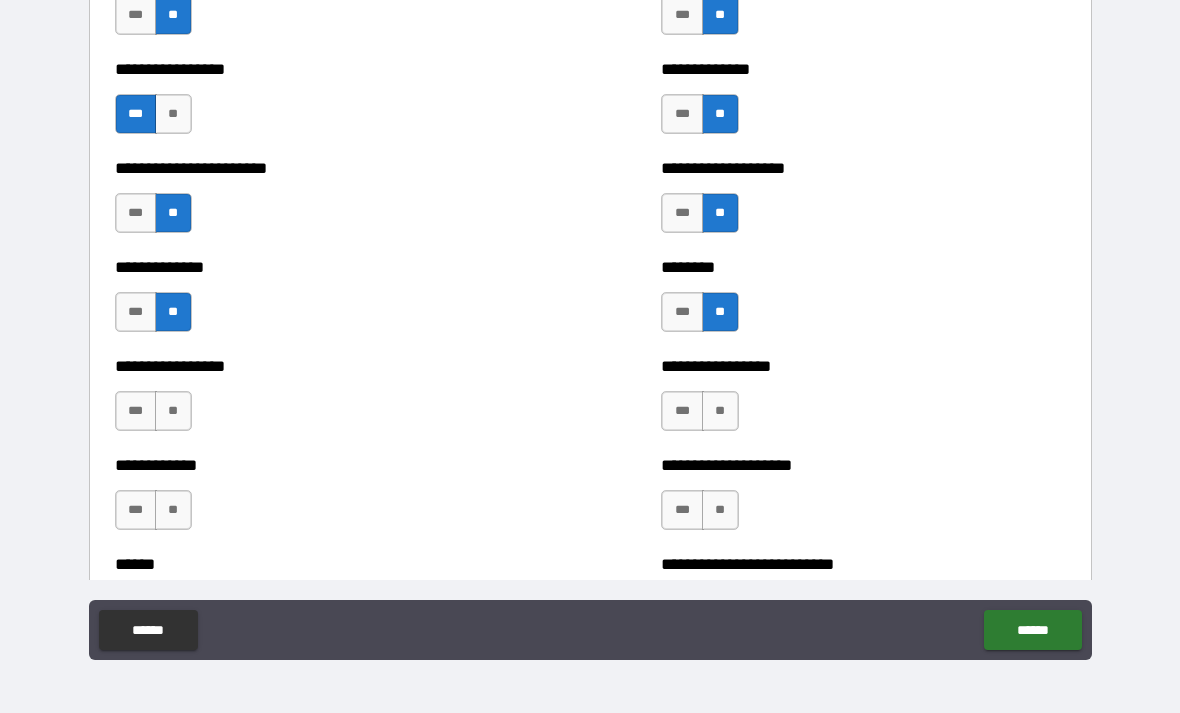 click on "**" at bounding box center [173, 411] 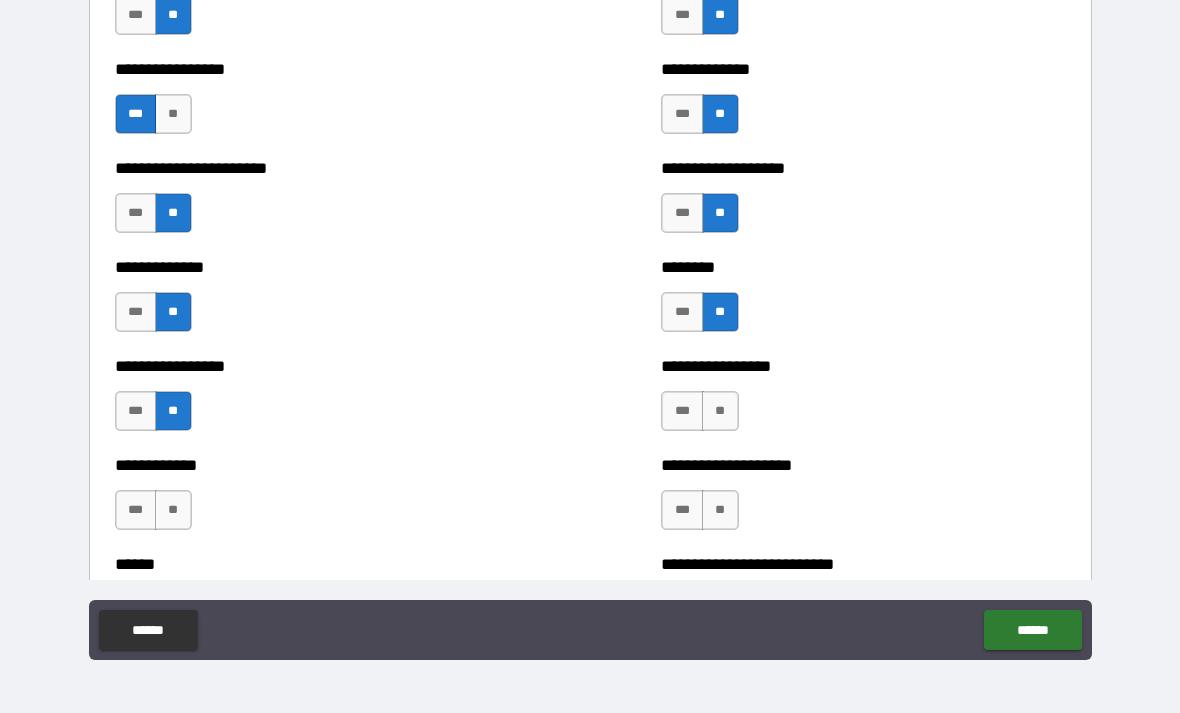 click on "**" at bounding box center (173, 510) 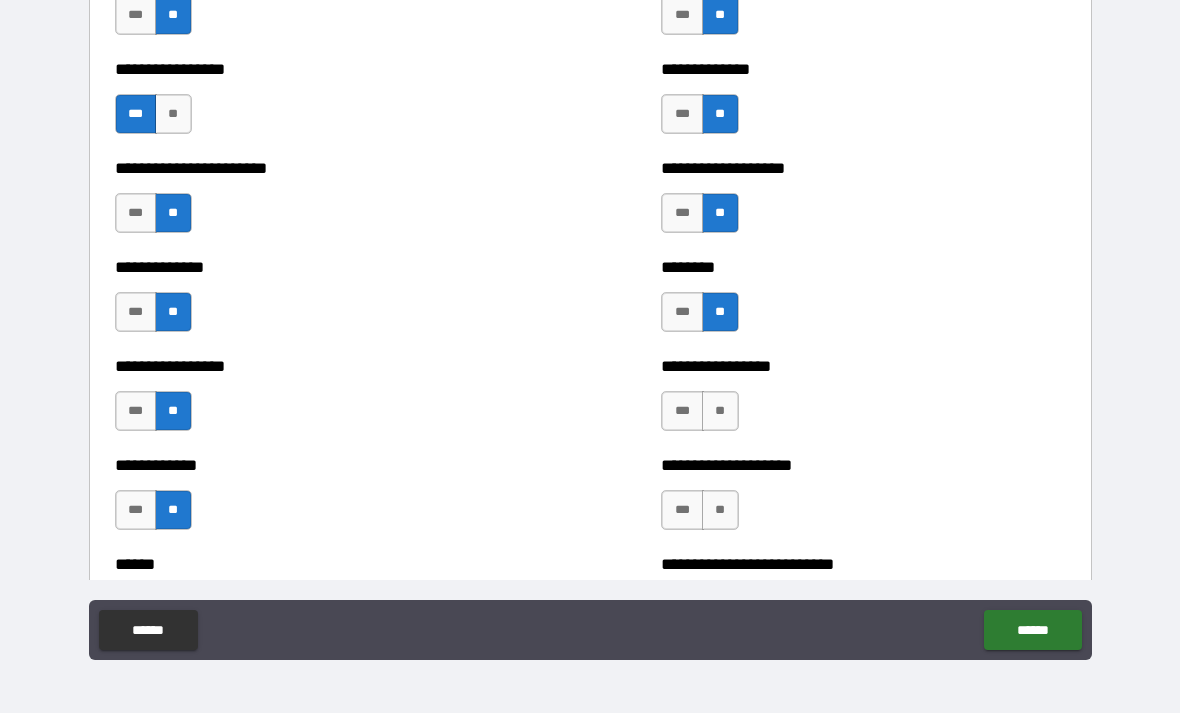 click on "**********" at bounding box center [863, 401] 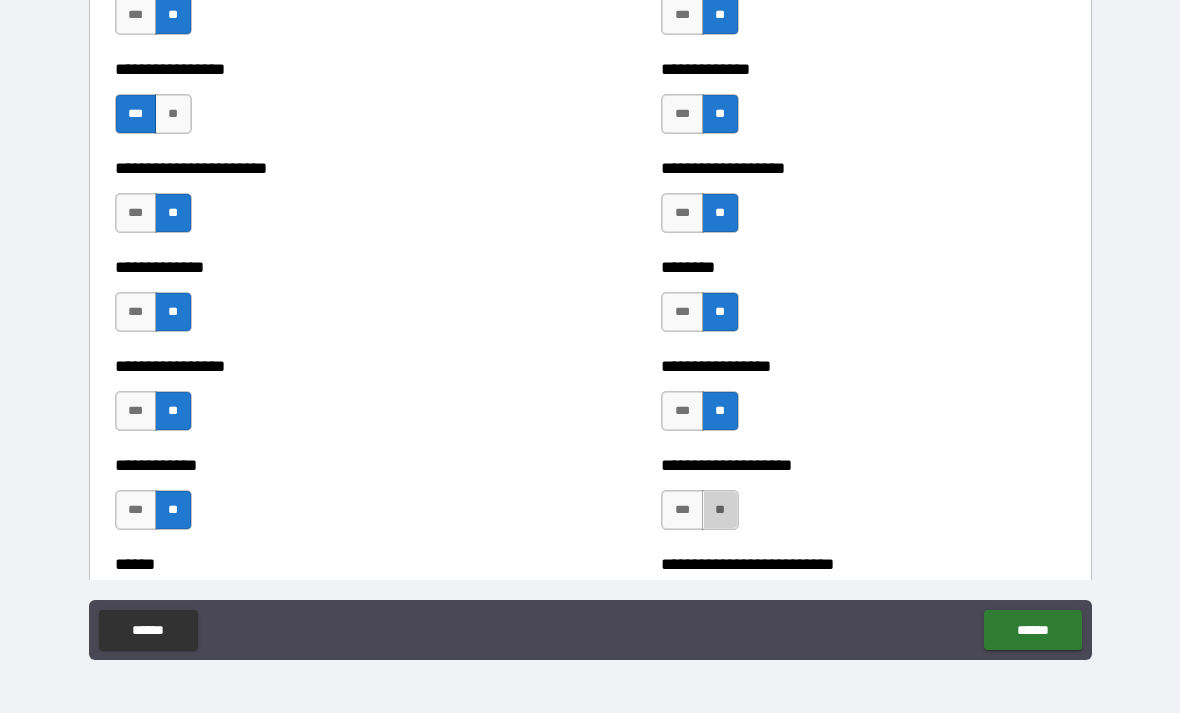 click on "**" at bounding box center (720, 510) 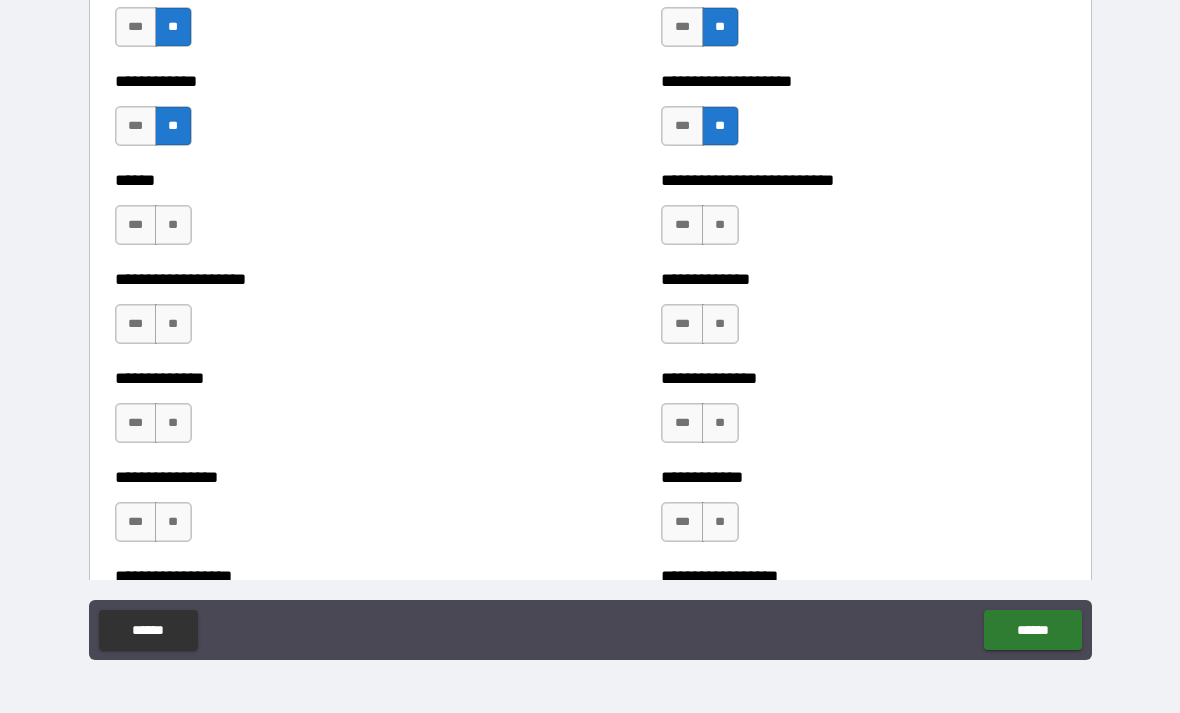 scroll, scrollTop: 3947, scrollLeft: 0, axis: vertical 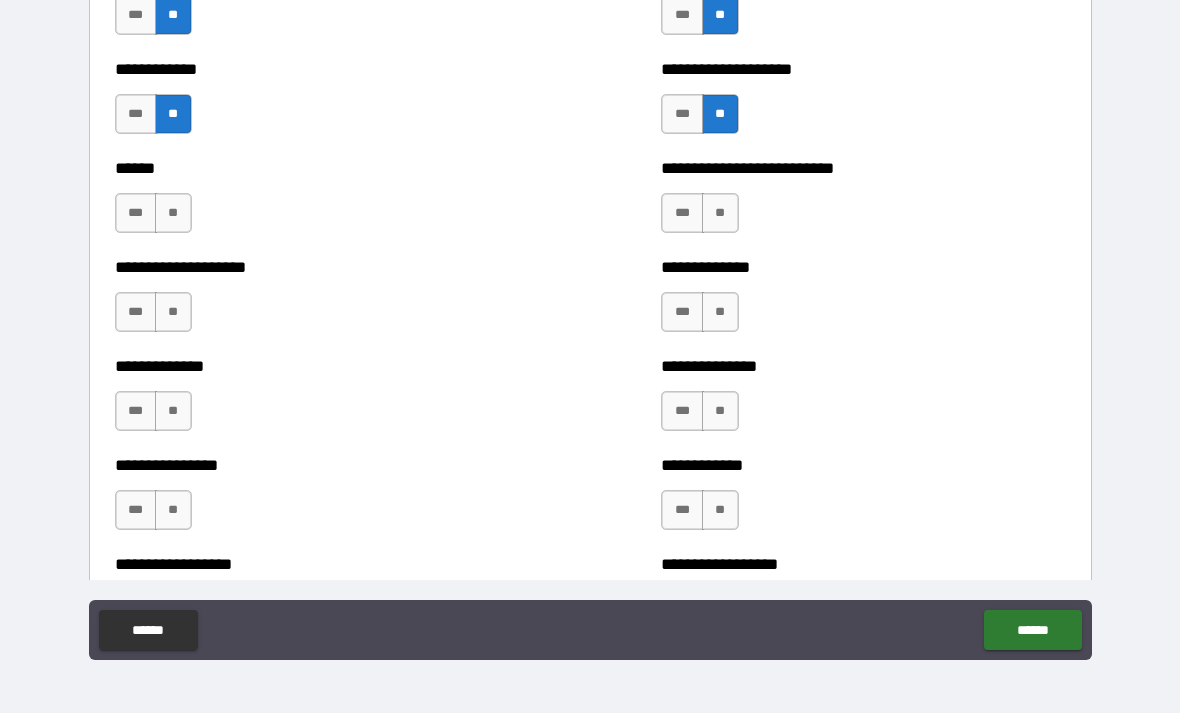 click on "**" at bounding box center (173, 213) 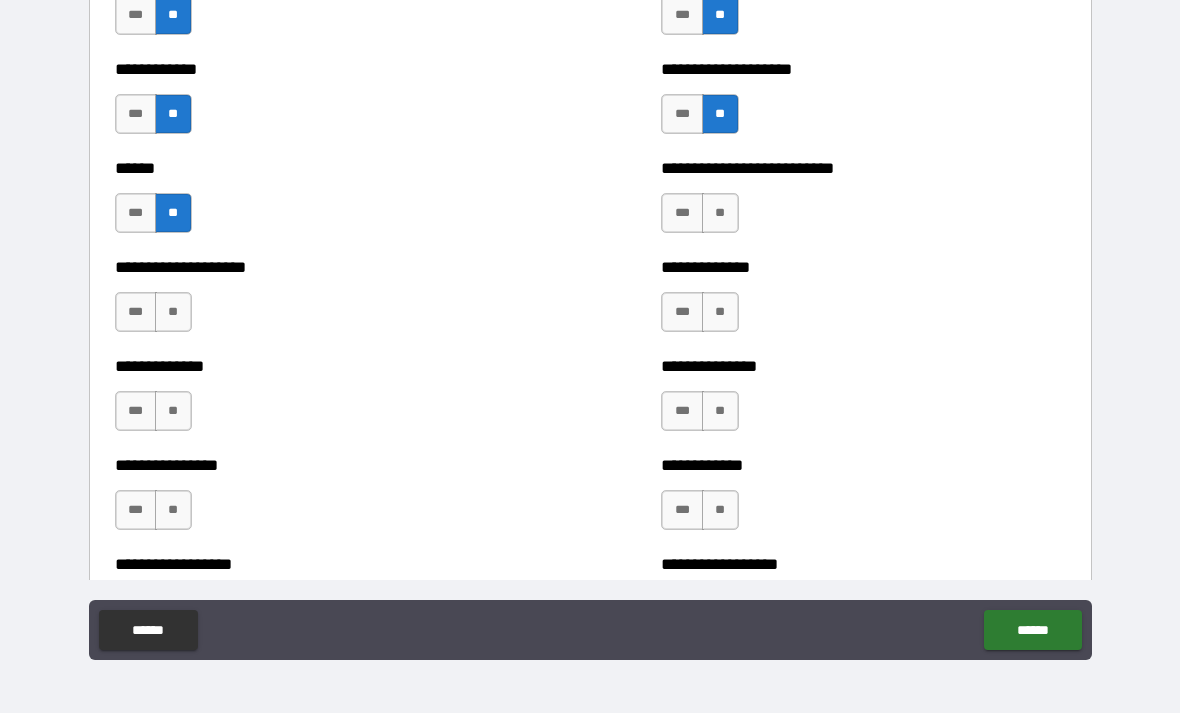 click on "**" at bounding box center (173, 312) 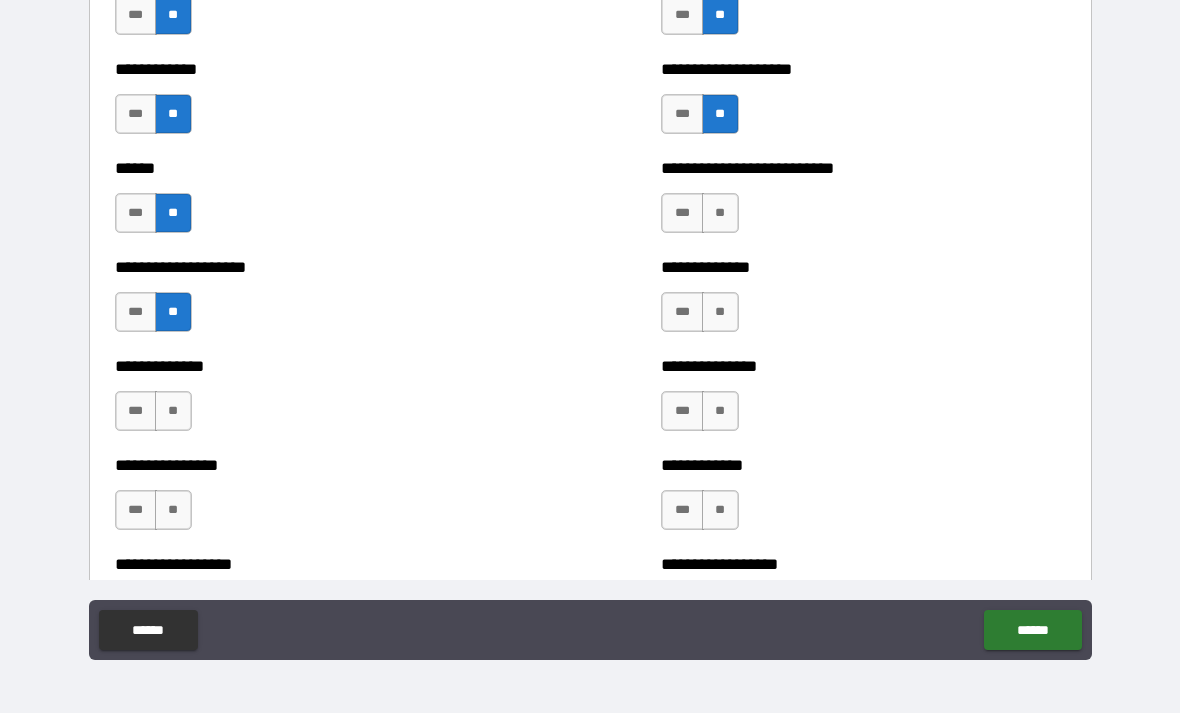 click on "**" at bounding box center (173, 411) 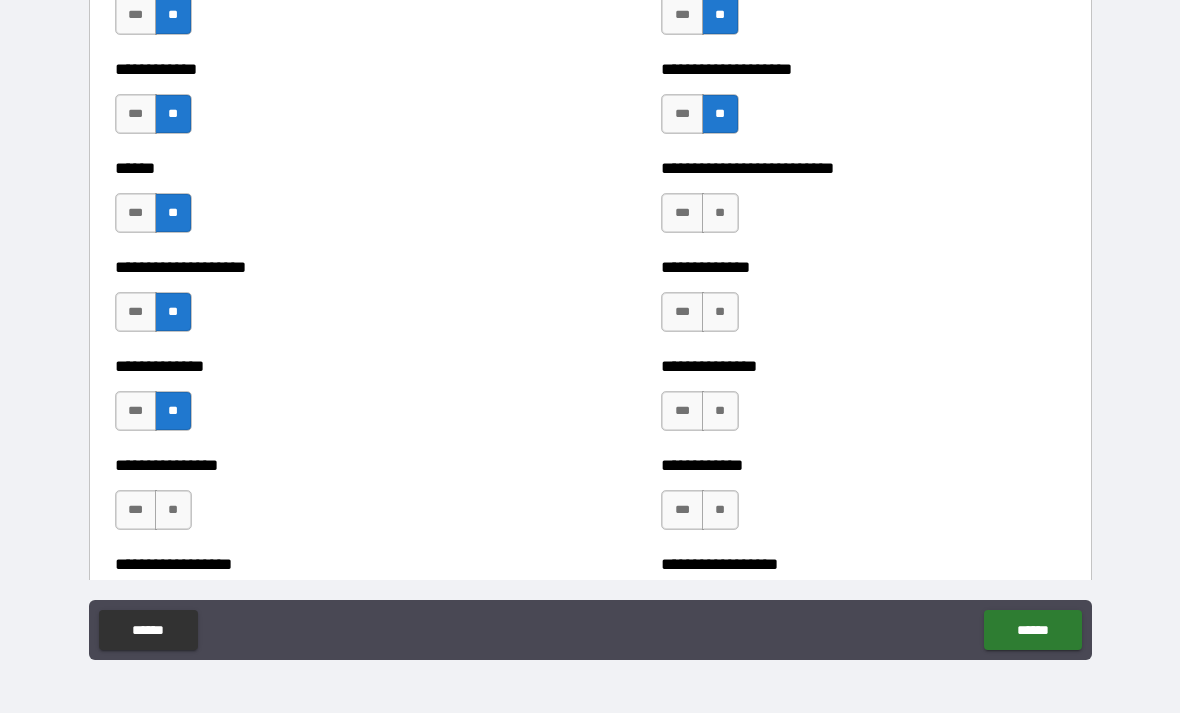 click on "**" at bounding box center [173, 510] 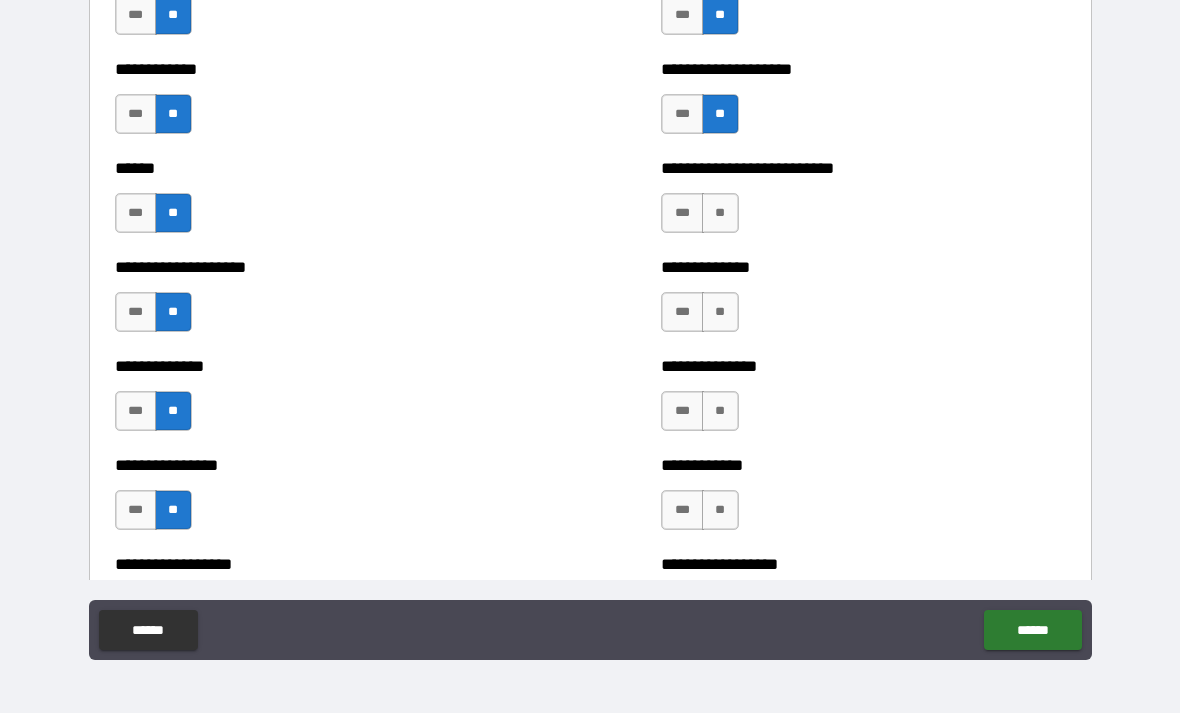 click on "**" at bounding box center (720, 213) 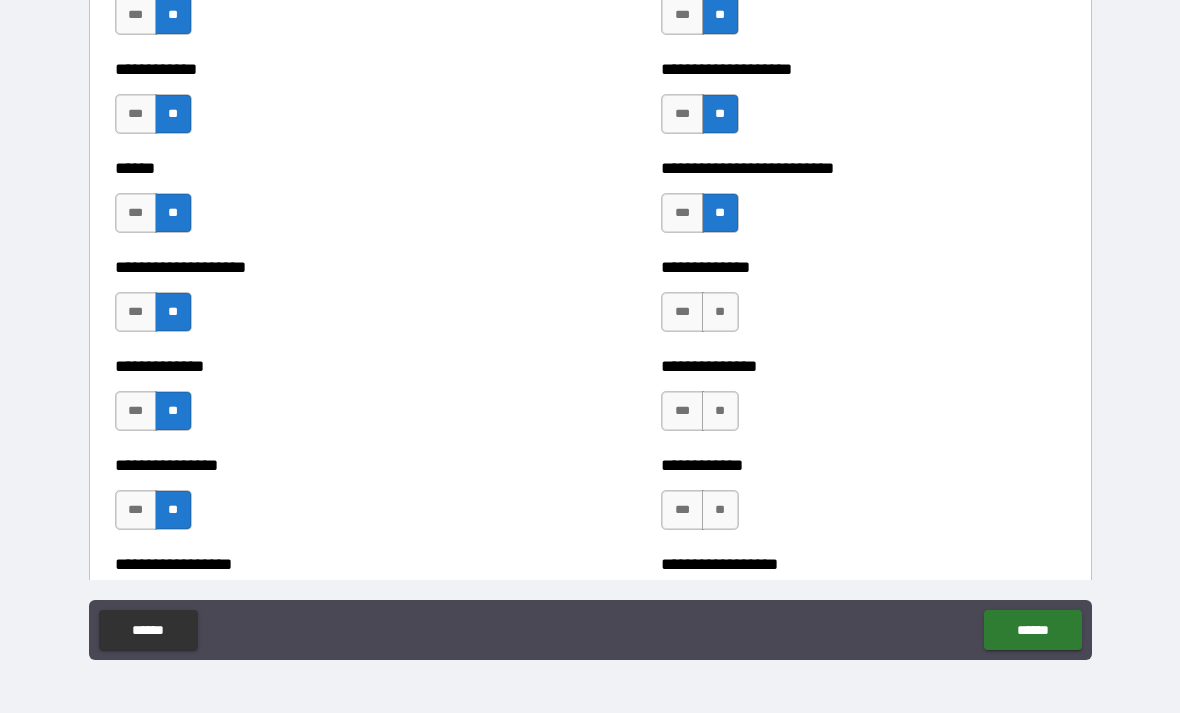 click on "**" at bounding box center [720, 312] 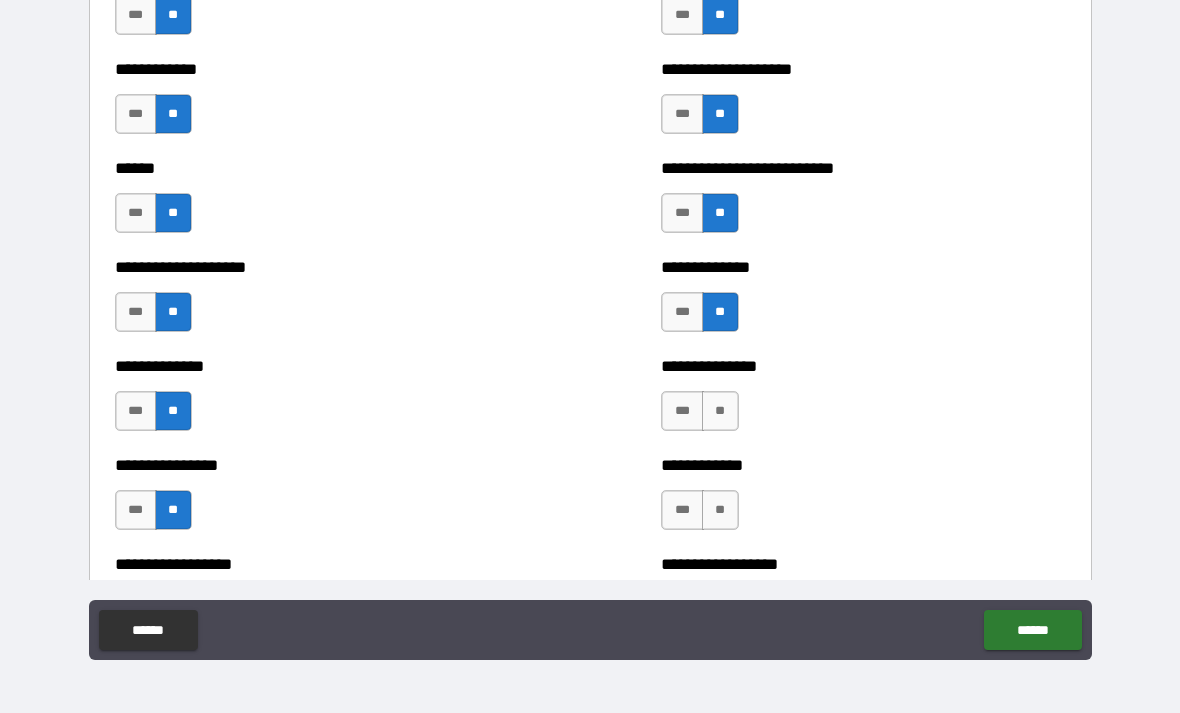 click on "**" at bounding box center (720, 411) 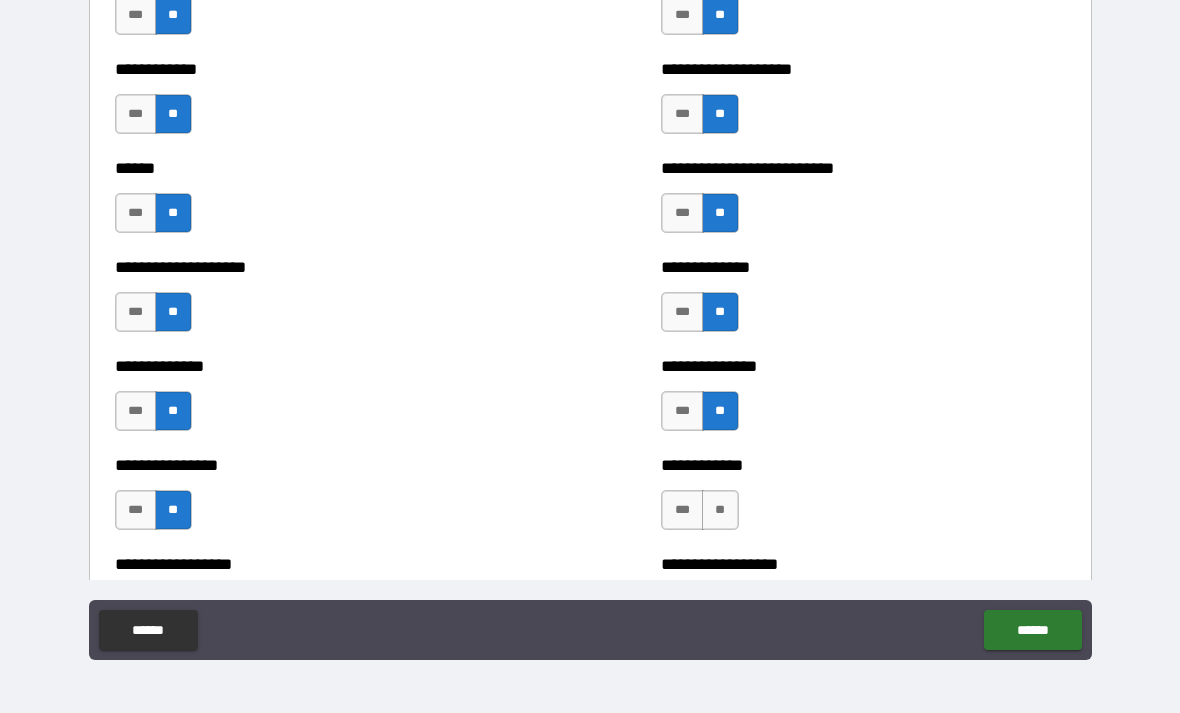 click on "**" at bounding box center (720, 510) 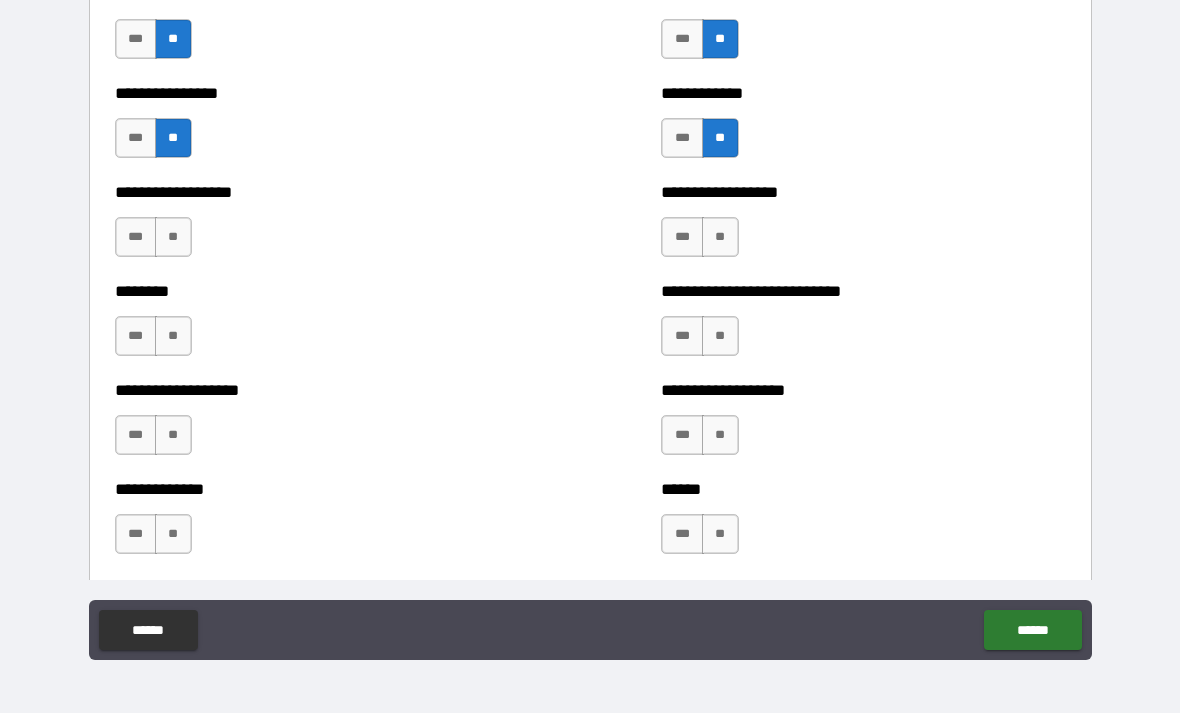 scroll, scrollTop: 4321, scrollLeft: 0, axis: vertical 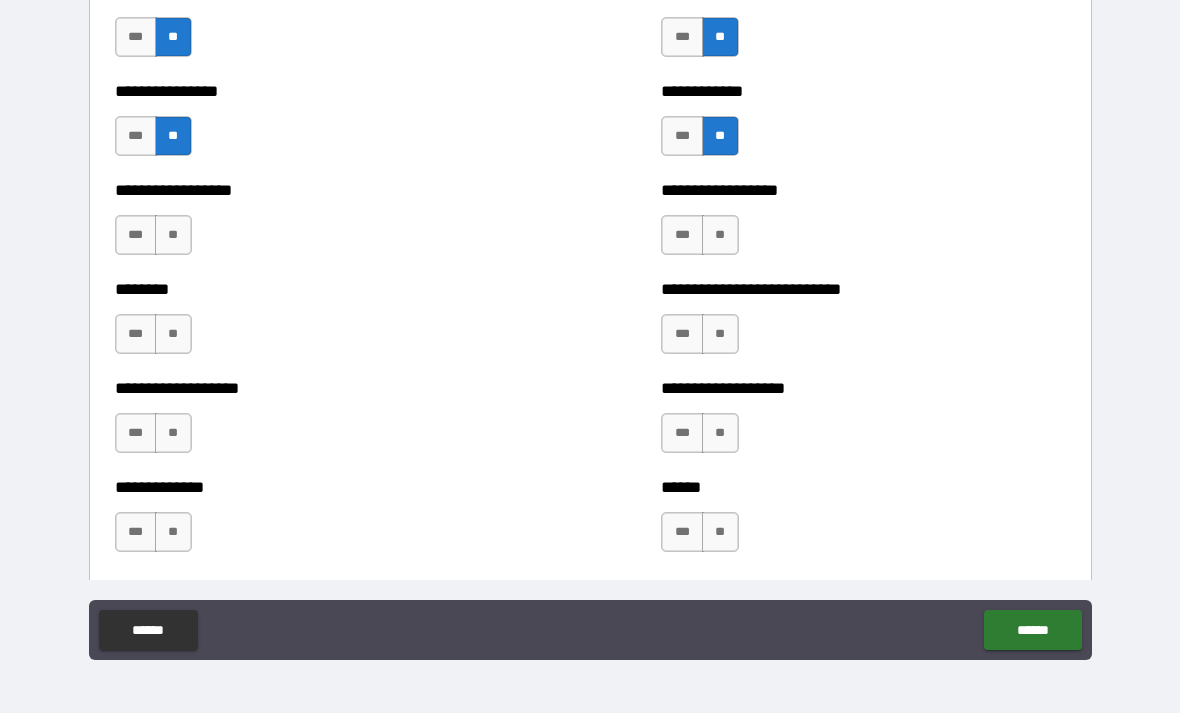 click on "**" at bounding box center [173, 235] 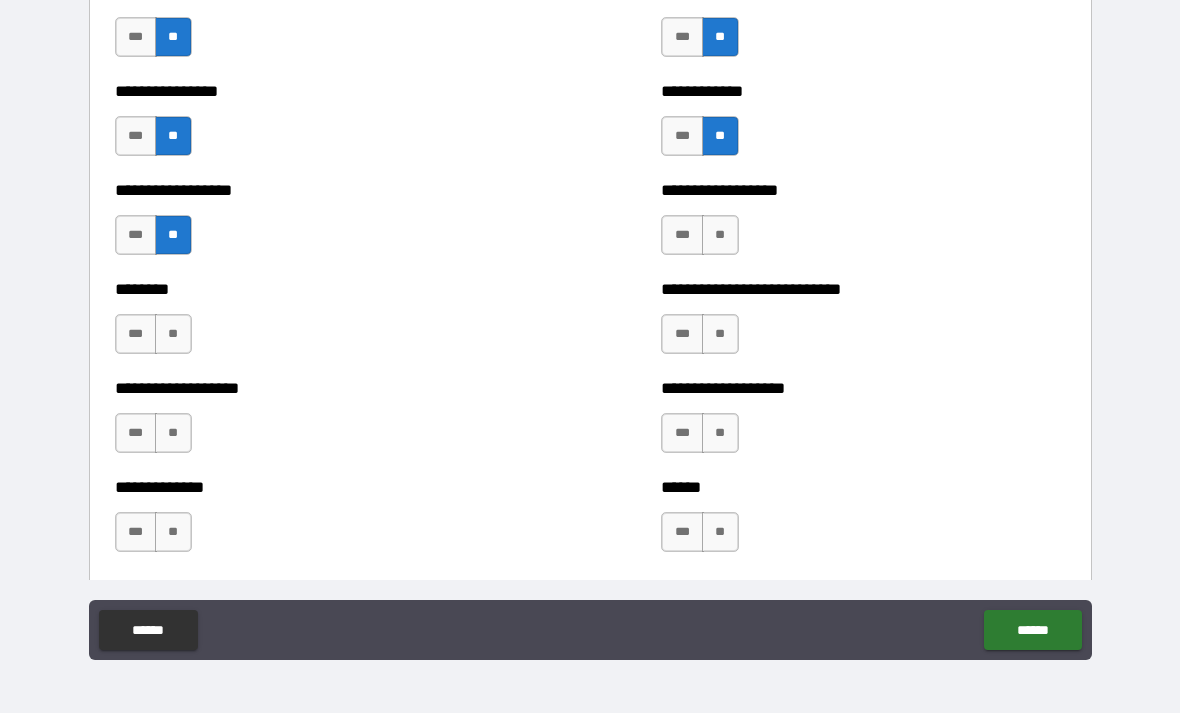 click on "**" at bounding box center (173, 334) 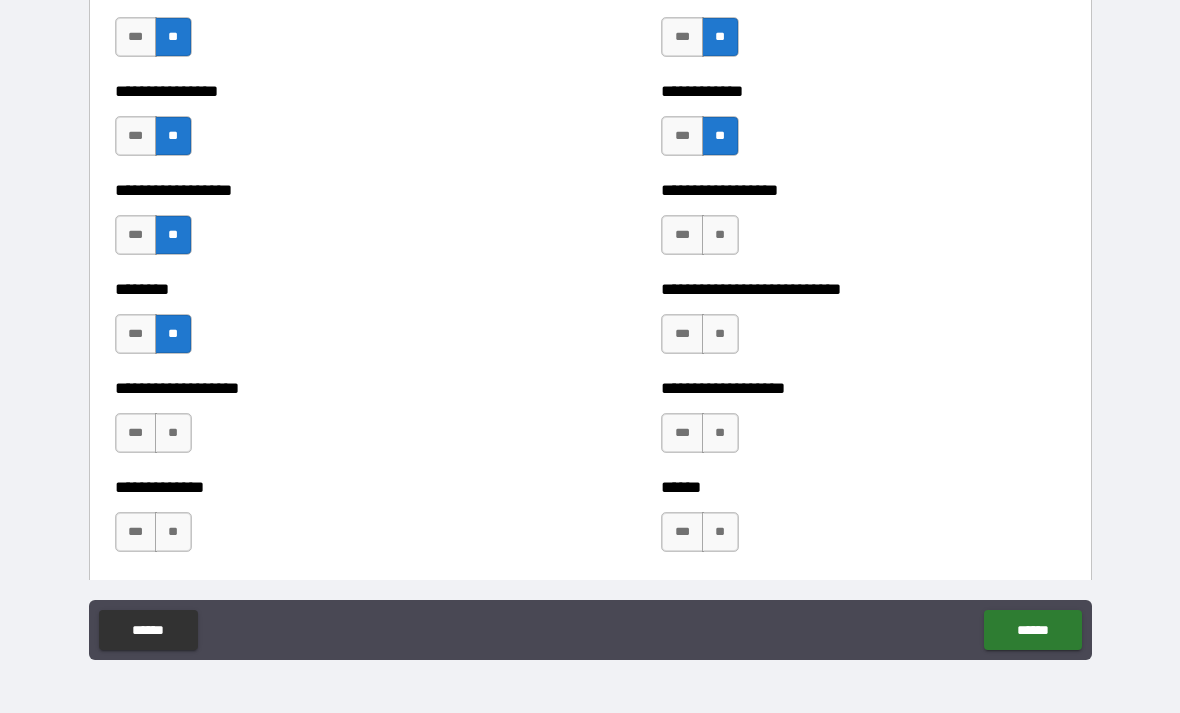 click on "**" at bounding box center [173, 433] 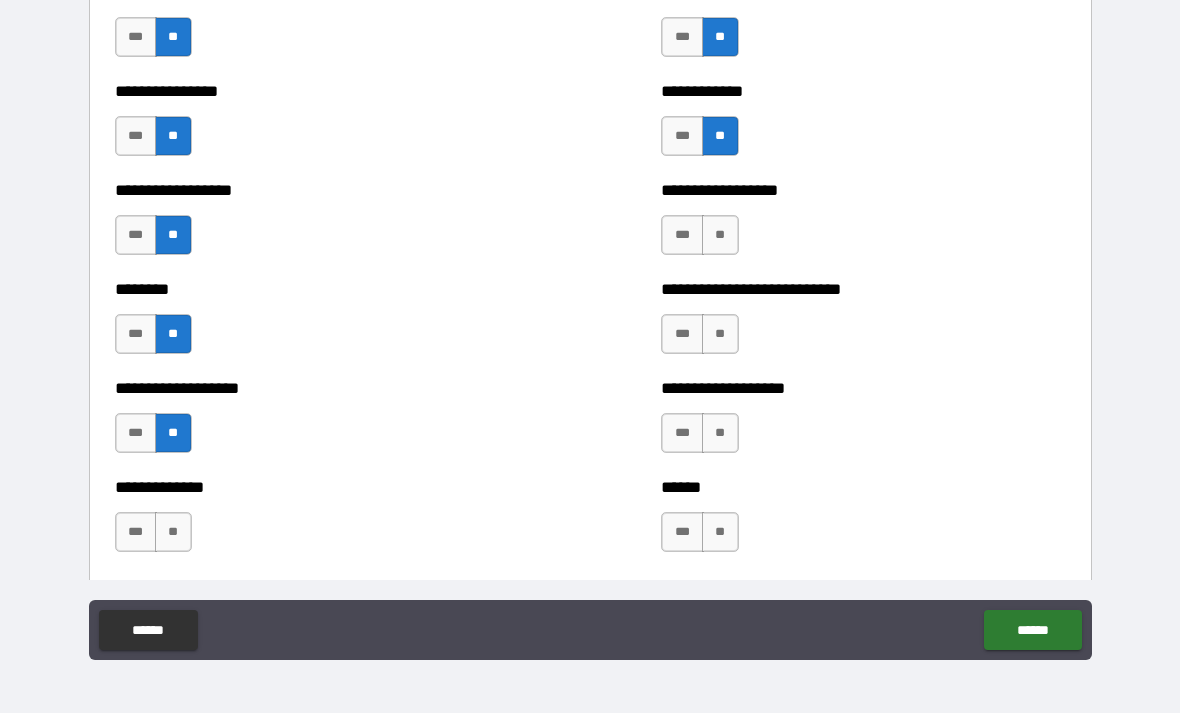 click on "**" at bounding box center (173, 532) 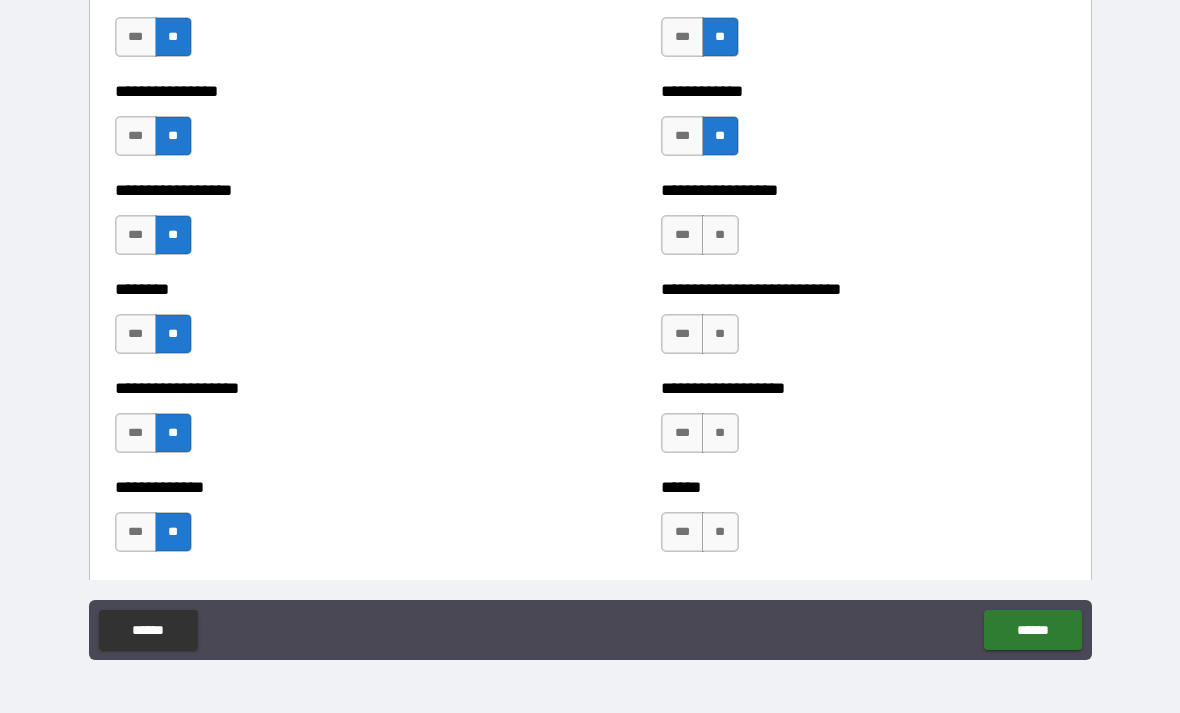 click on "**" at bounding box center (720, 235) 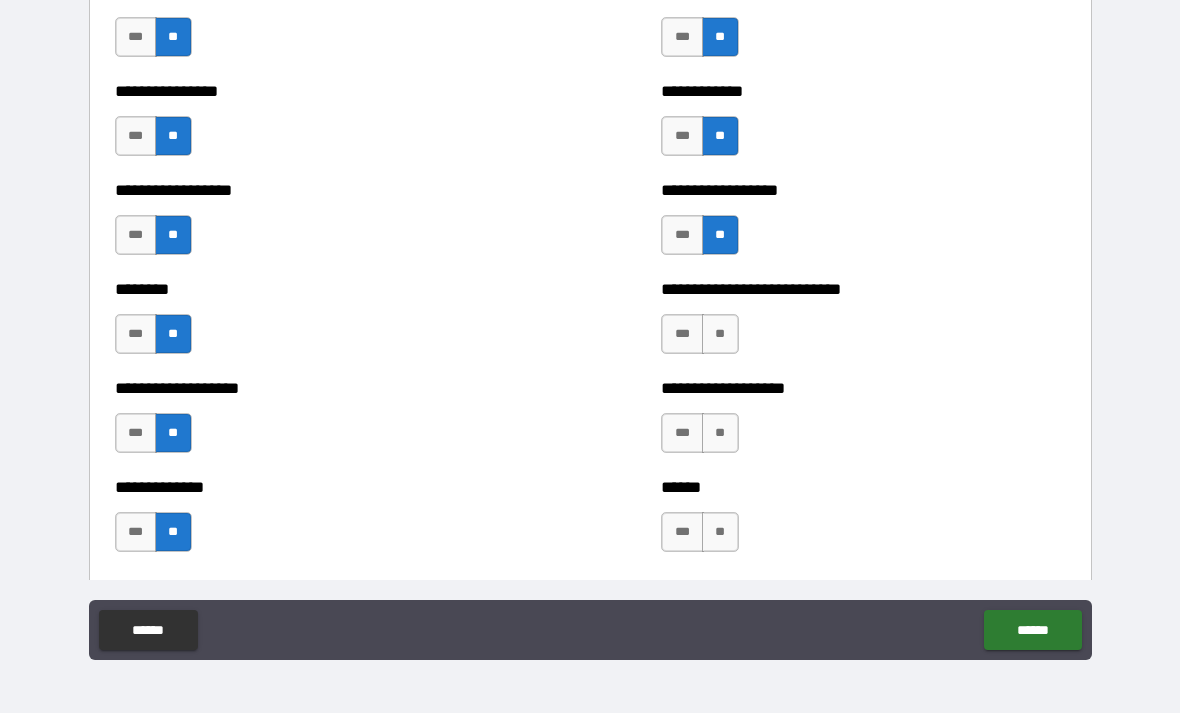 click on "**" at bounding box center [720, 334] 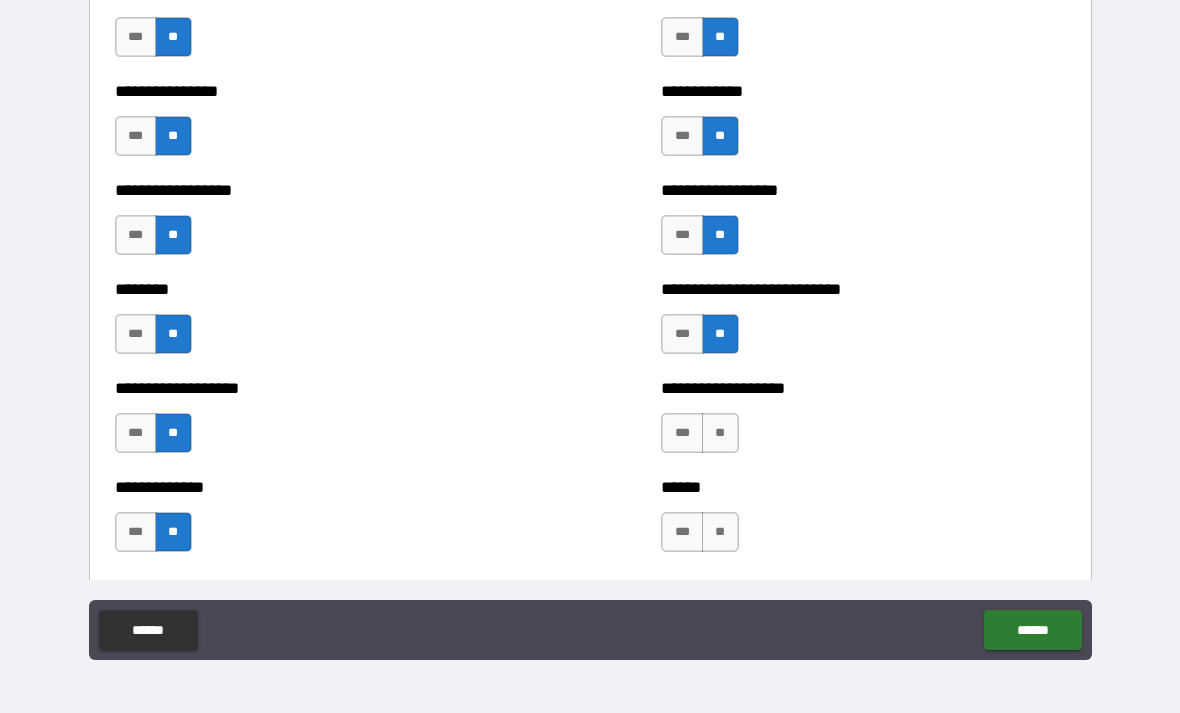 click on "**" at bounding box center [720, 433] 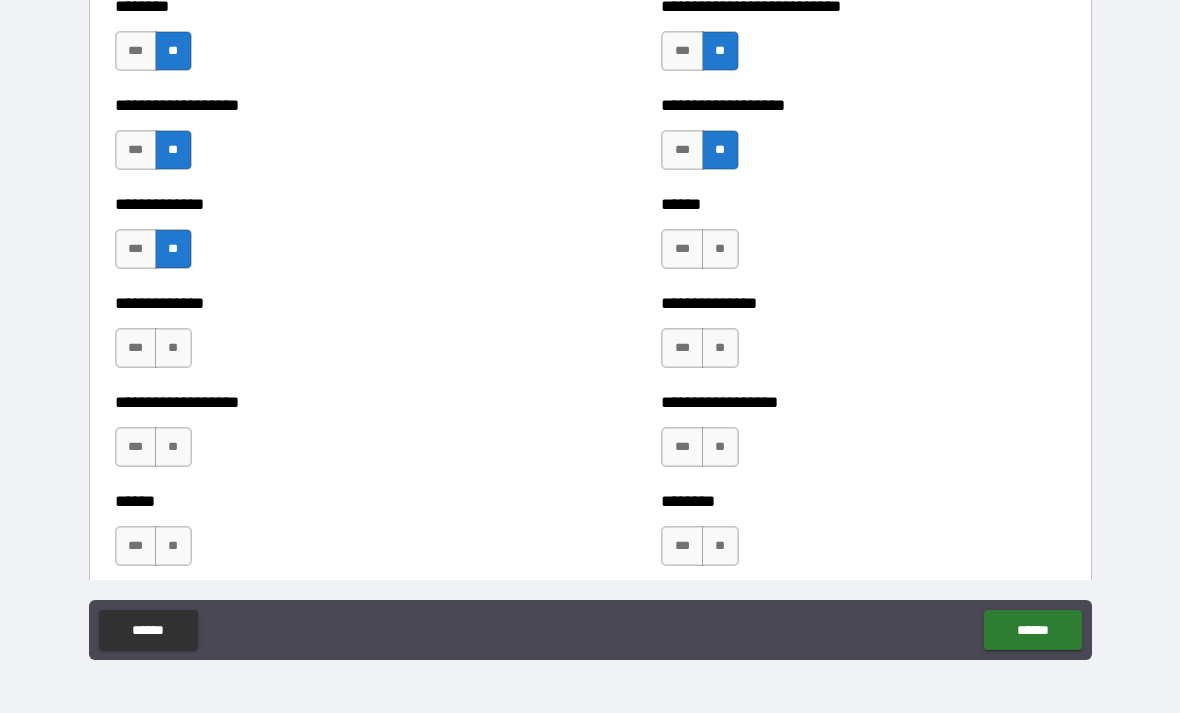 scroll, scrollTop: 4611, scrollLeft: 0, axis: vertical 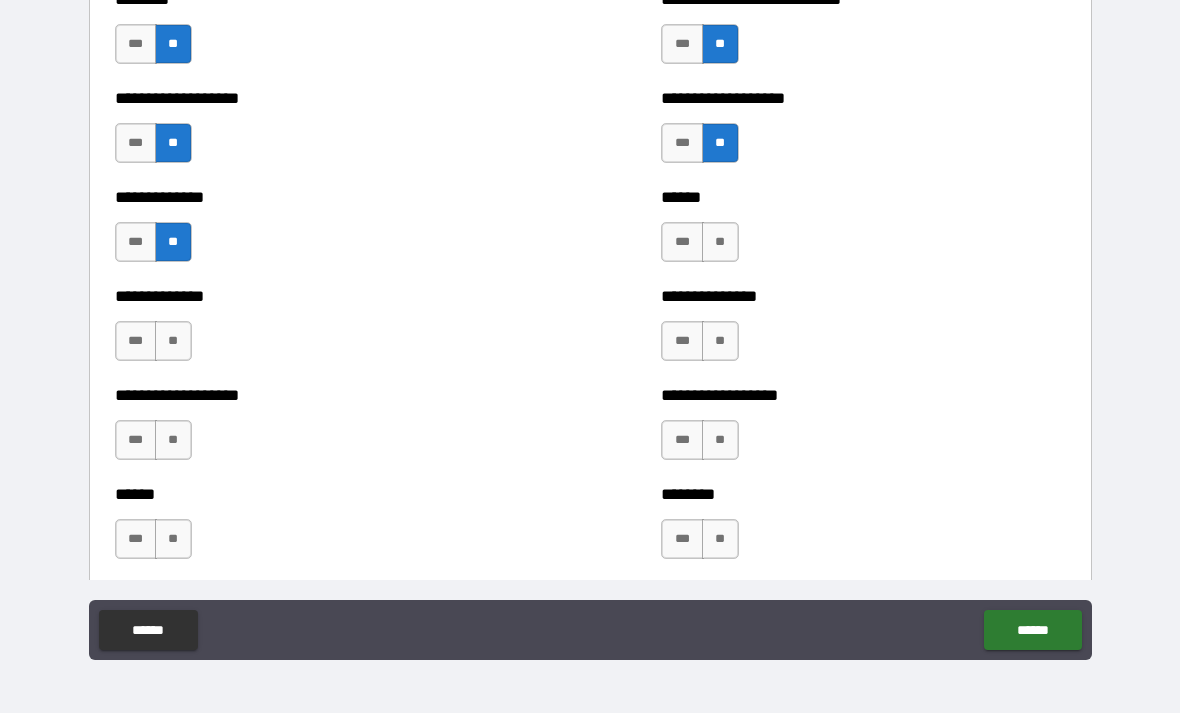 click on "**" at bounding box center (720, 242) 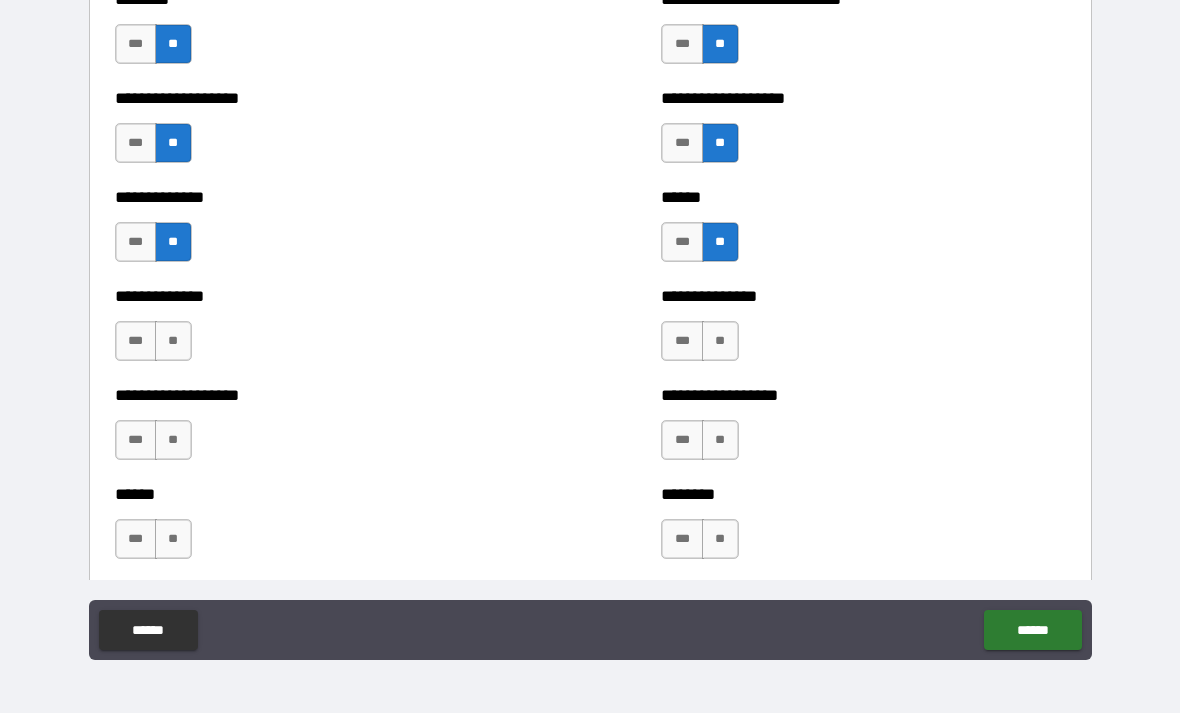 click on "**********" at bounding box center (863, 331) 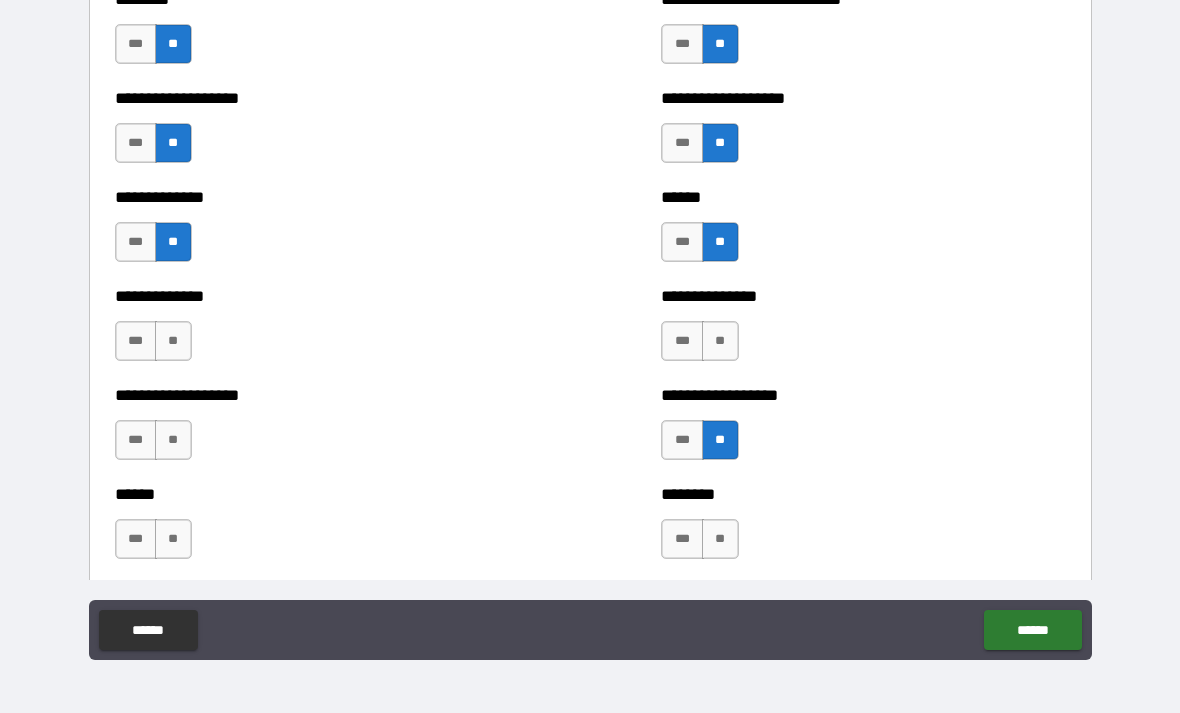 click on "**" at bounding box center (720, 341) 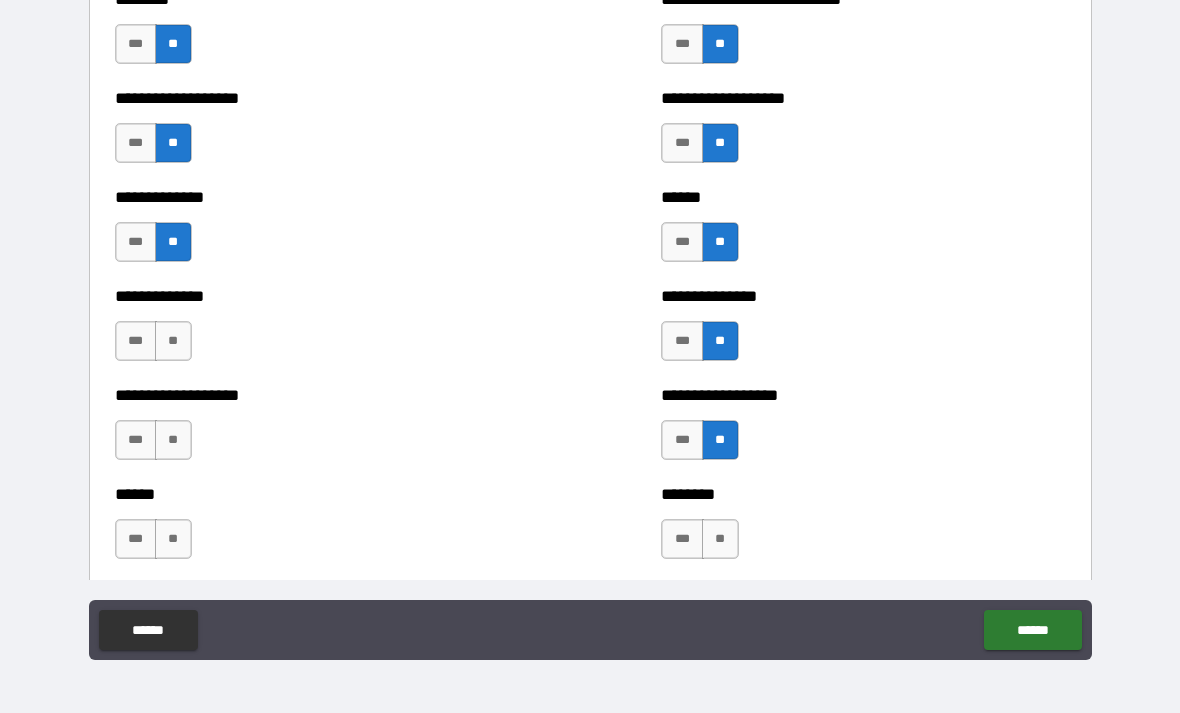 click on "**" at bounding box center [720, 539] 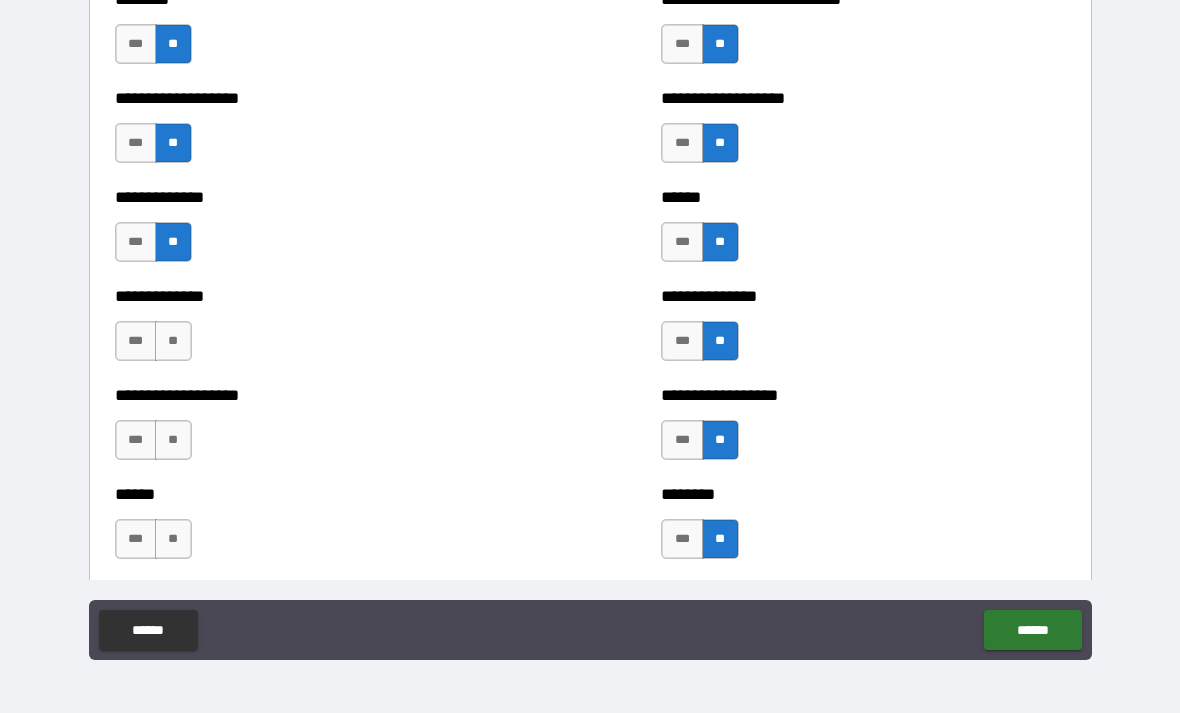 click on "**" at bounding box center [173, 440] 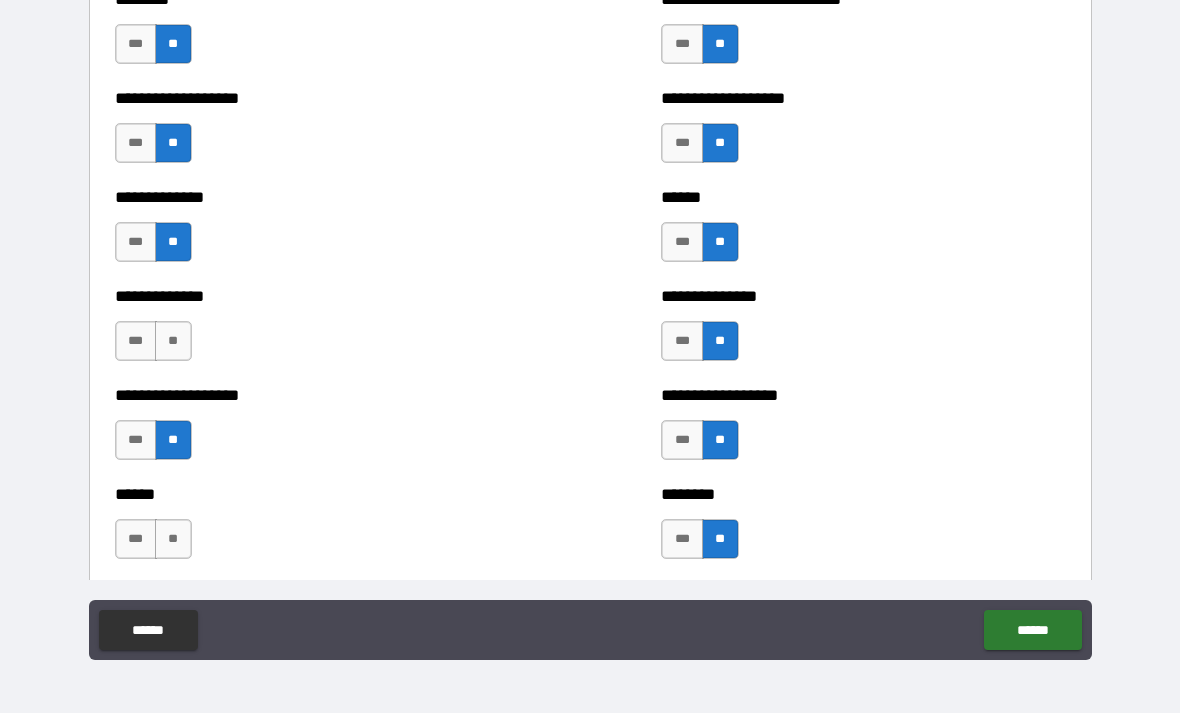 click on "**" at bounding box center (173, 341) 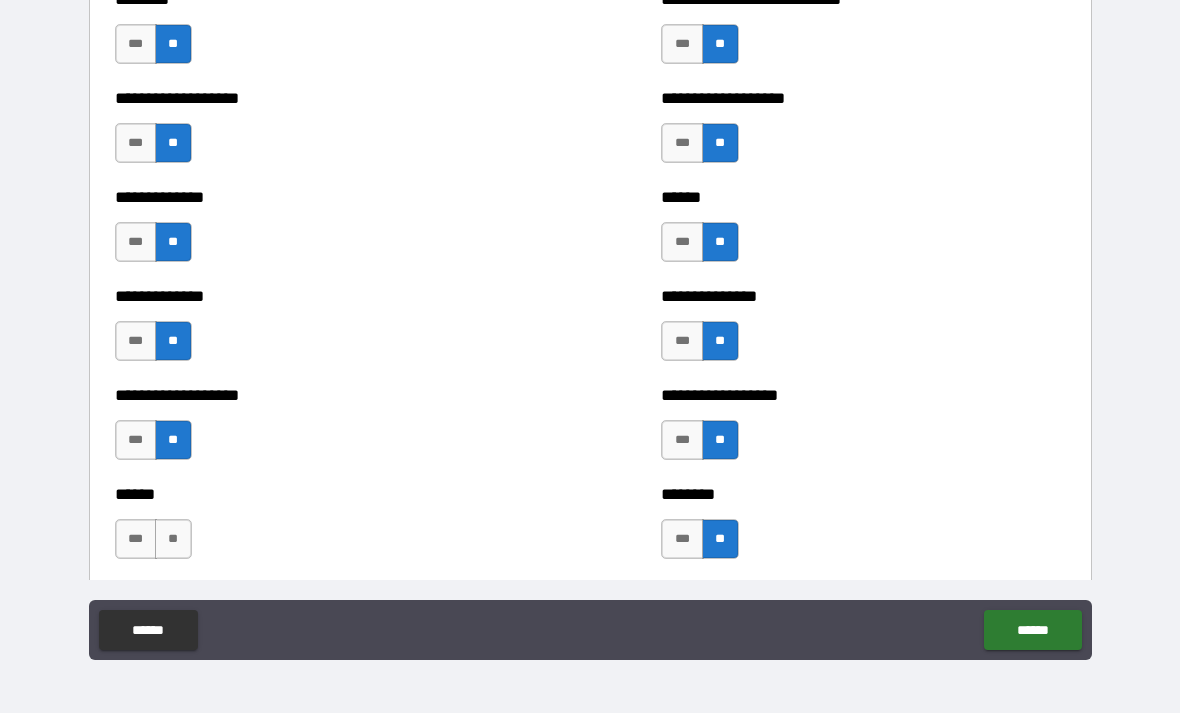click on "**" at bounding box center (173, 539) 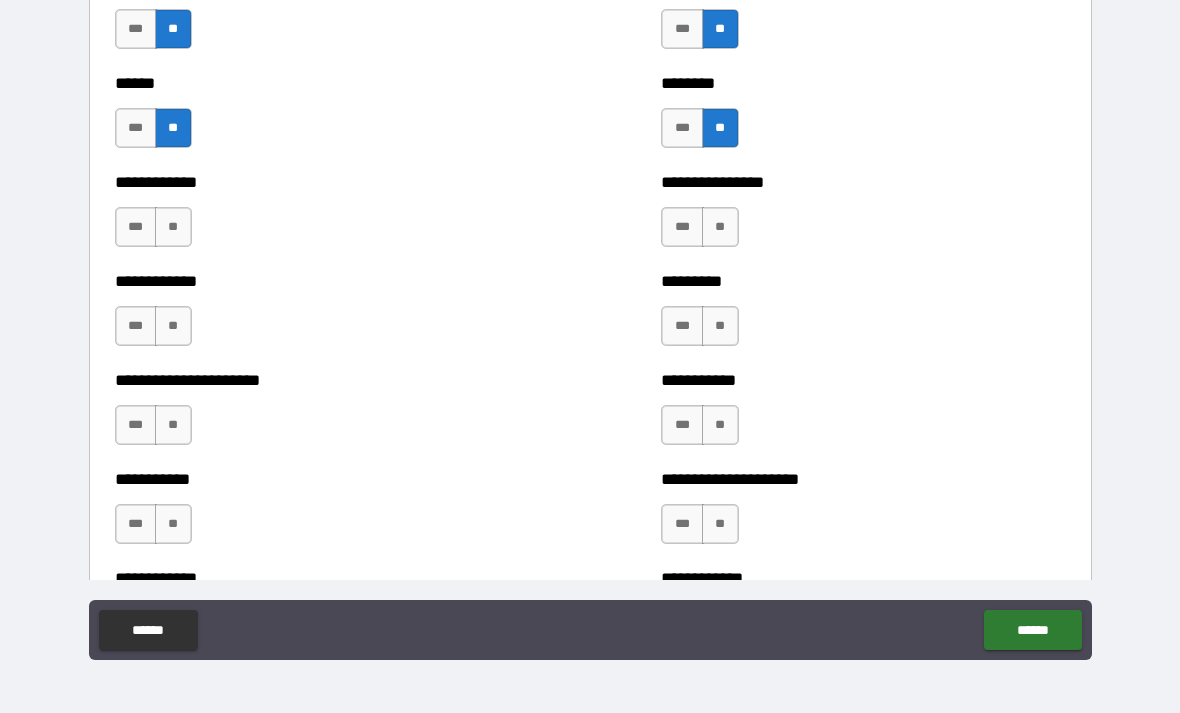 scroll, scrollTop: 5026, scrollLeft: 0, axis: vertical 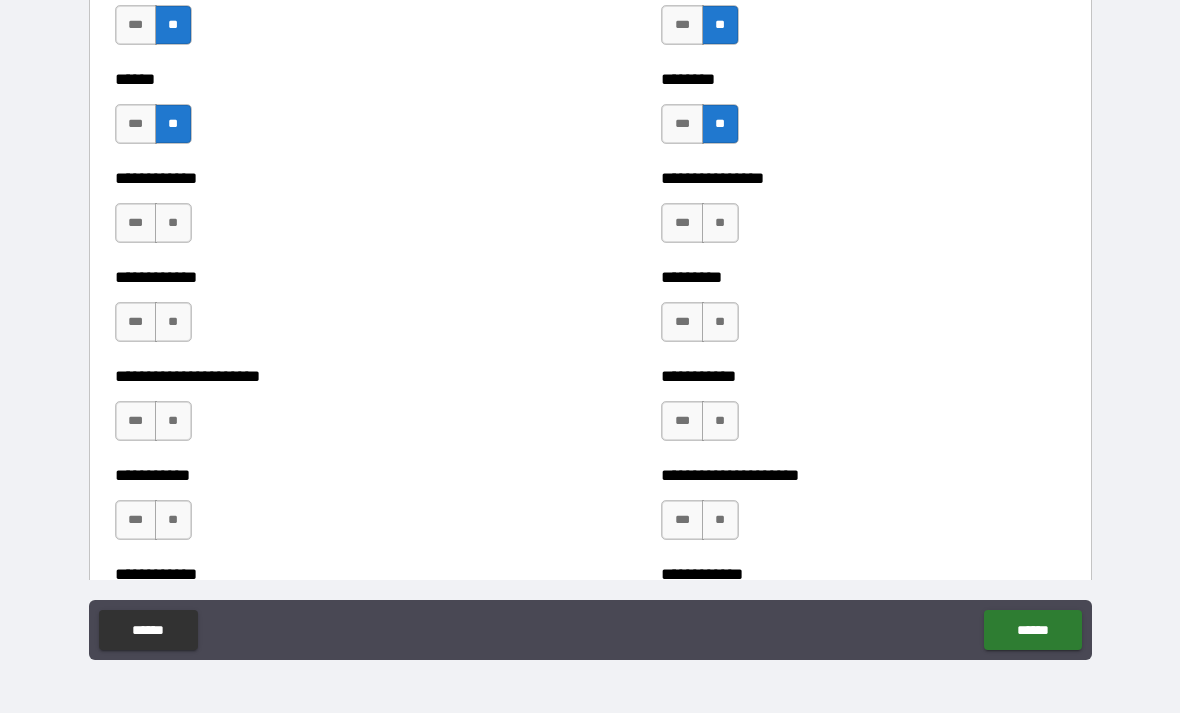 click on "**" at bounding box center (173, 223) 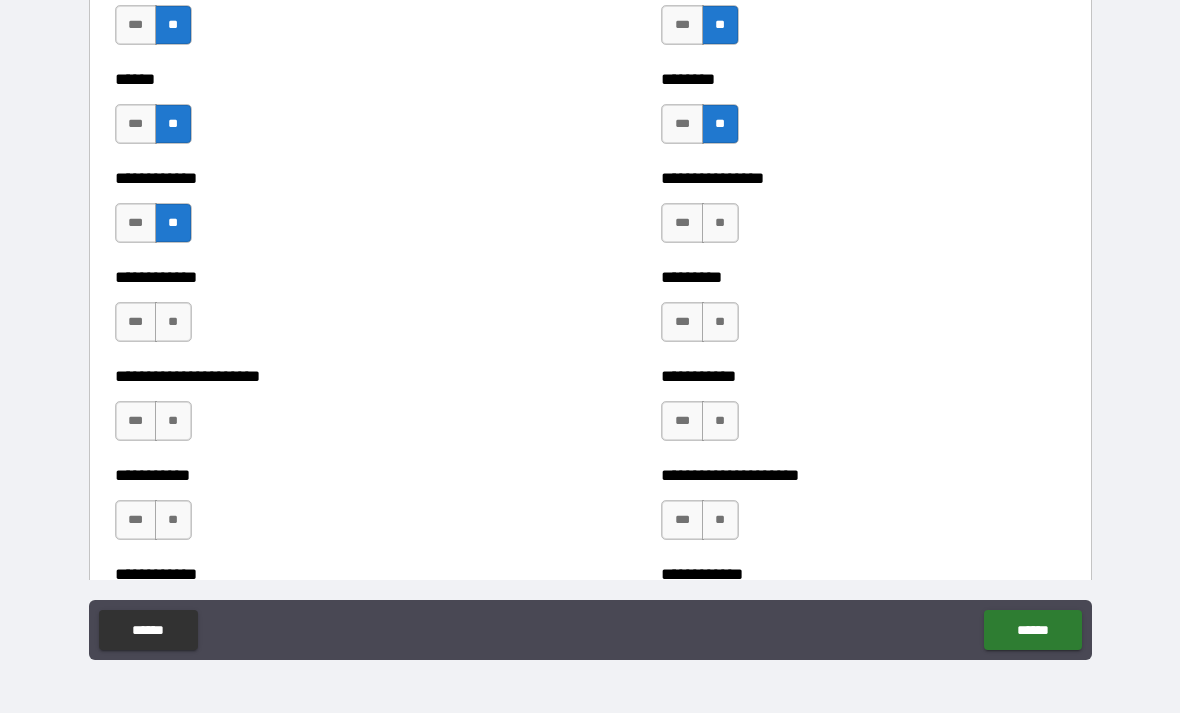 click on "**" at bounding box center [173, 322] 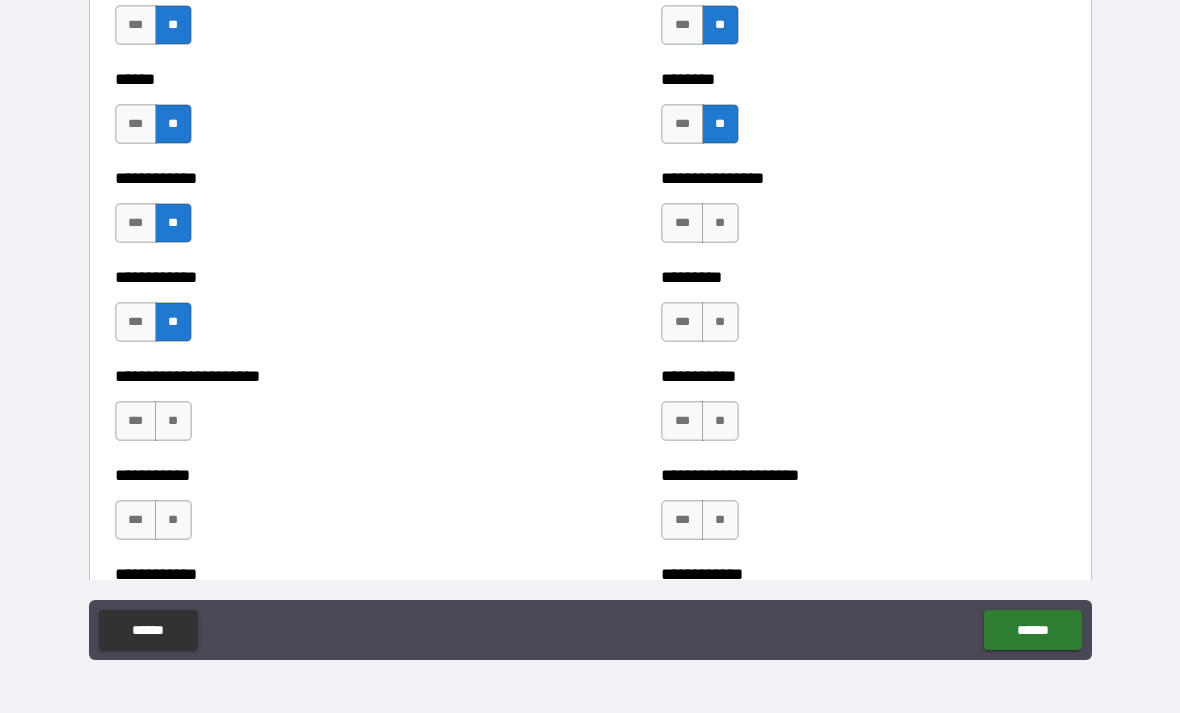 click on "**" at bounding box center [173, 421] 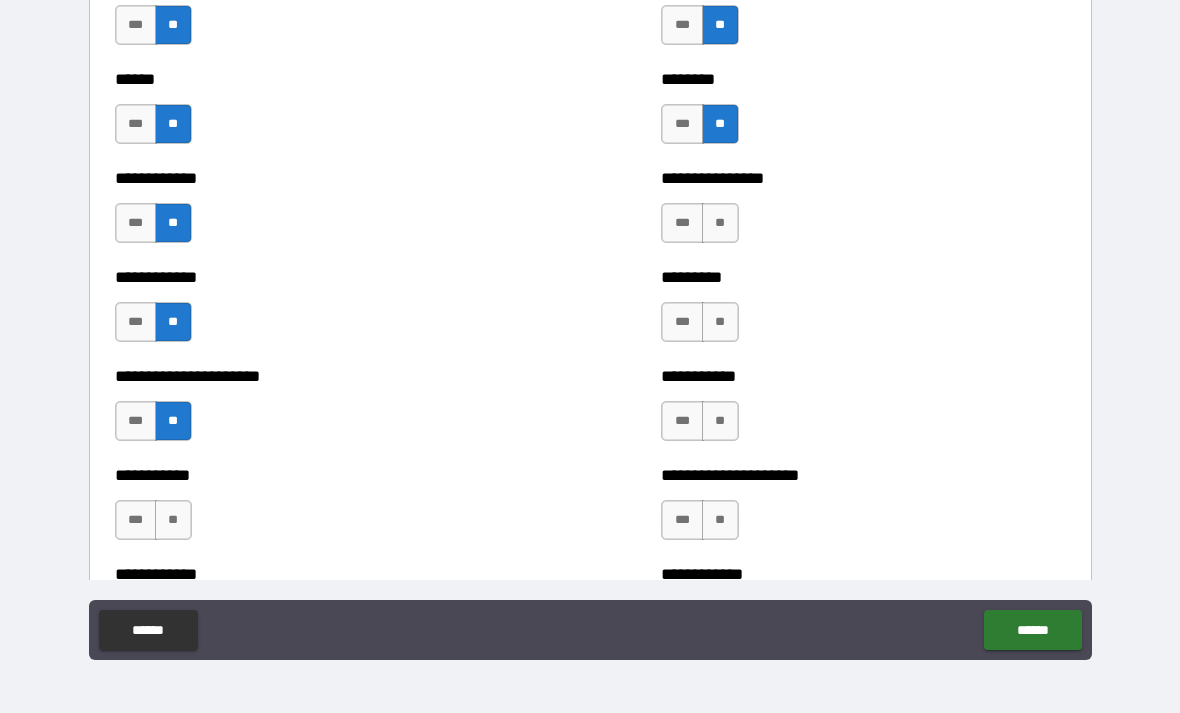 click on "**" at bounding box center (173, 520) 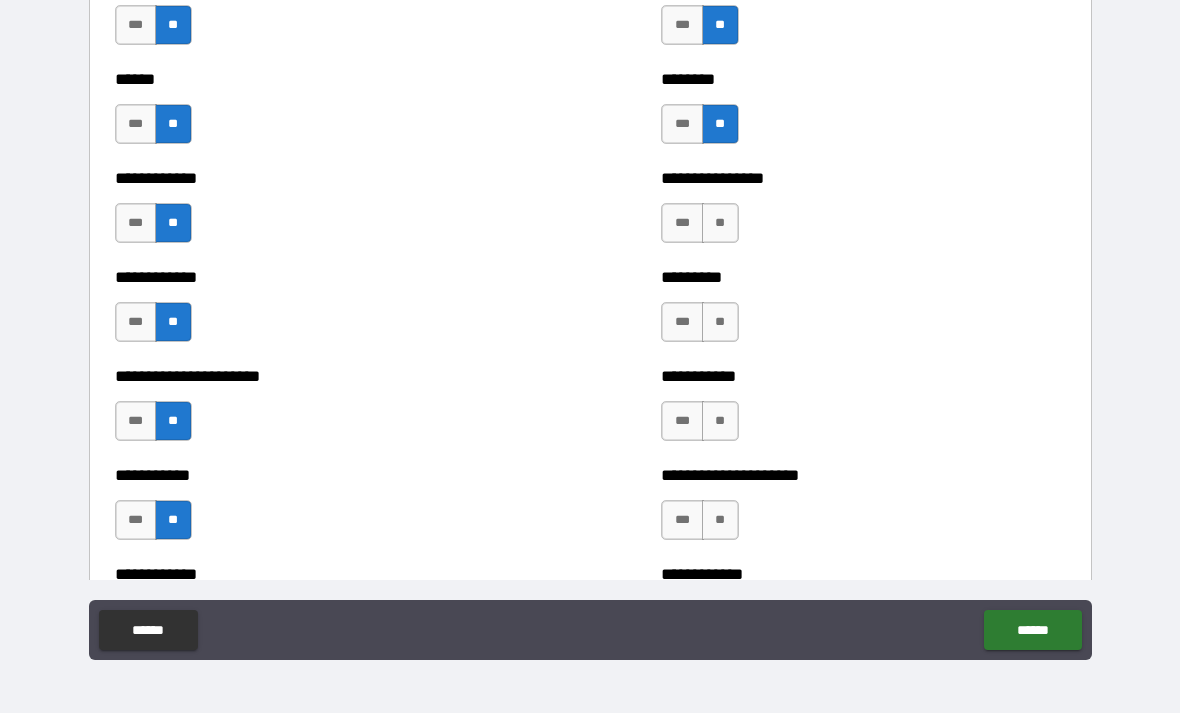 click on "***" at bounding box center [682, 223] 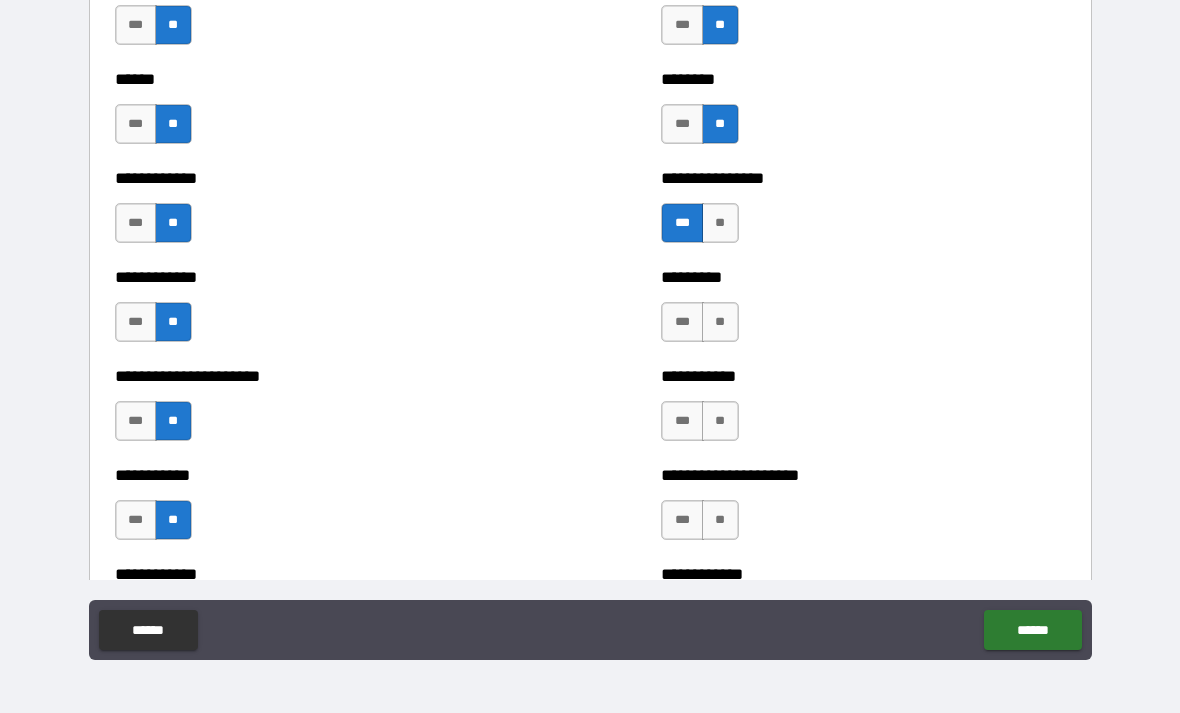 click on "**" at bounding box center [720, 322] 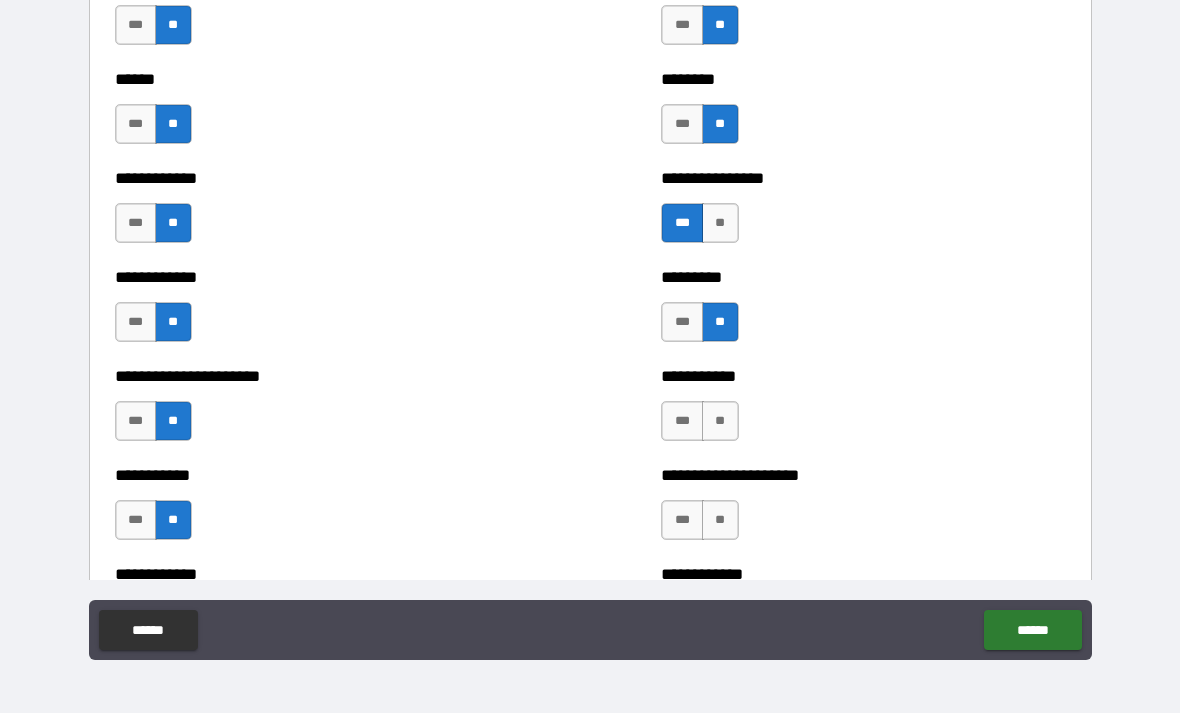 click on "**" at bounding box center (720, 421) 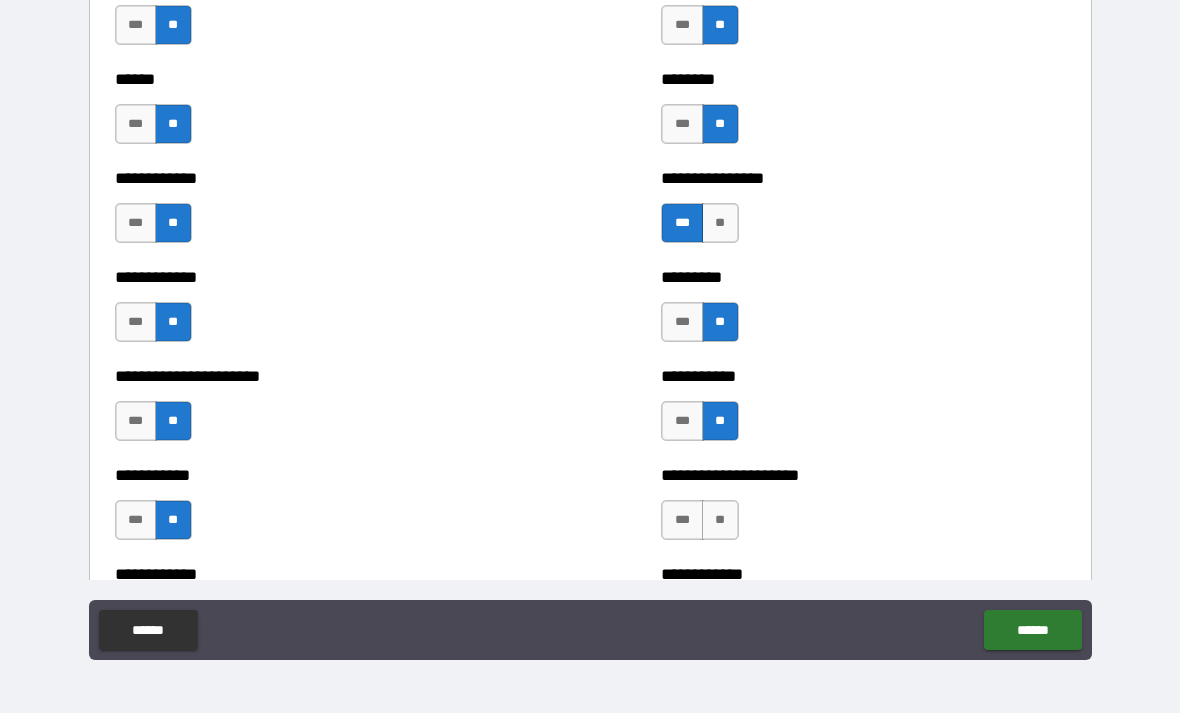 click on "**" at bounding box center (720, 520) 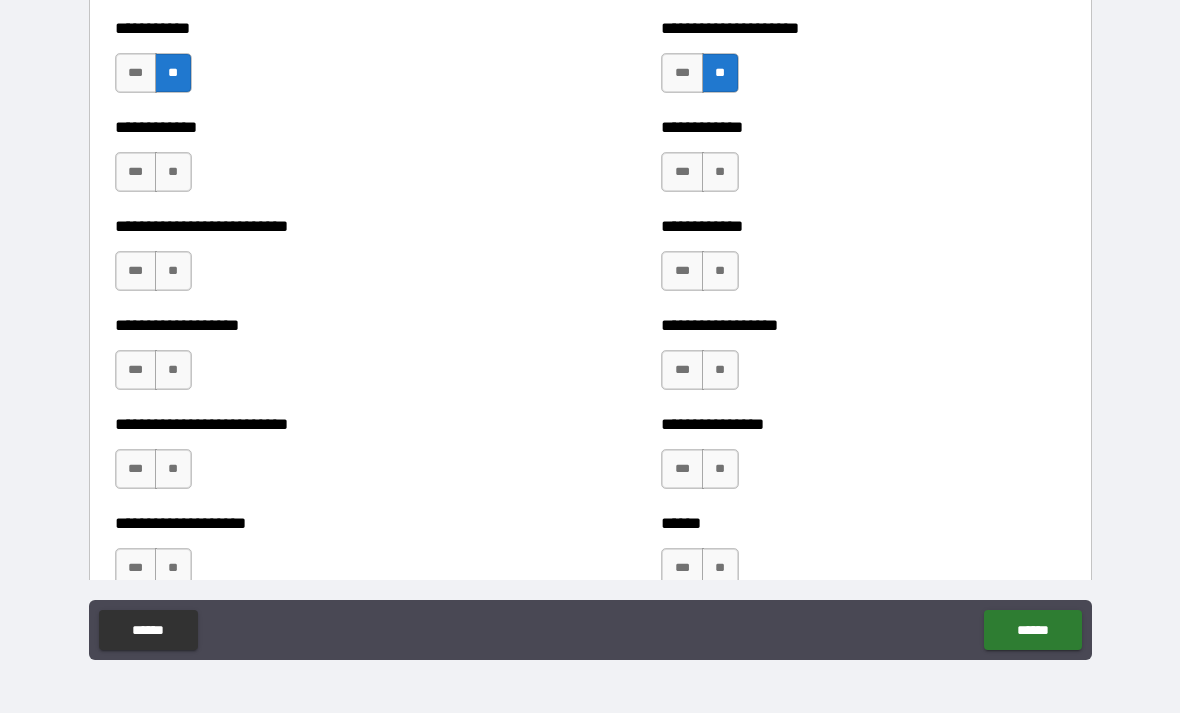 scroll, scrollTop: 5472, scrollLeft: 0, axis: vertical 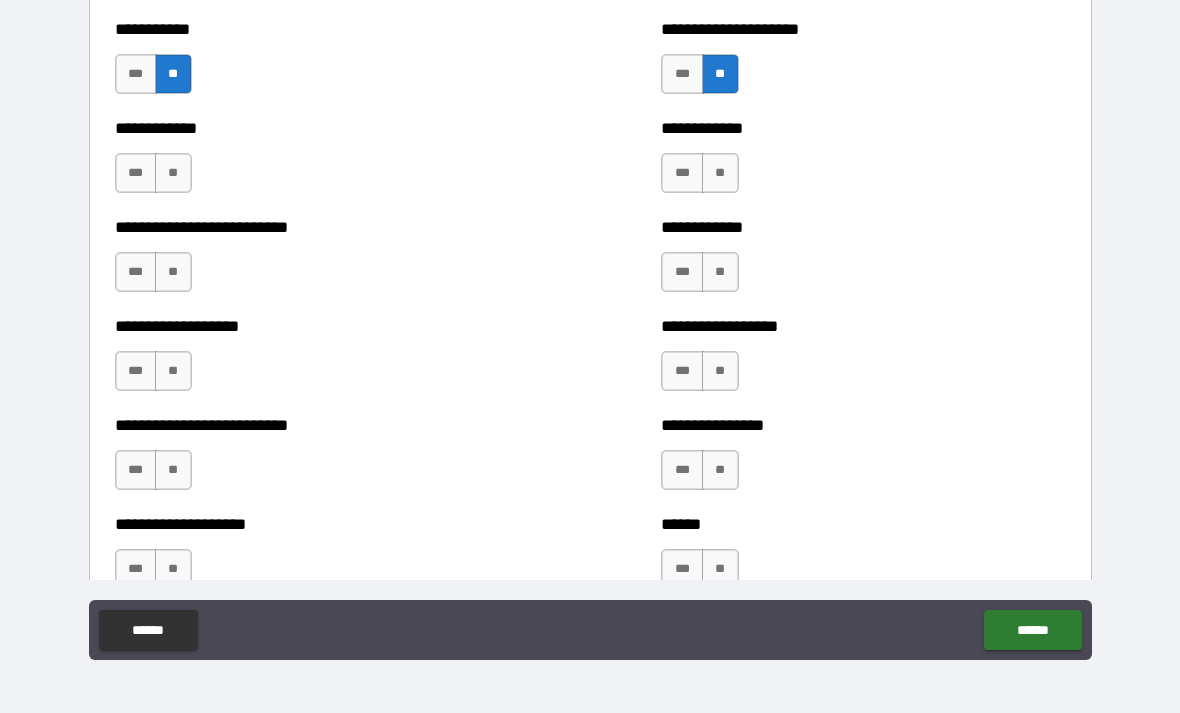 click on "***" at bounding box center (136, 173) 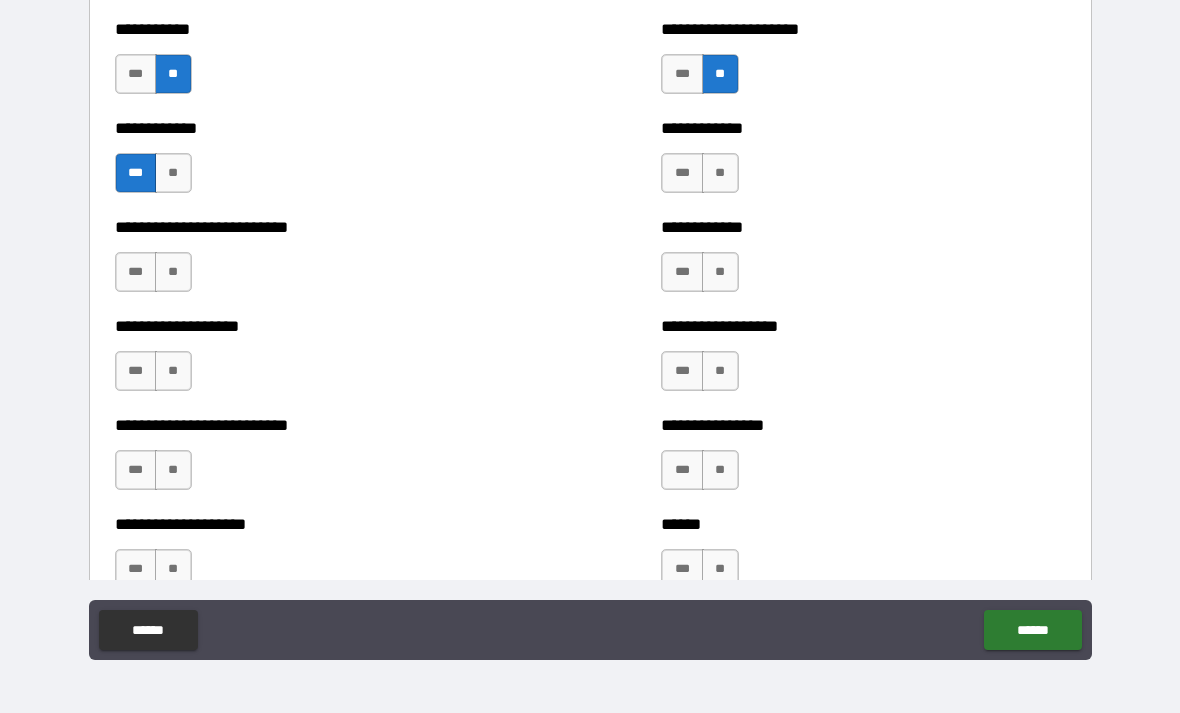 click on "**" at bounding box center (173, 173) 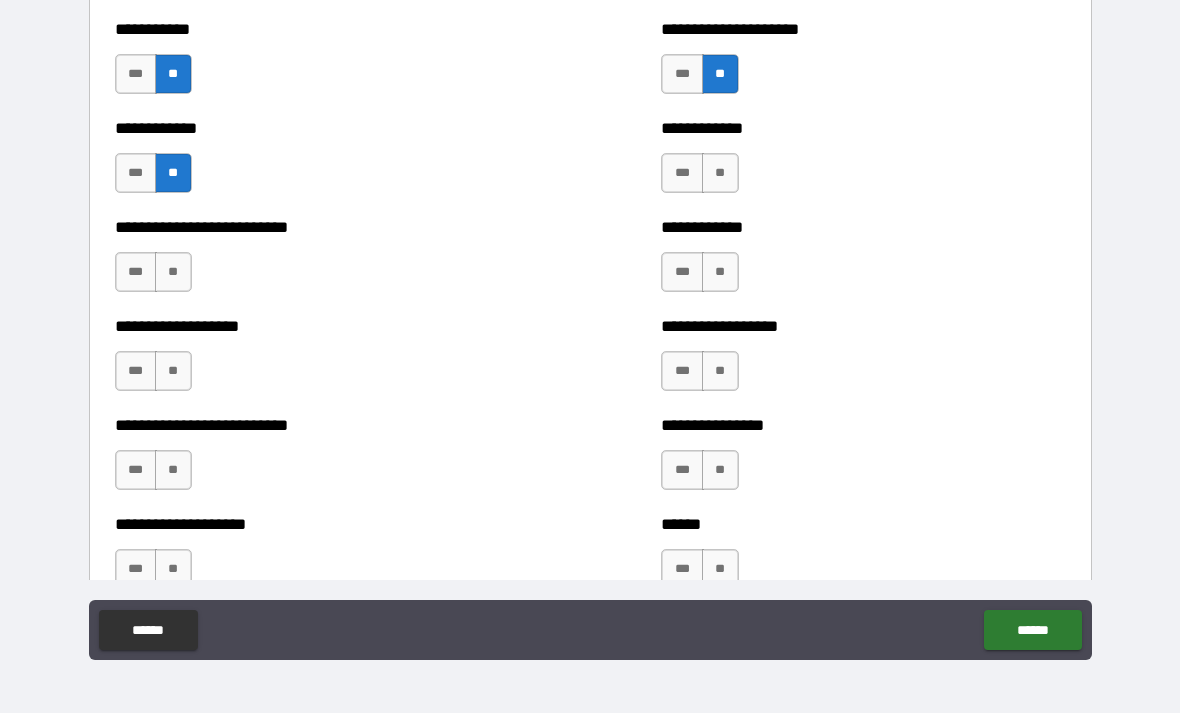 click on "**********" at bounding box center [317, 262] 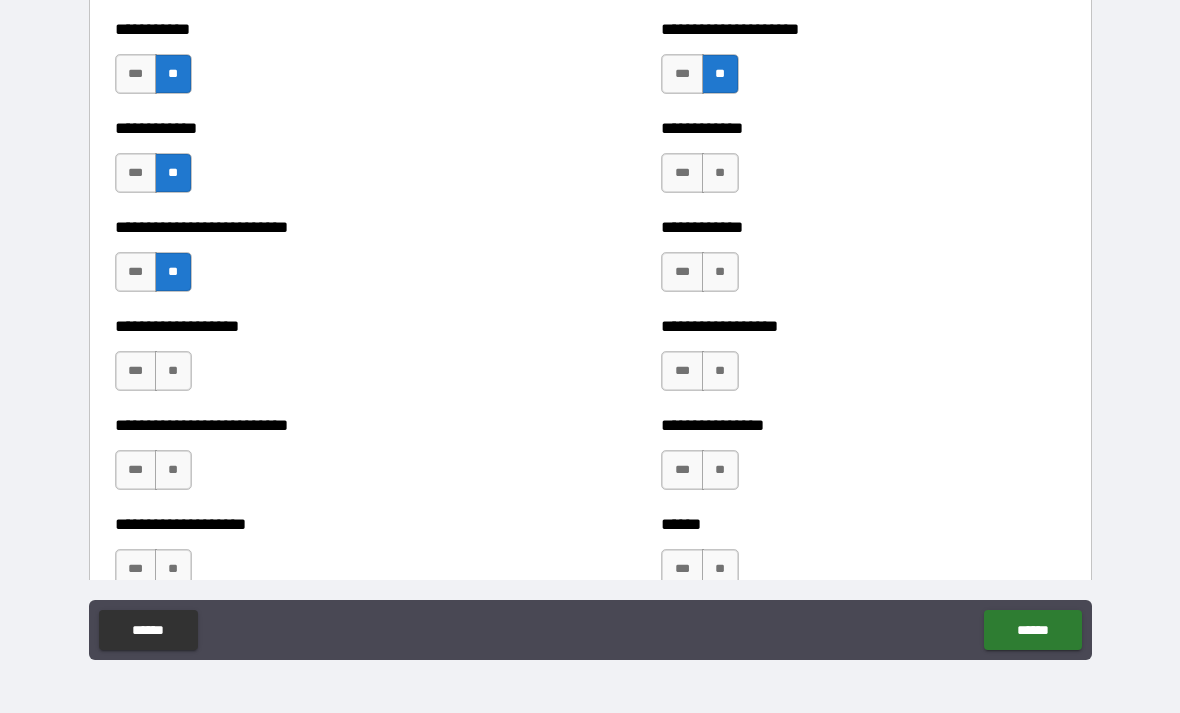 click on "**" at bounding box center [173, 371] 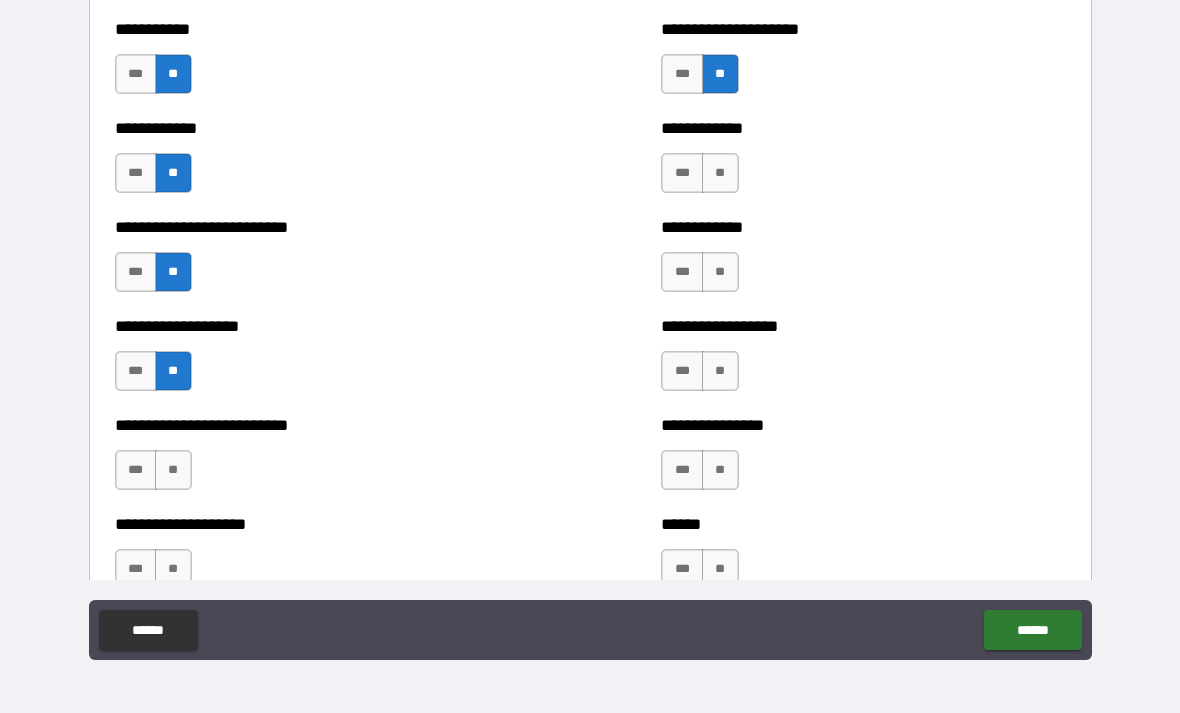 click on "**" at bounding box center [173, 470] 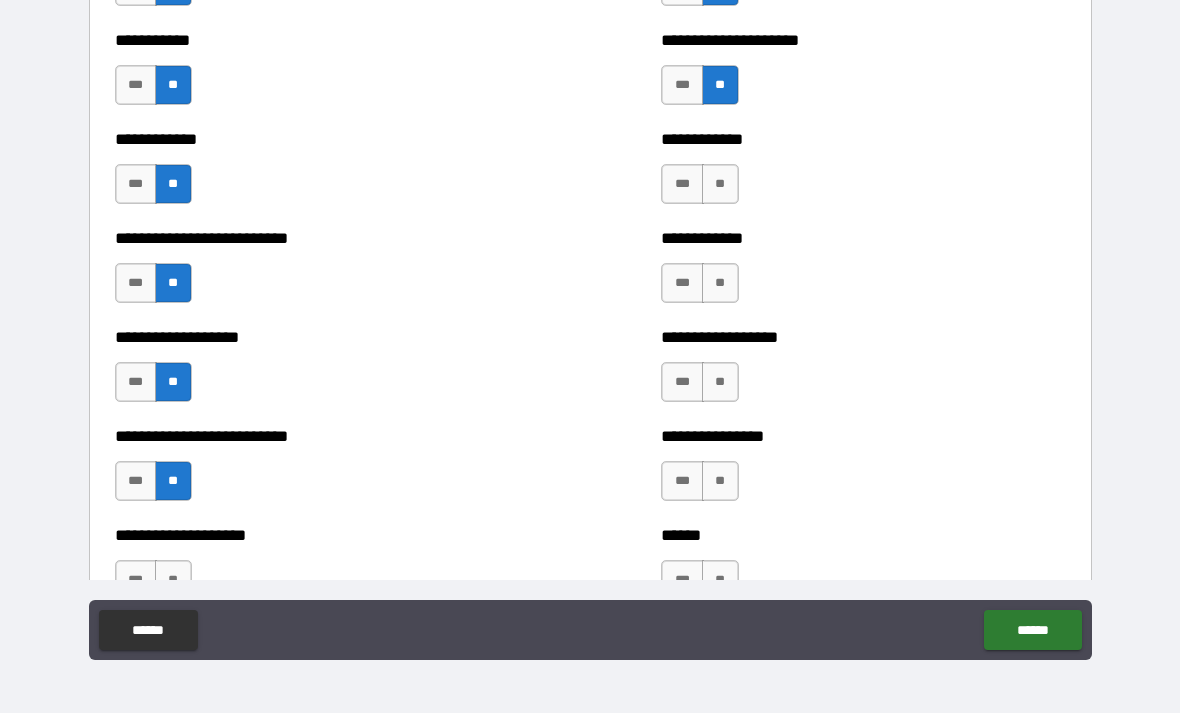 scroll, scrollTop: 5462, scrollLeft: 0, axis: vertical 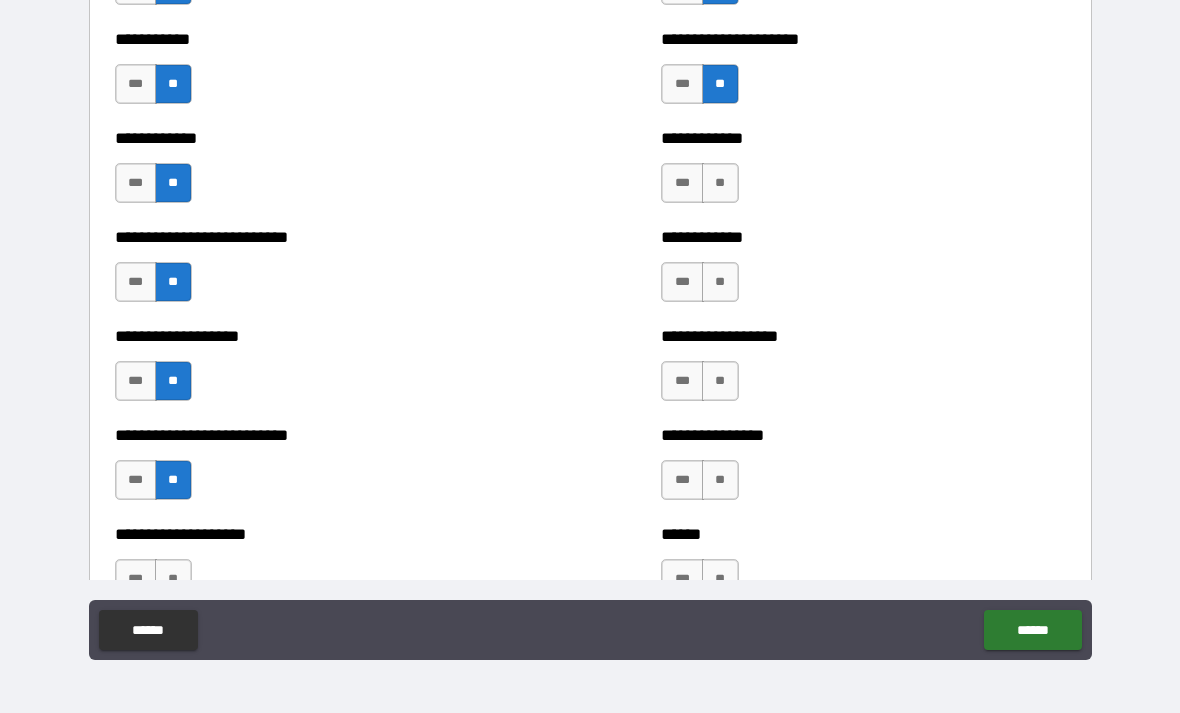 click on "**" at bounding box center [720, 183] 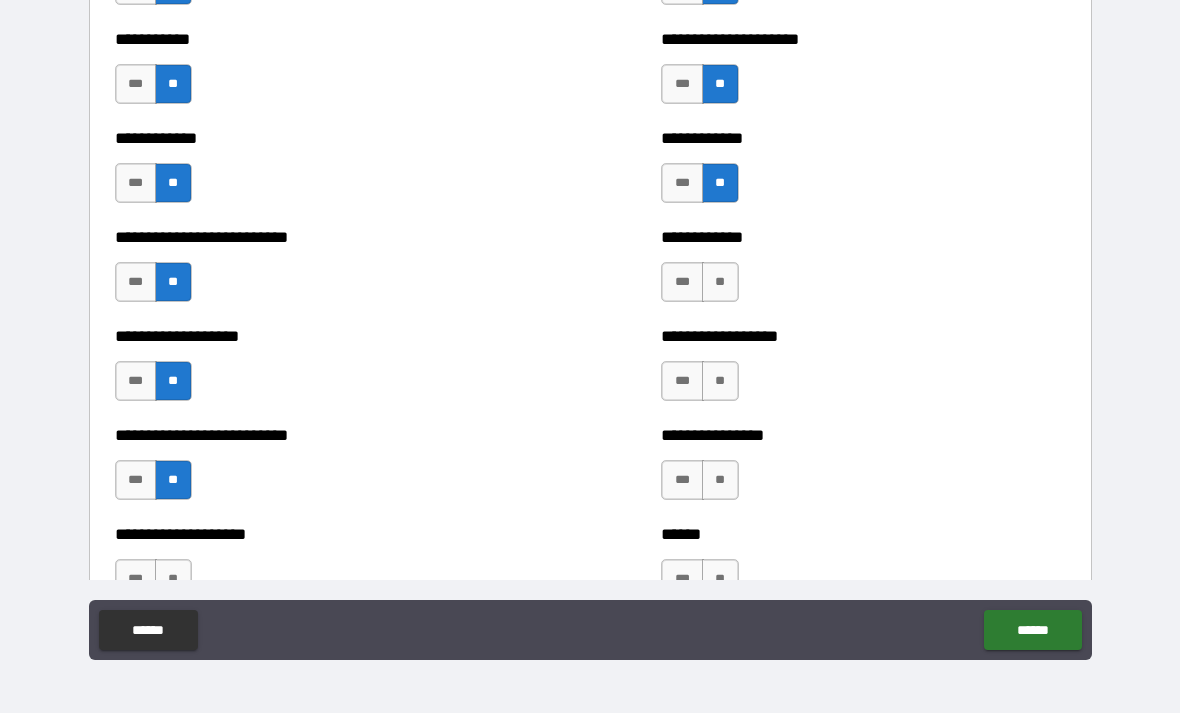click on "**" at bounding box center [720, 282] 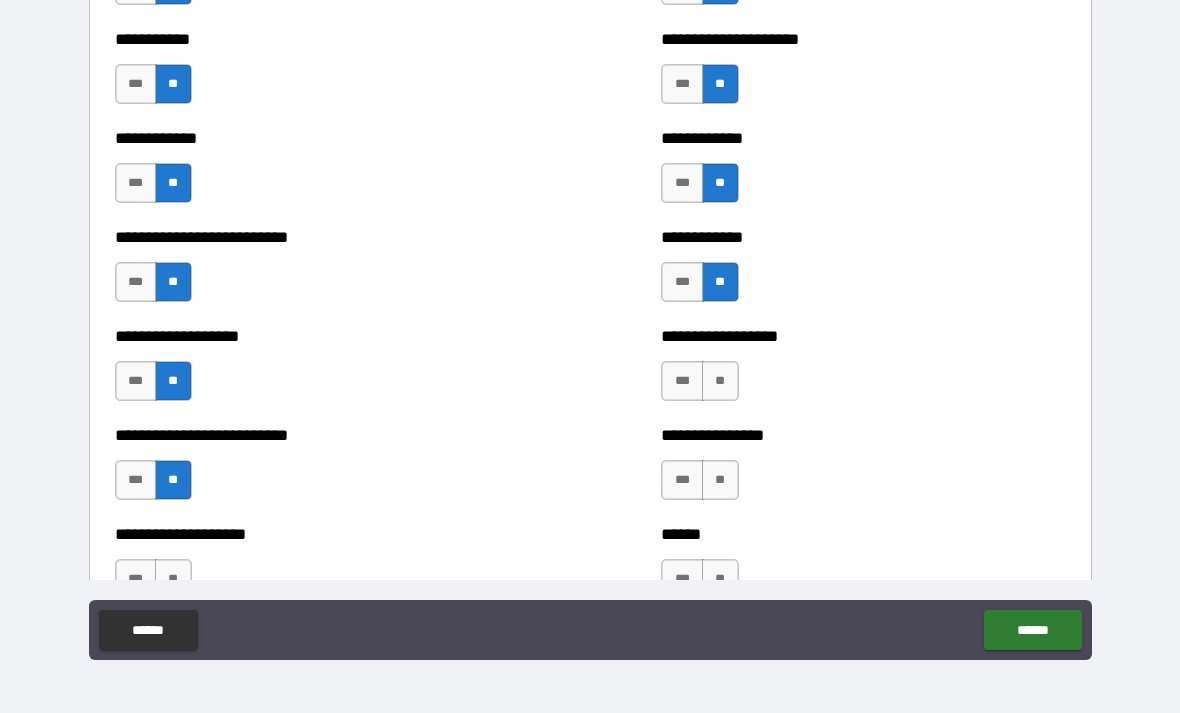 click on "**" at bounding box center [720, 381] 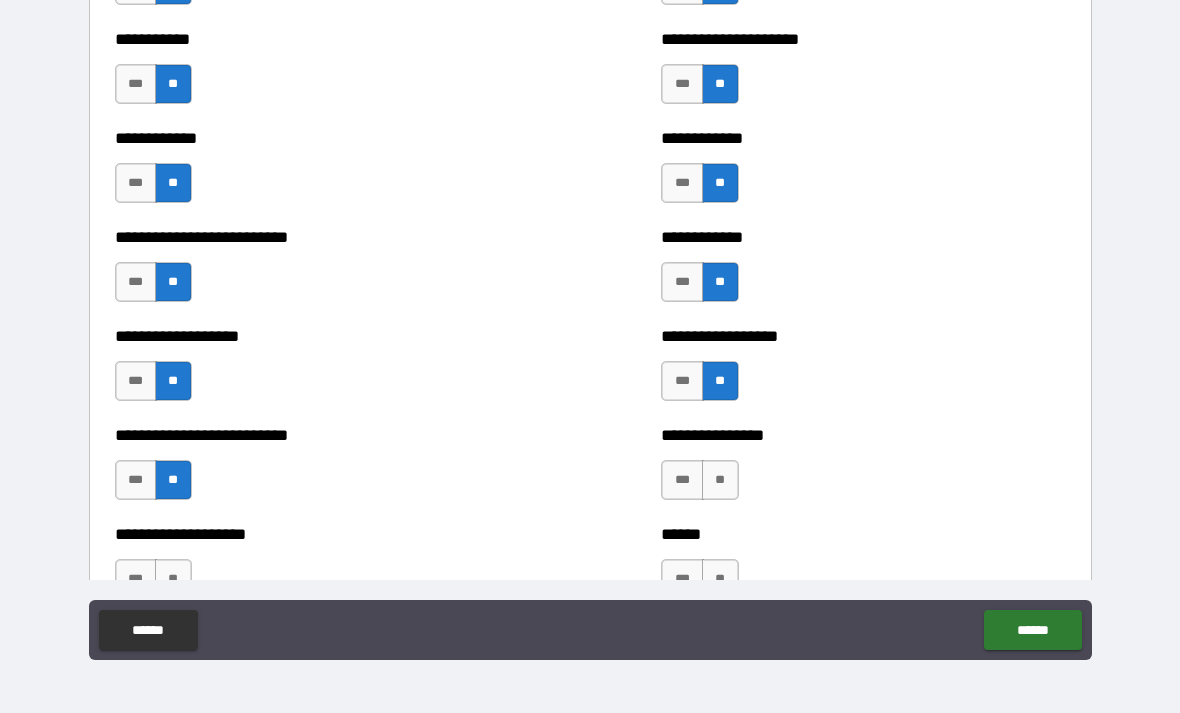 click on "**" at bounding box center [720, 480] 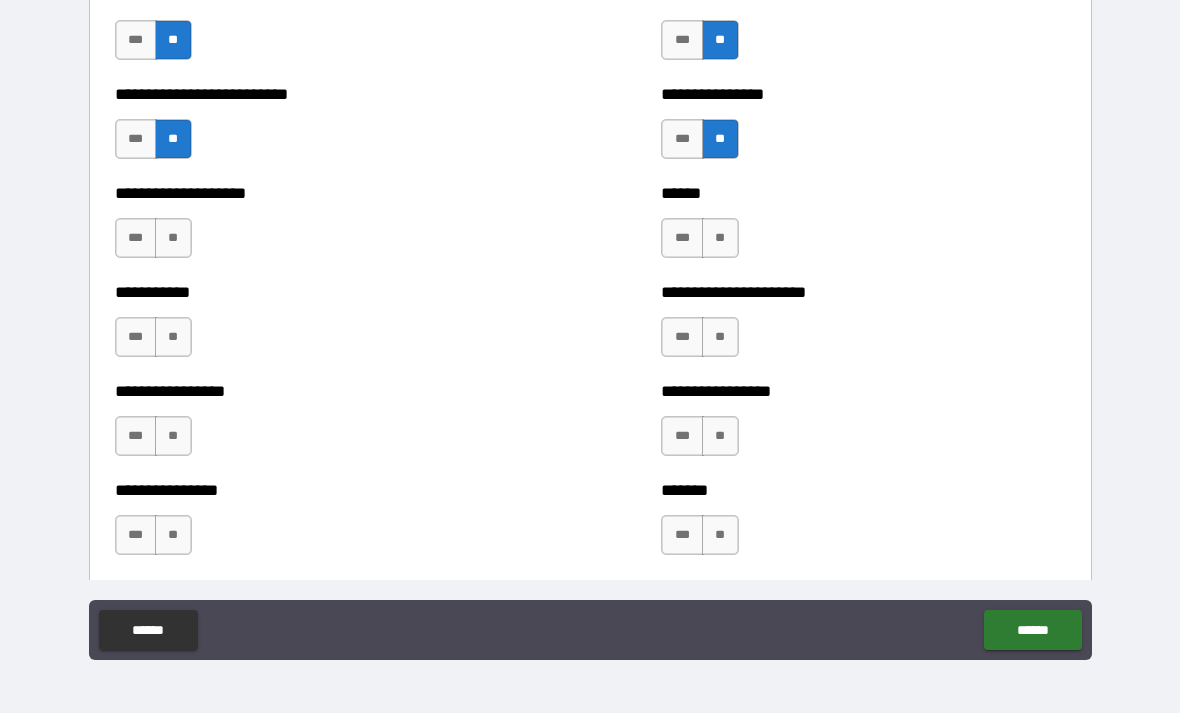 scroll, scrollTop: 5806, scrollLeft: 0, axis: vertical 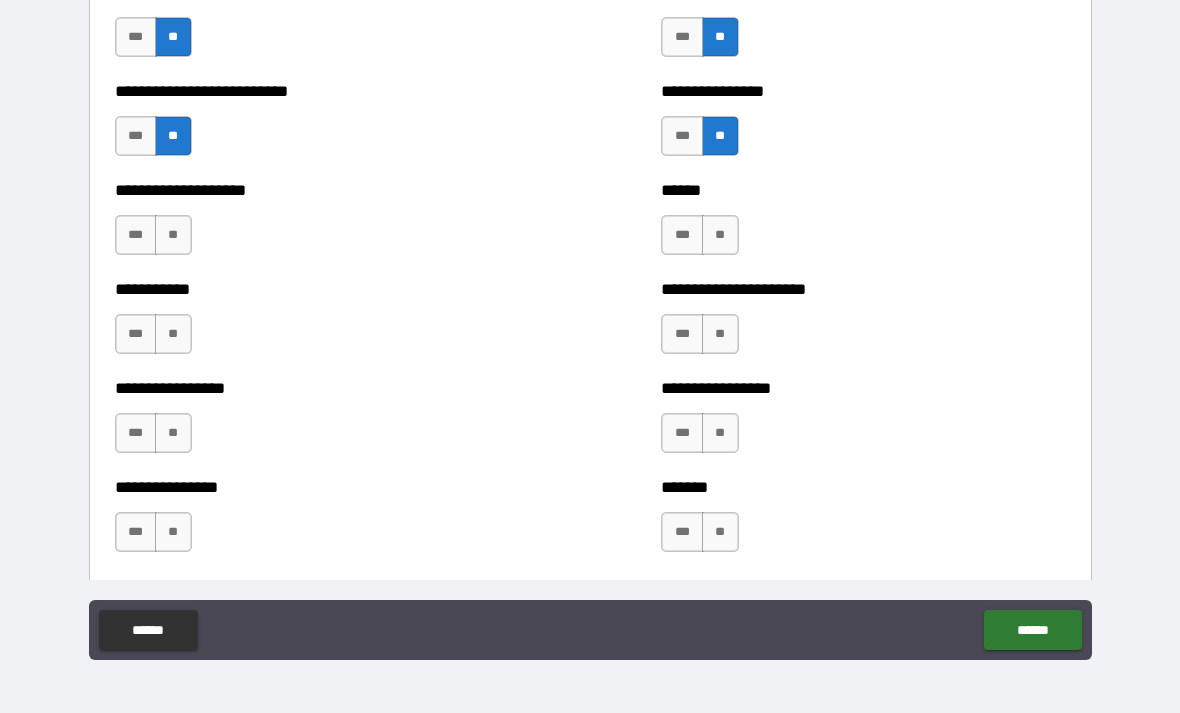 click on "**" at bounding box center [173, 235] 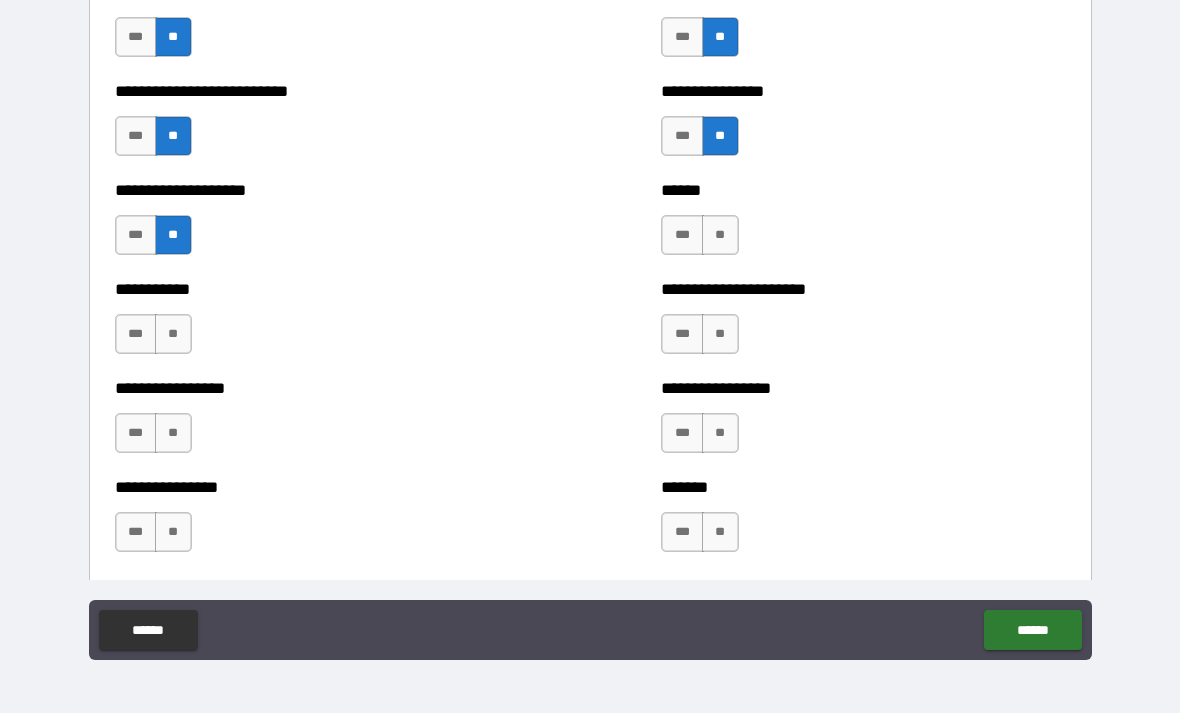 click on "**" at bounding box center [173, 334] 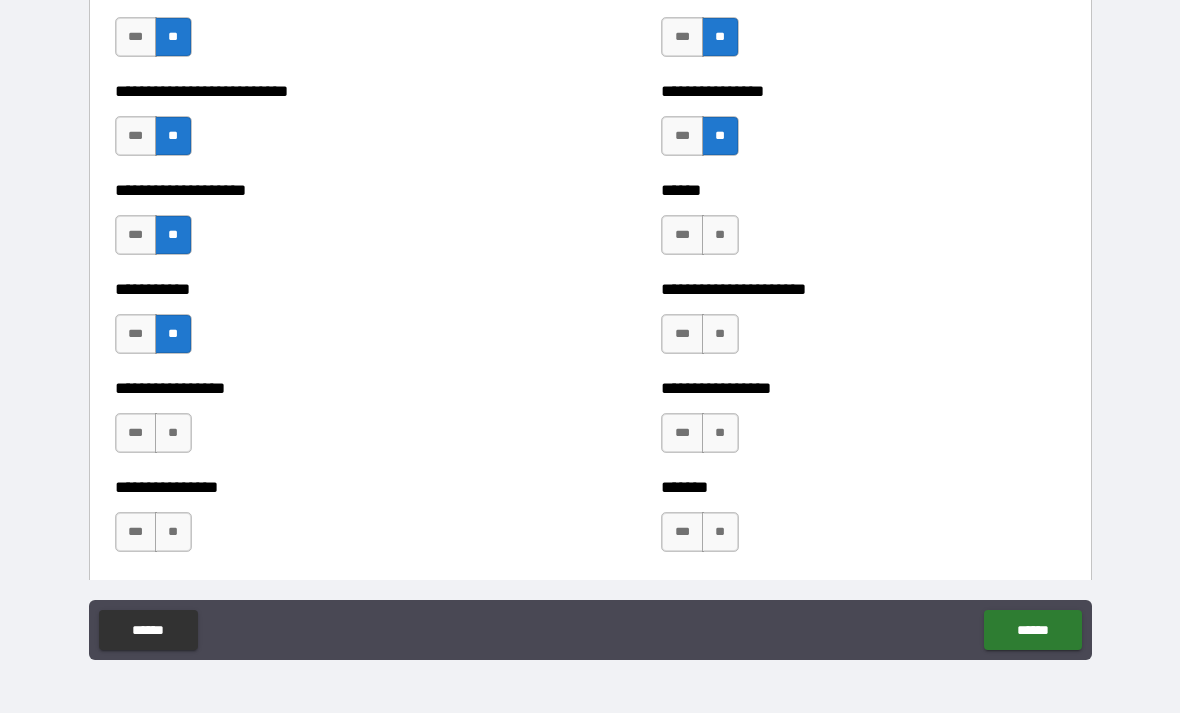 click on "**" at bounding box center [173, 433] 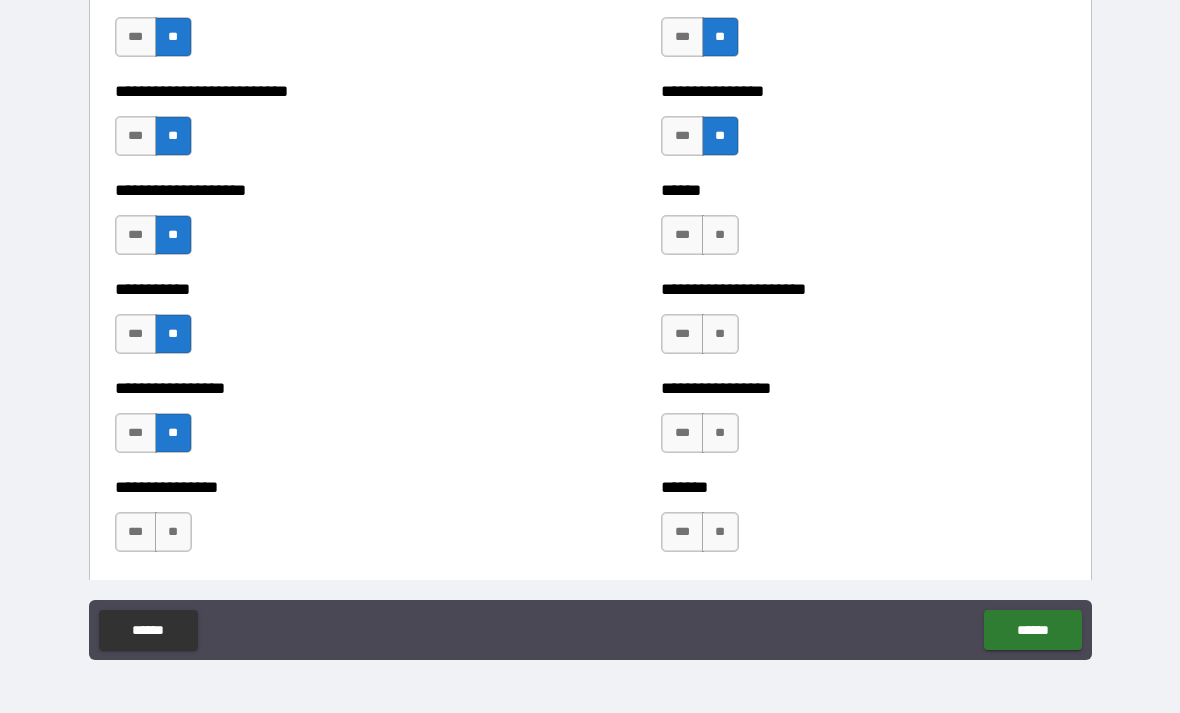 click on "**" at bounding box center [173, 532] 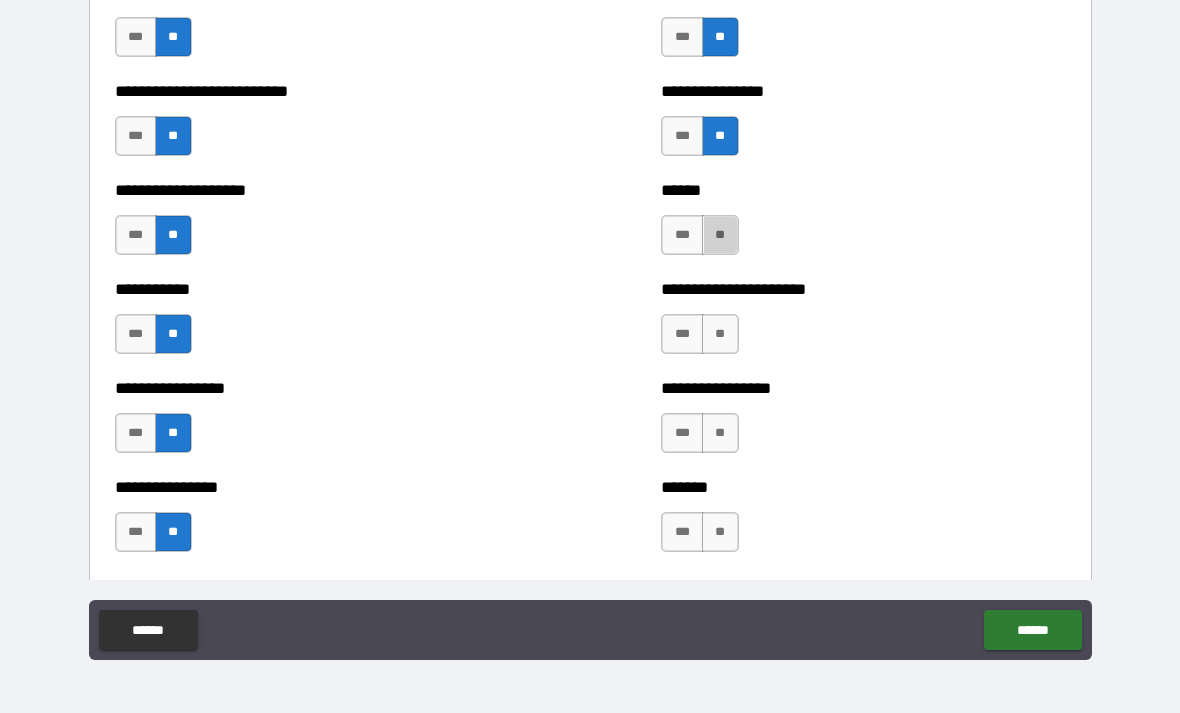 click on "**" at bounding box center (720, 235) 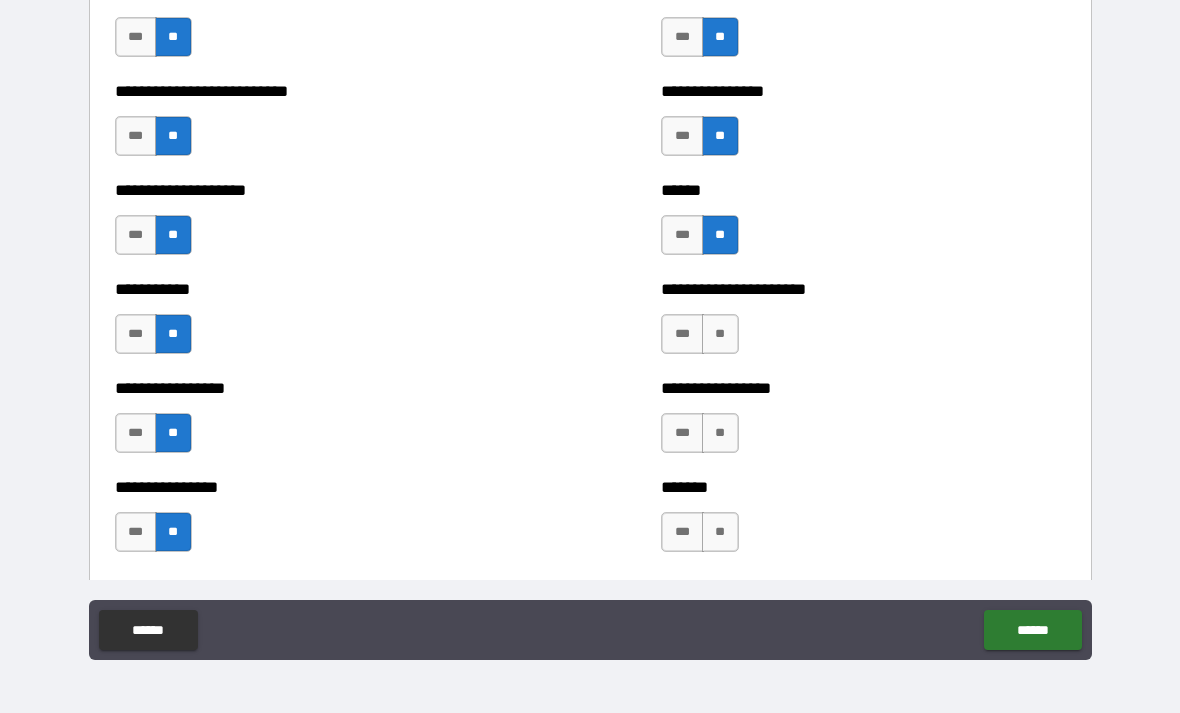 click on "**" at bounding box center [720, 334] 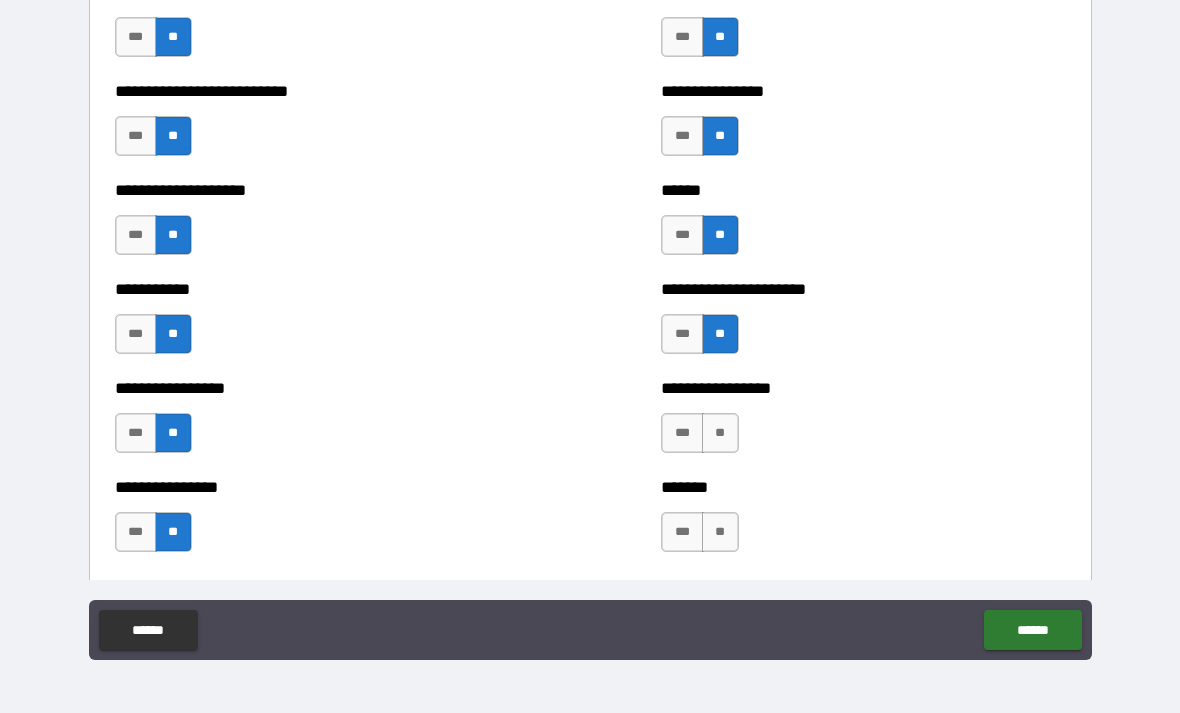 click on "**" at bounding box center (720, 433) 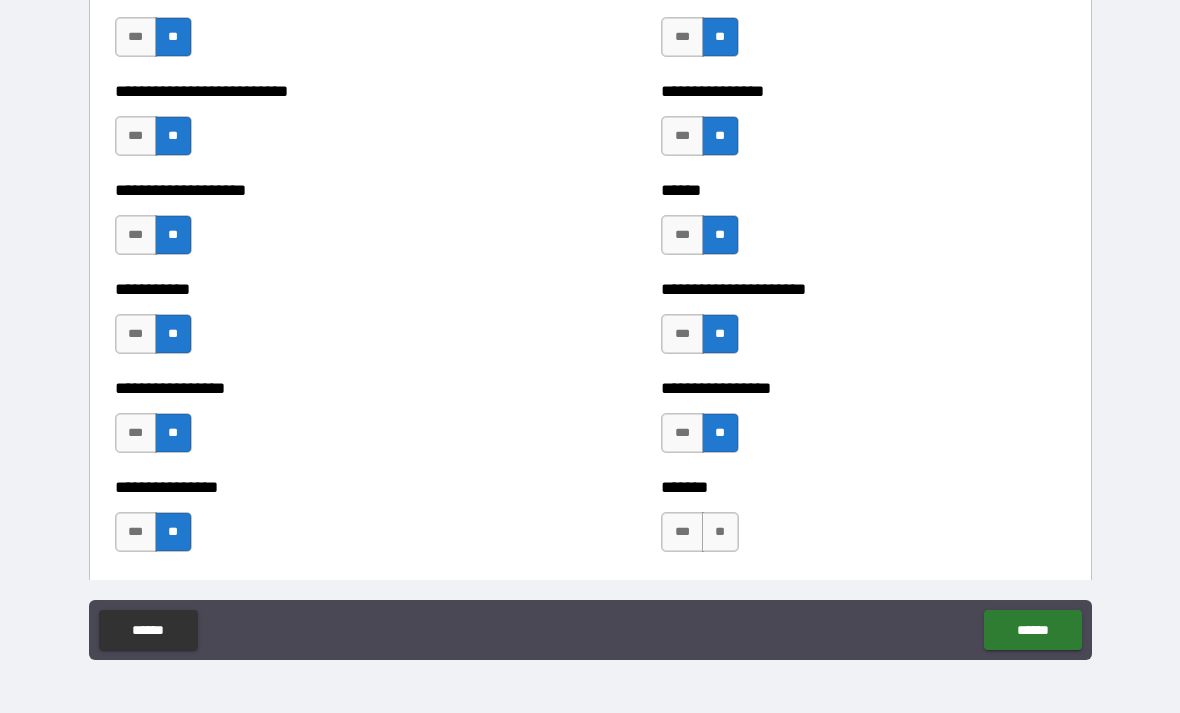 click on "**" at bounding box center [720, 532] 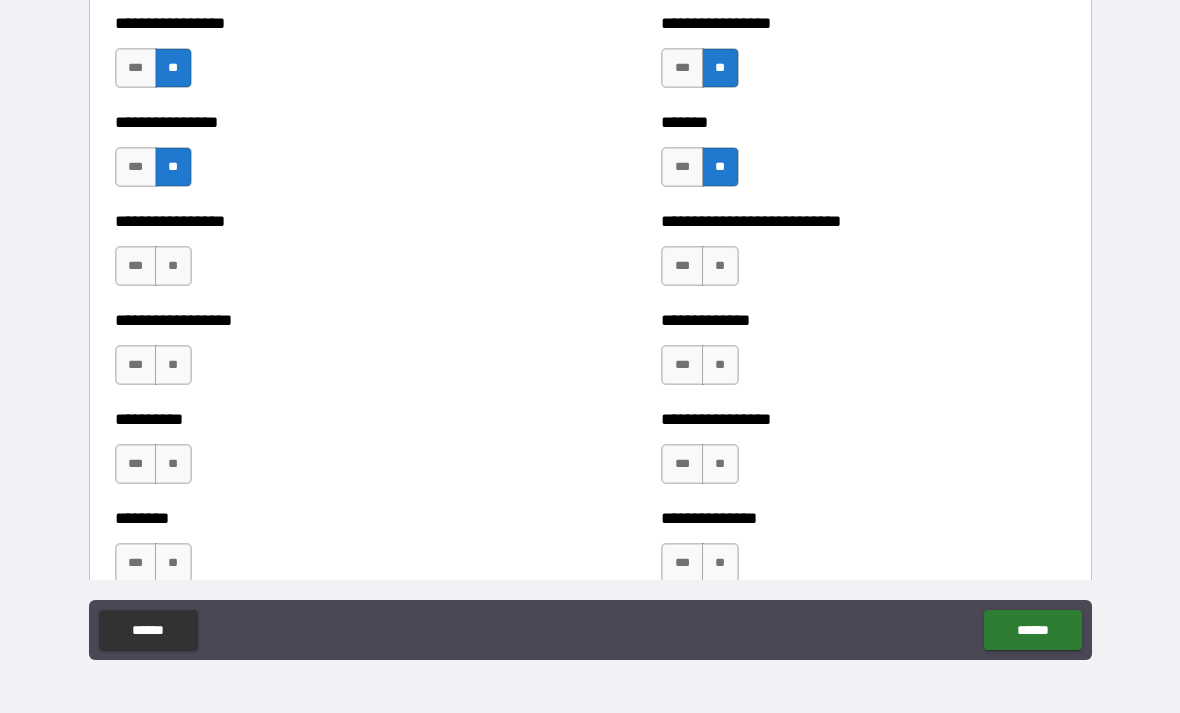 scroll, scrollTop: 6179, scrollLeft: 0, axis: vertical 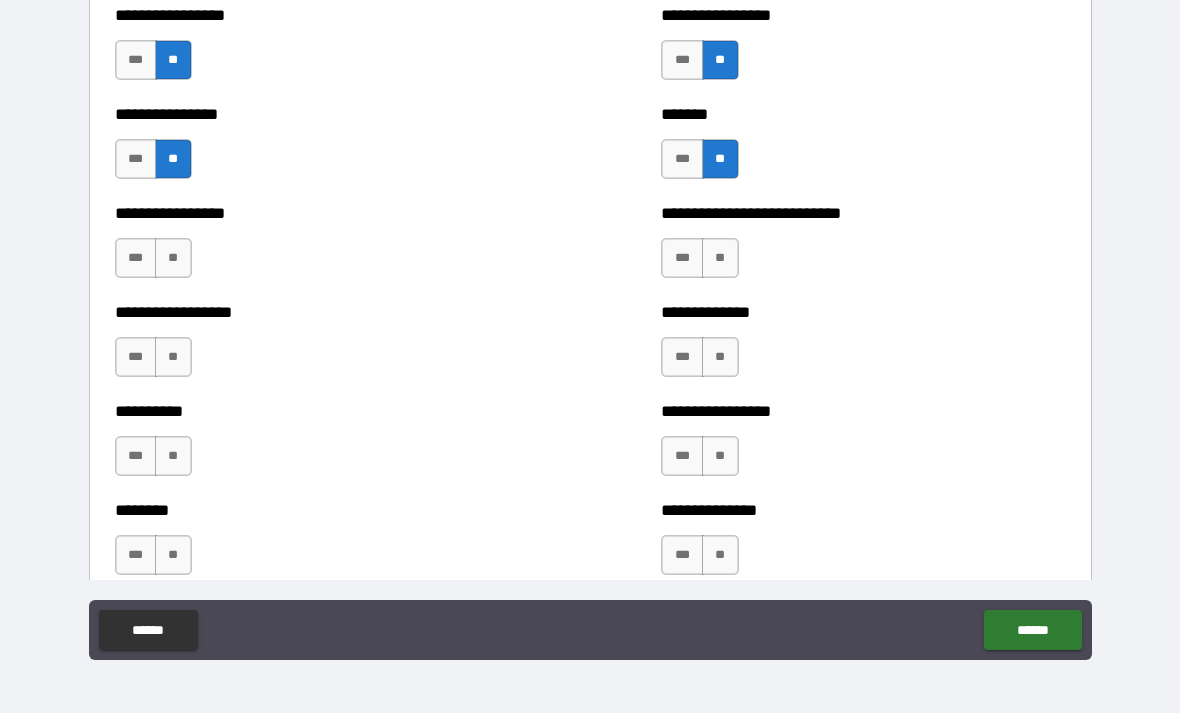 click on "**" at bounding box center (173, 258) 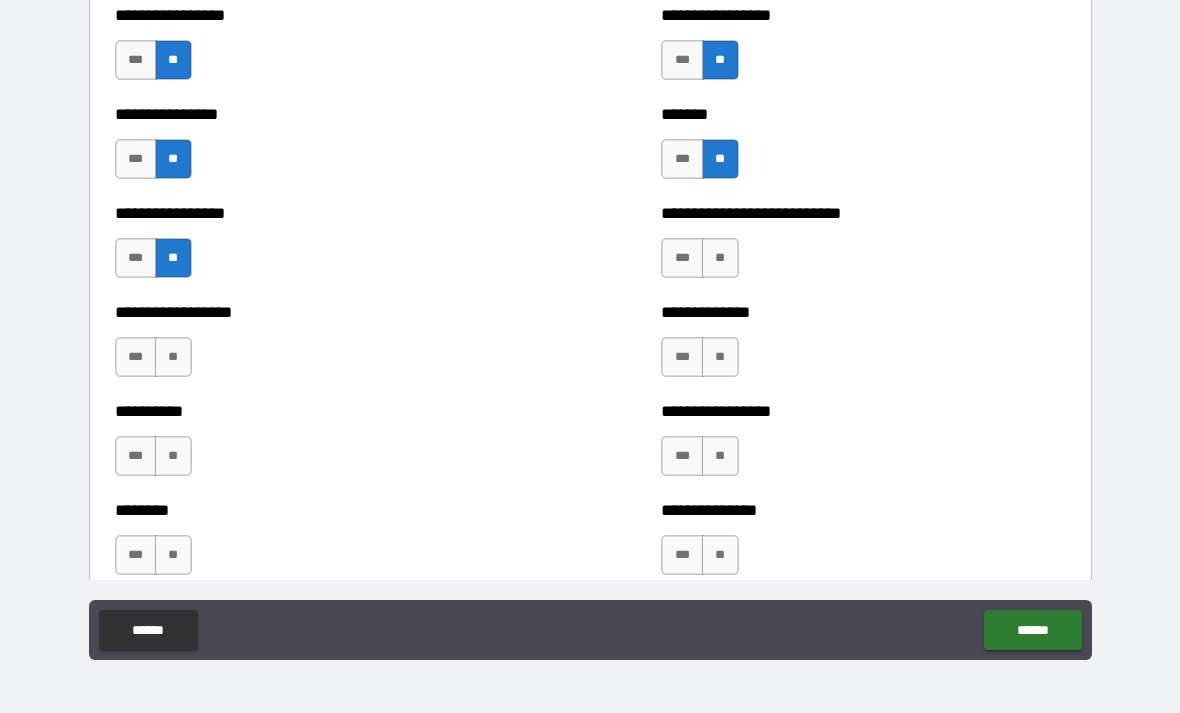 click on "**" at bounding box center (173, 357) 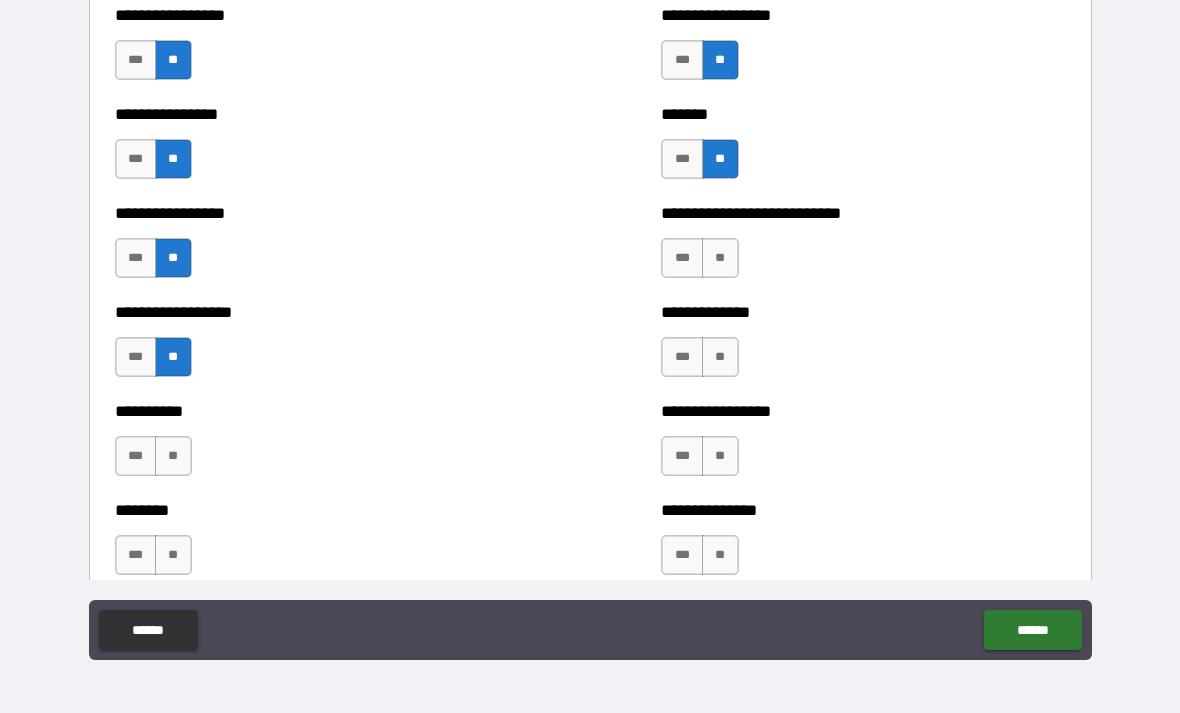 click on "**" at bounding box center [173, 456] 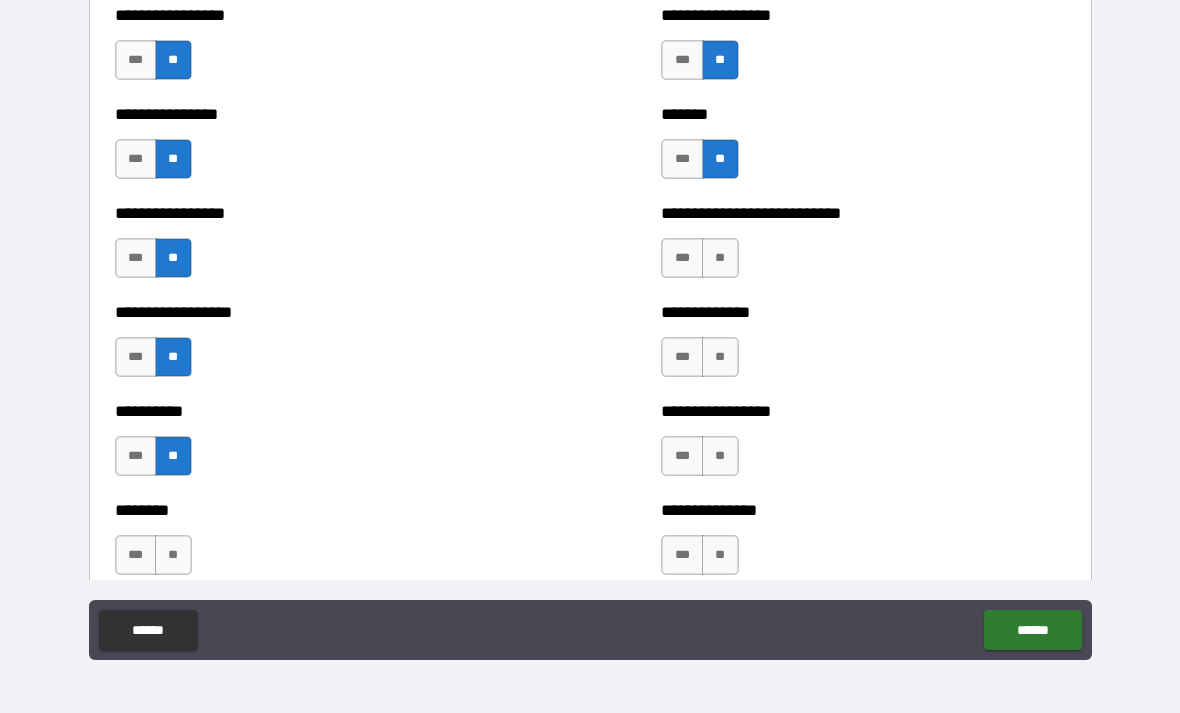 click on "**" at bounding box center (720, 258) 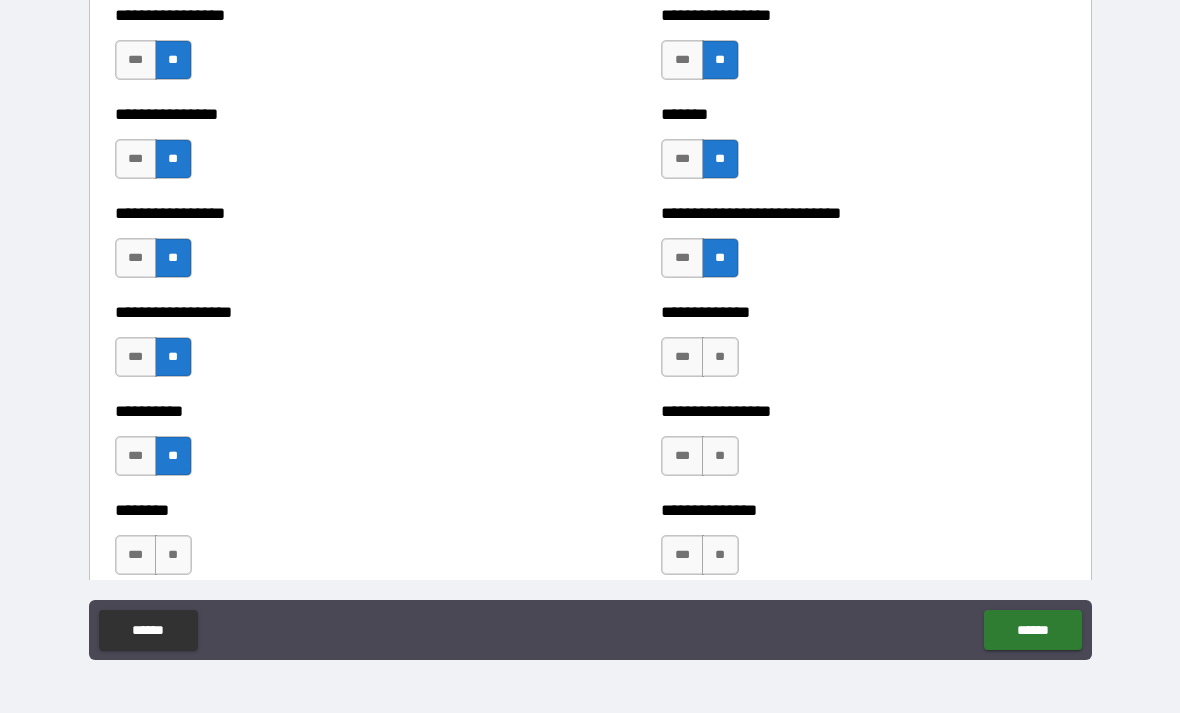 click on "**" at bounding box center [720, 357] 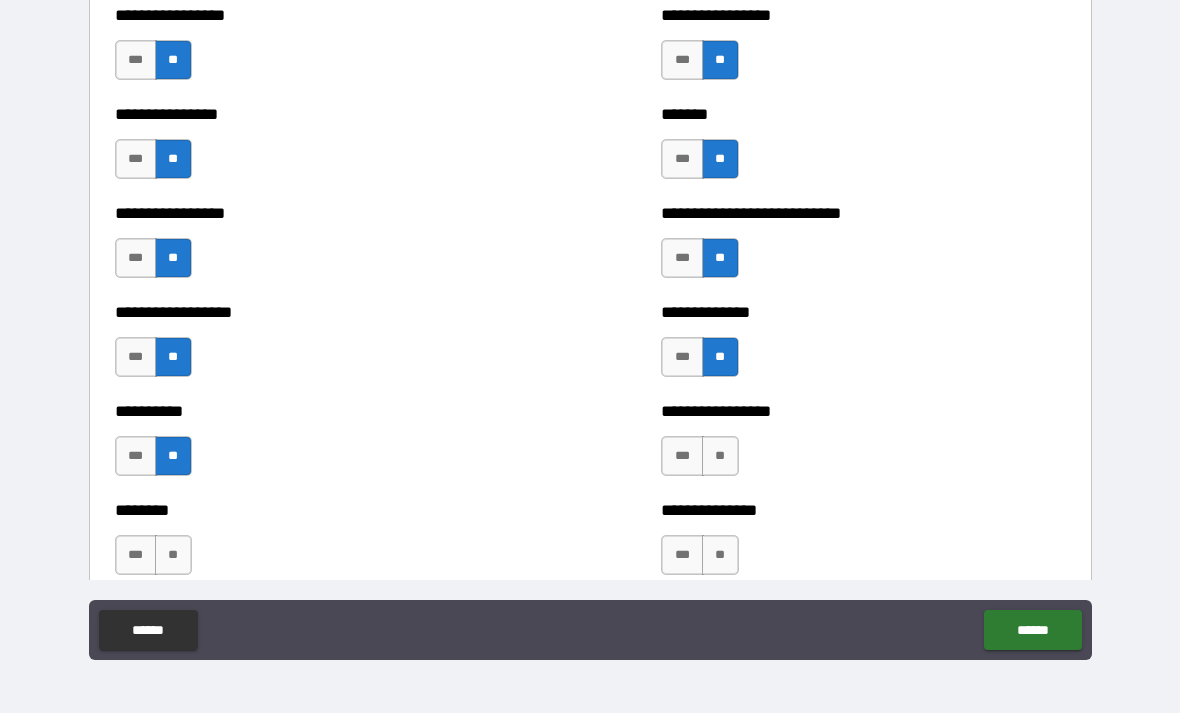 click on "**" at bounding box center (720, 456) 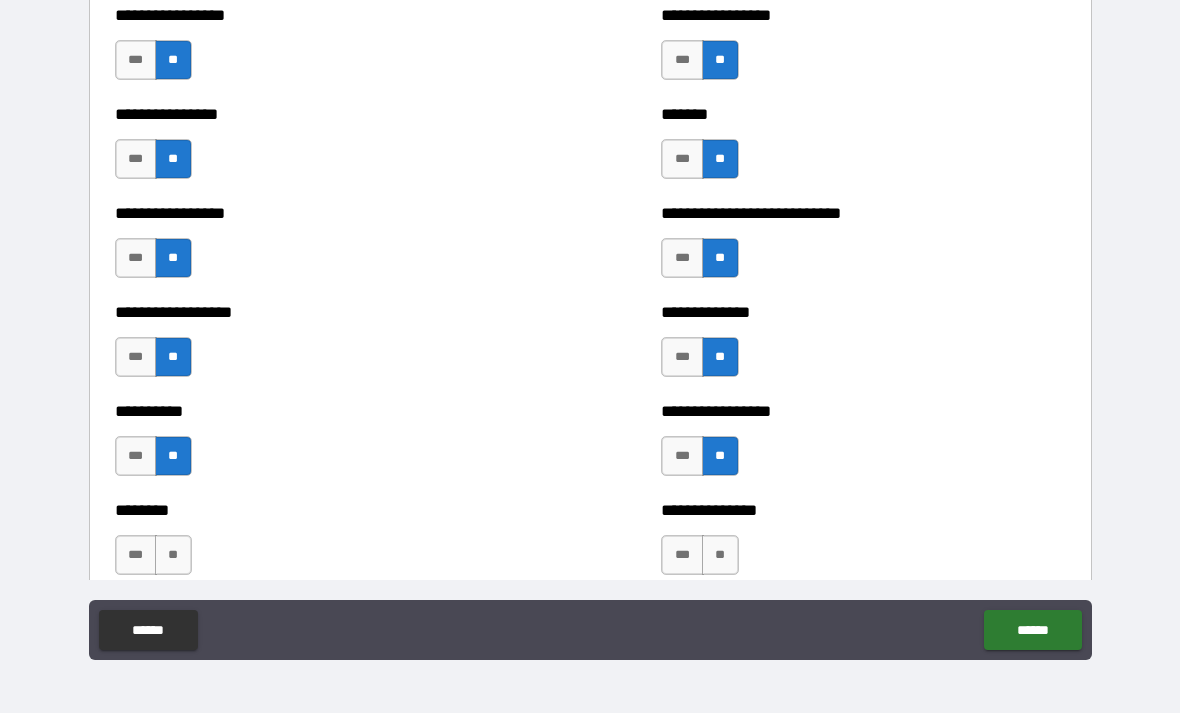 click on "**" at bounding box center (720, 555) 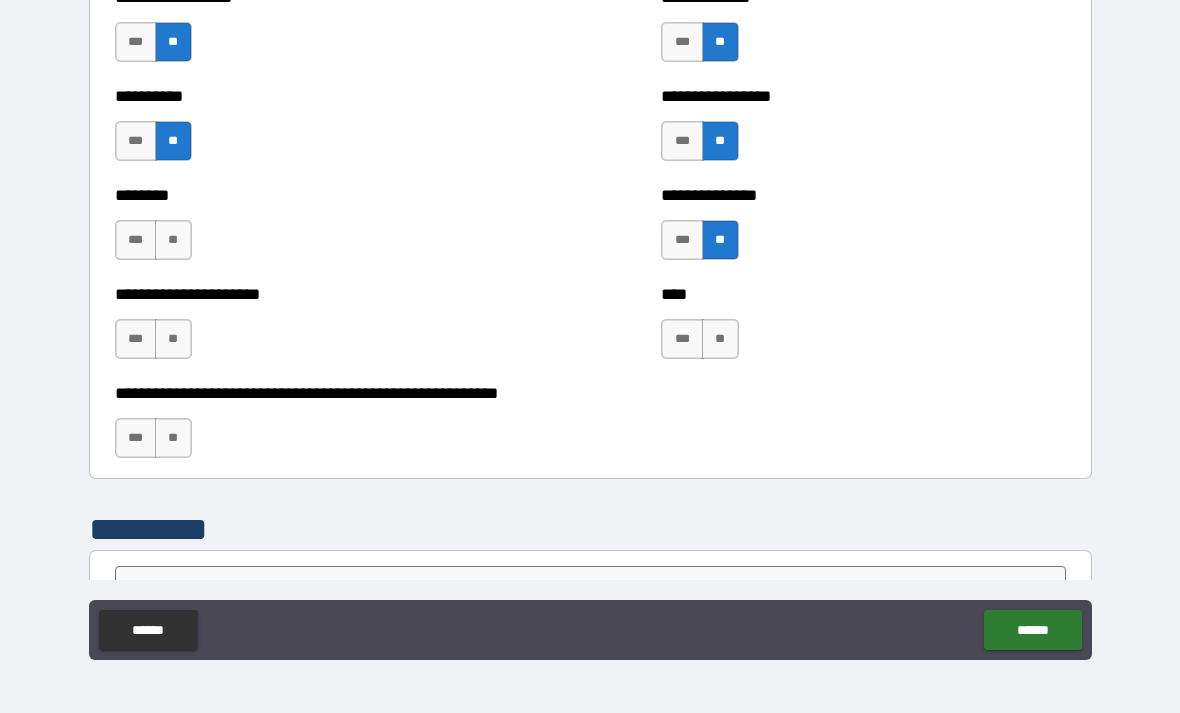 scroll, scrollTop: 6495, scrollLeft: 0, axis: vertical 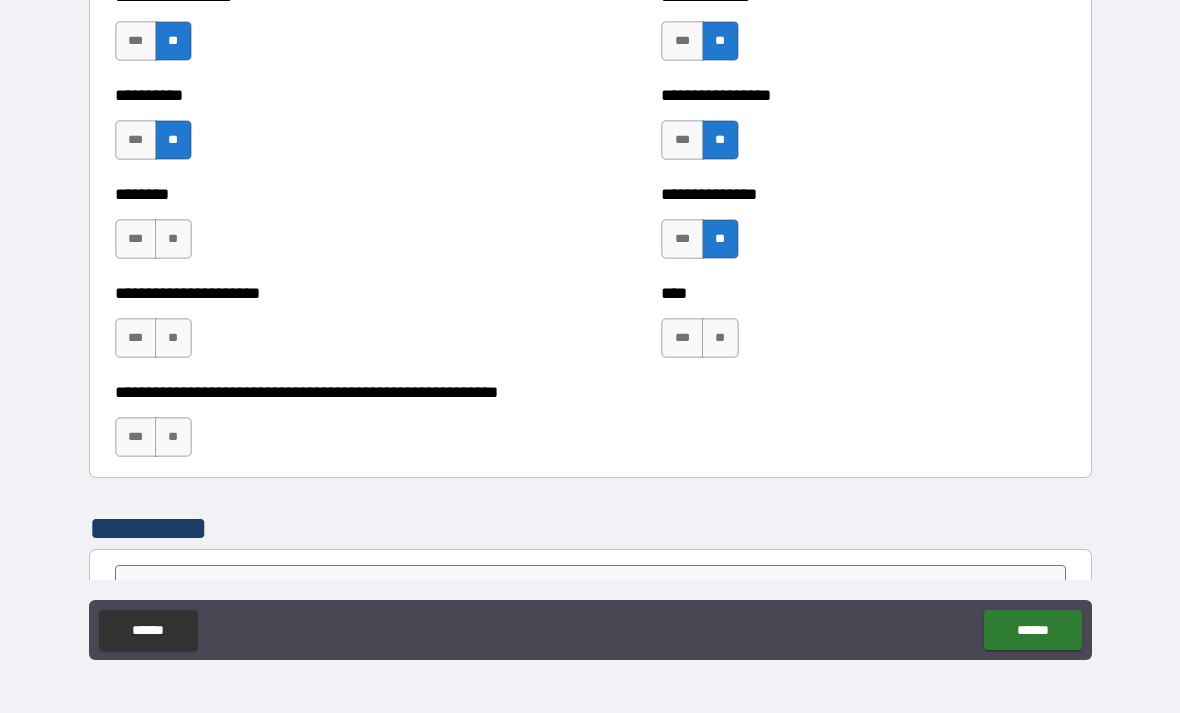 click on "***" at bounding box center (682, 239) 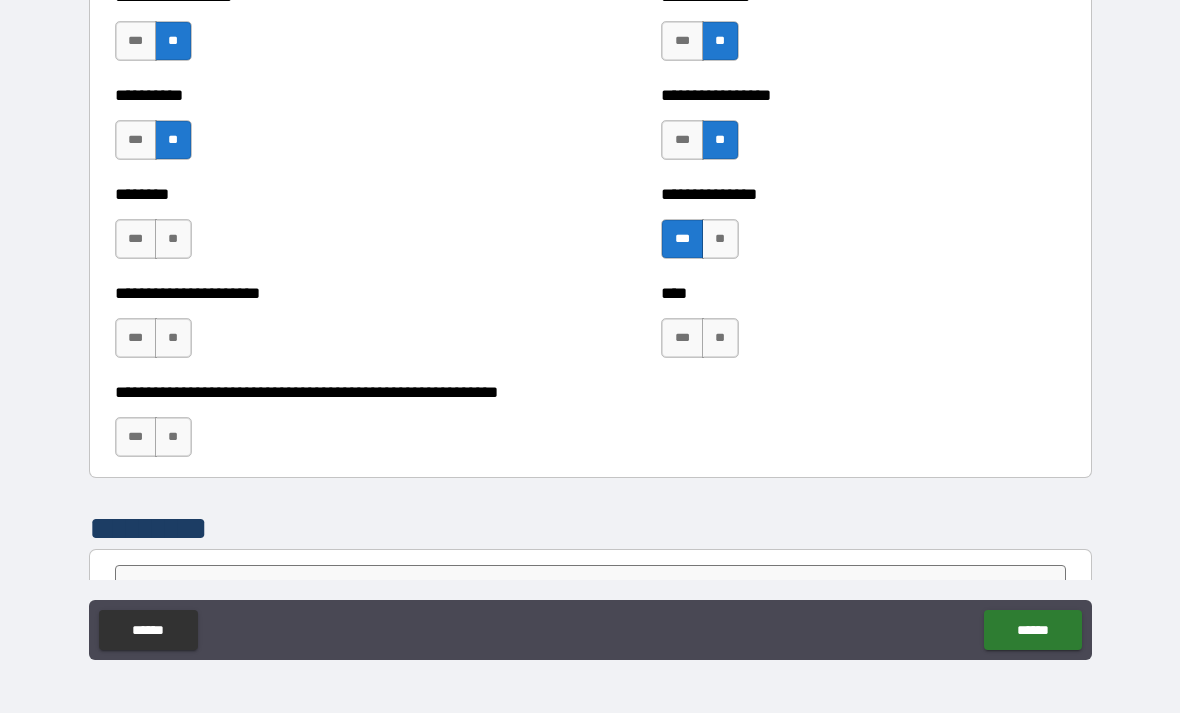 scroll, scrollTop: 6495, scrollLeft: 0, axis: vertical 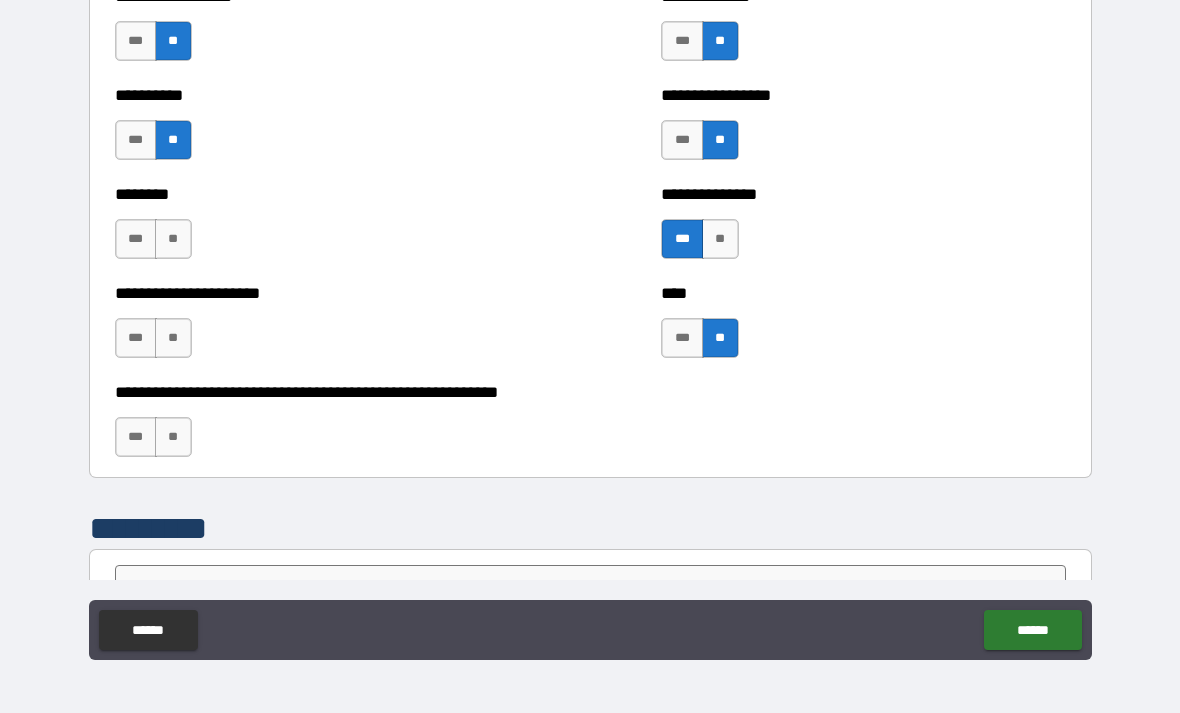 click on "**" at bounding box center (173, 338) 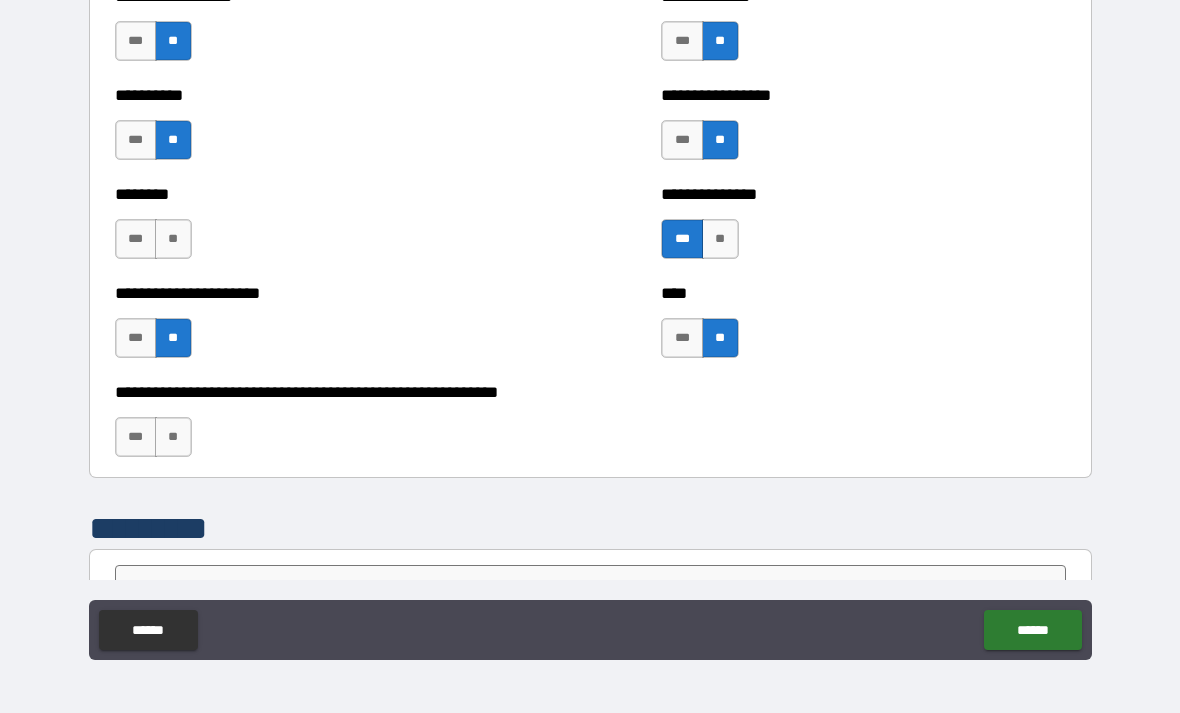 click on "**" at bounding box center (173, 437) 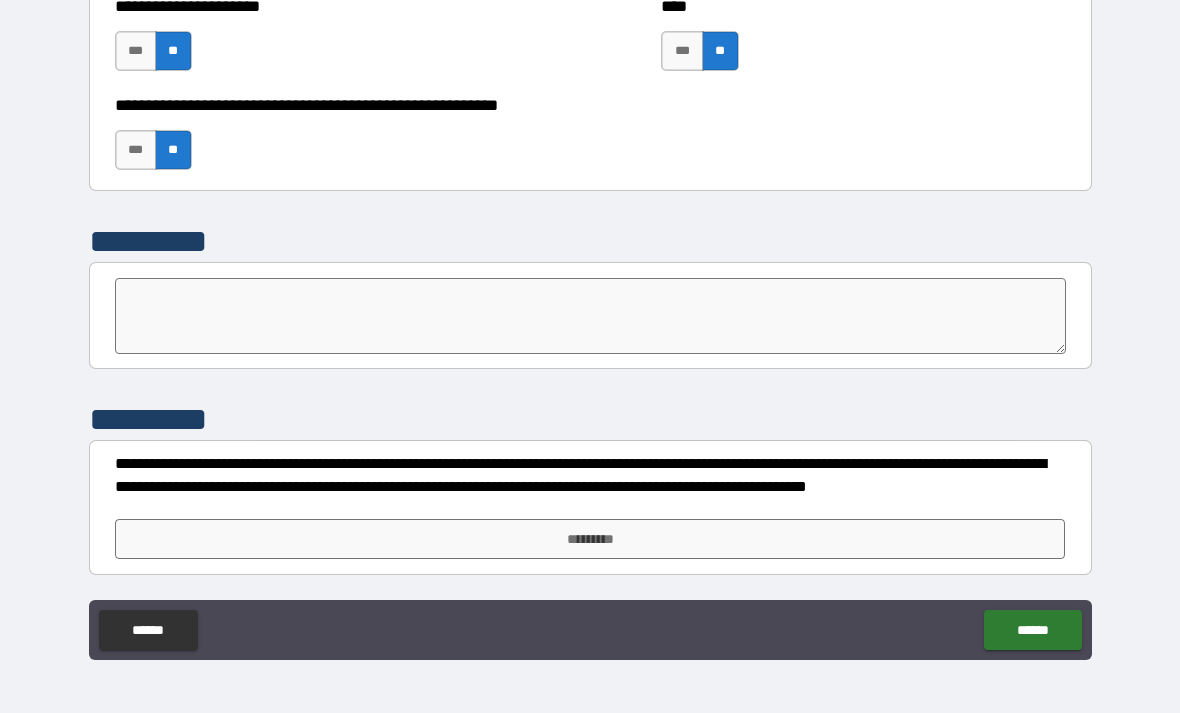 scroll, scrollTop: 6782, scrollLeft: 0, axis: vertical 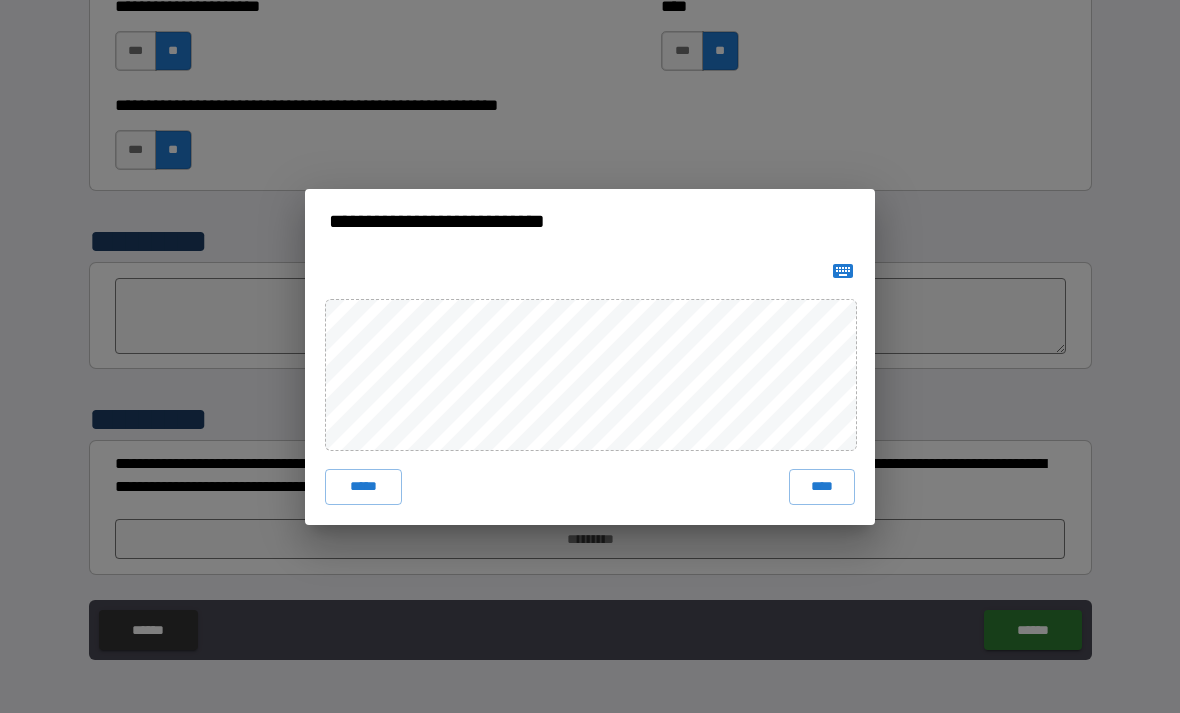 click on "****" at bounding box center [822, 487] 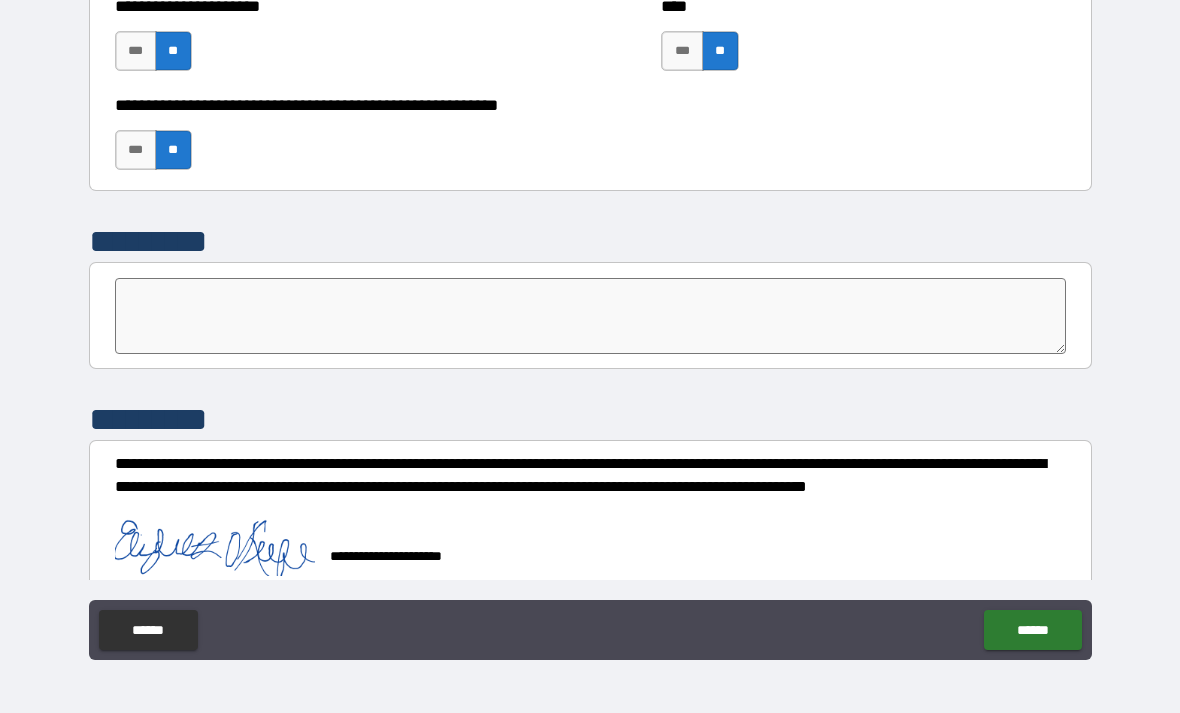 scroll, scrollTop: 6772, scrollLeft: 0, axis: vertical 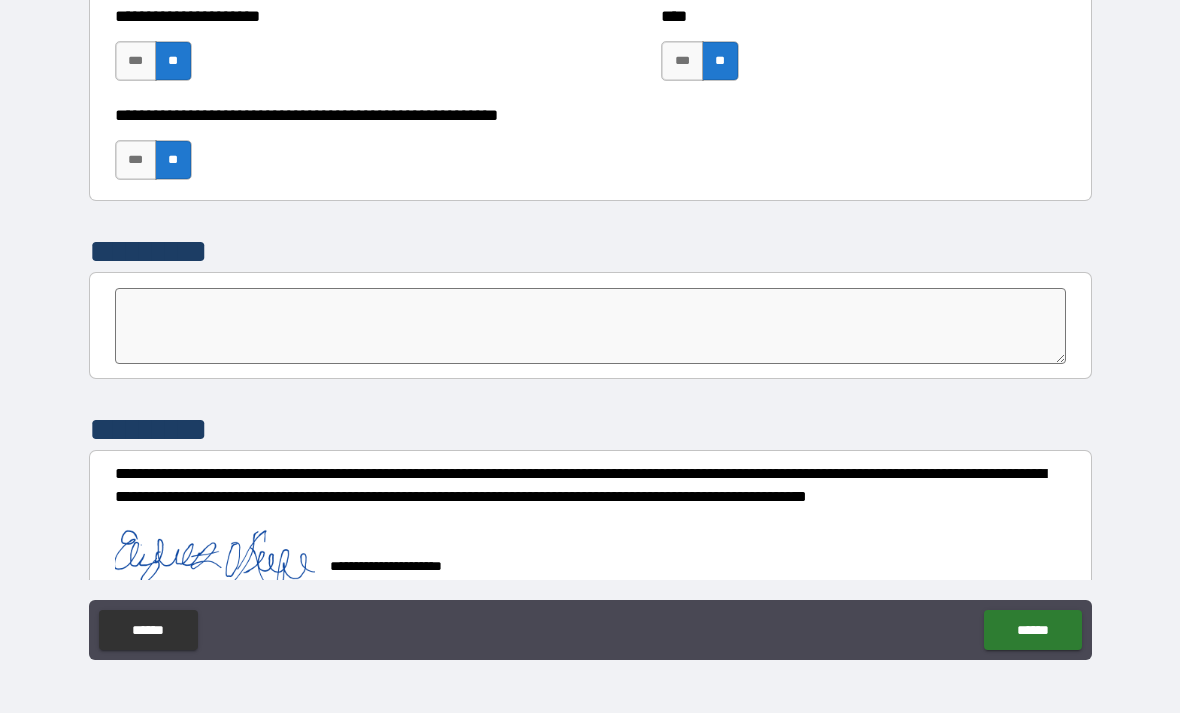 click on "******" at bounding box center (1032, 630) 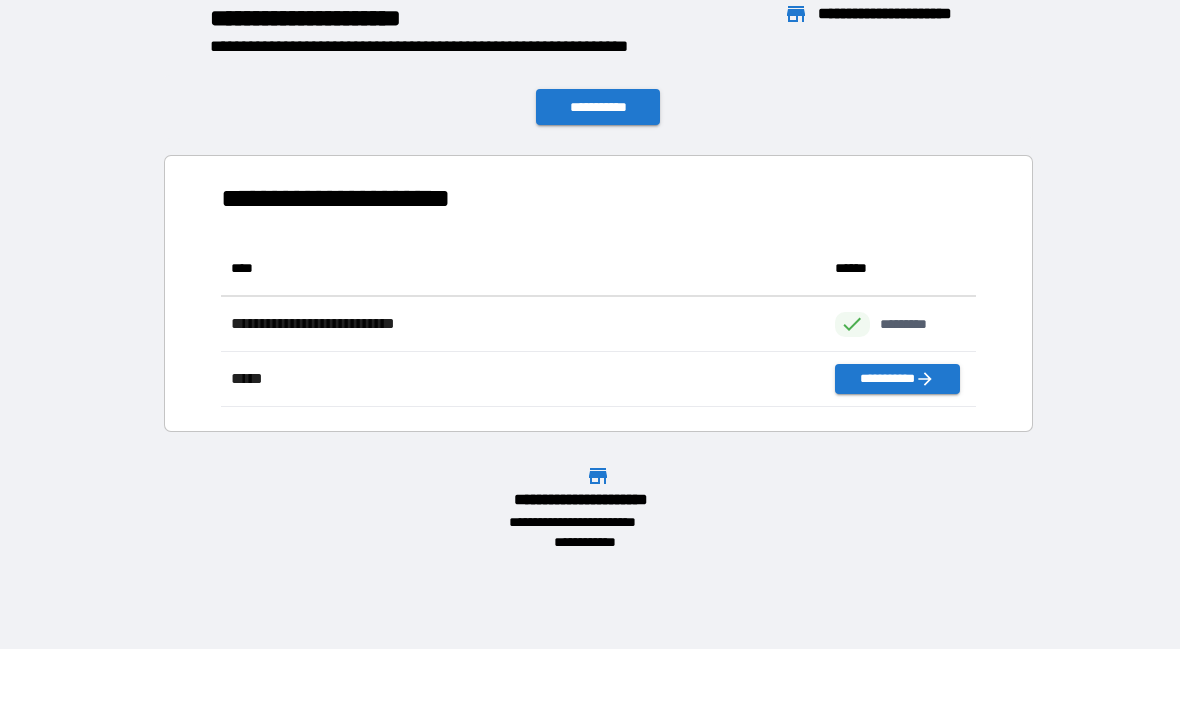 scroll, scrollTop: 1, scrollLeft: 1, axis: both 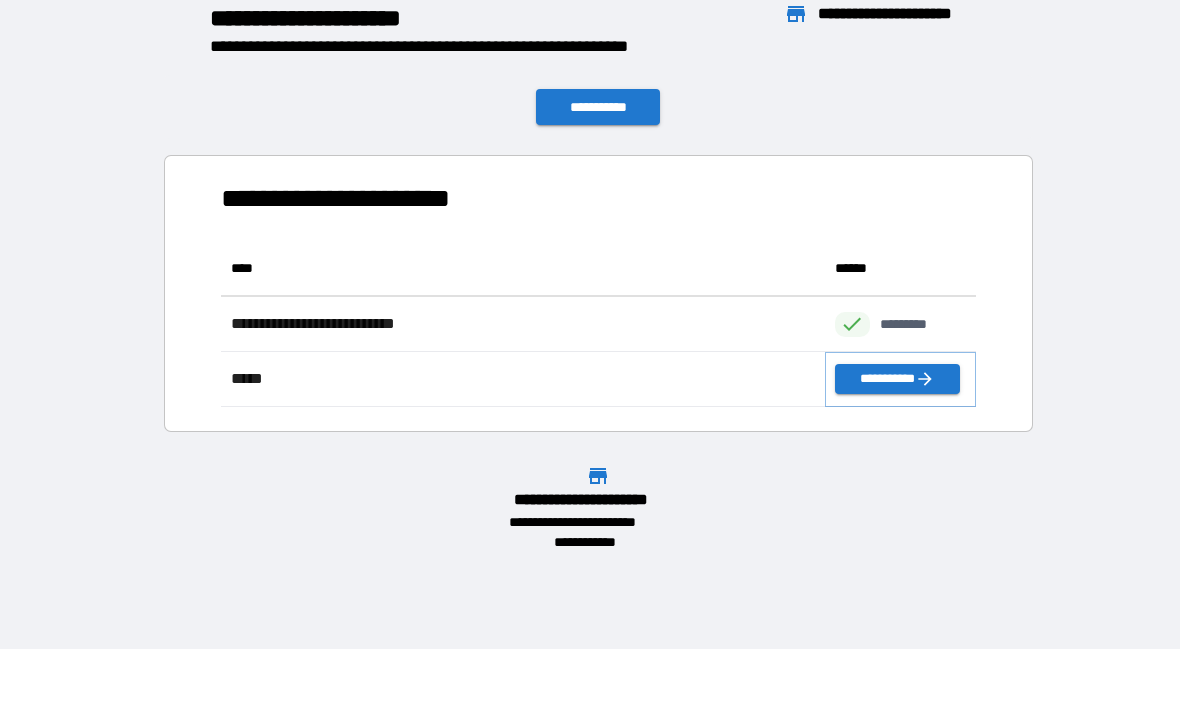 click on "**********" at bounding box center (897, 379) 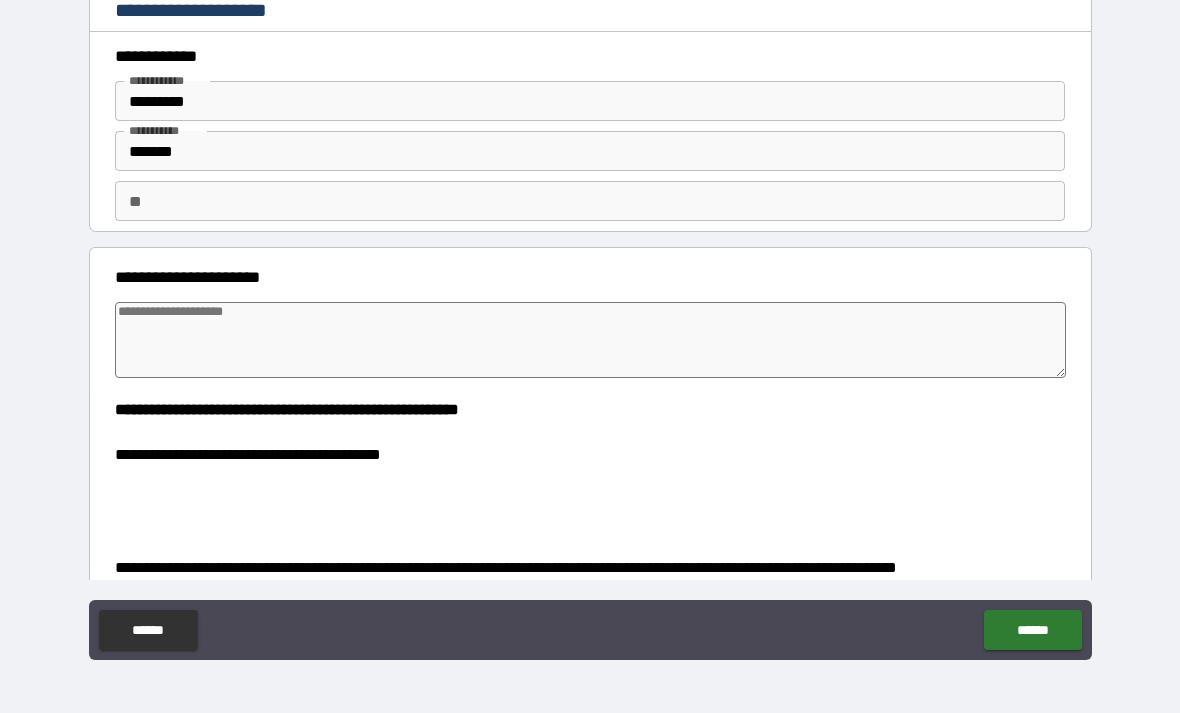 type on "*" 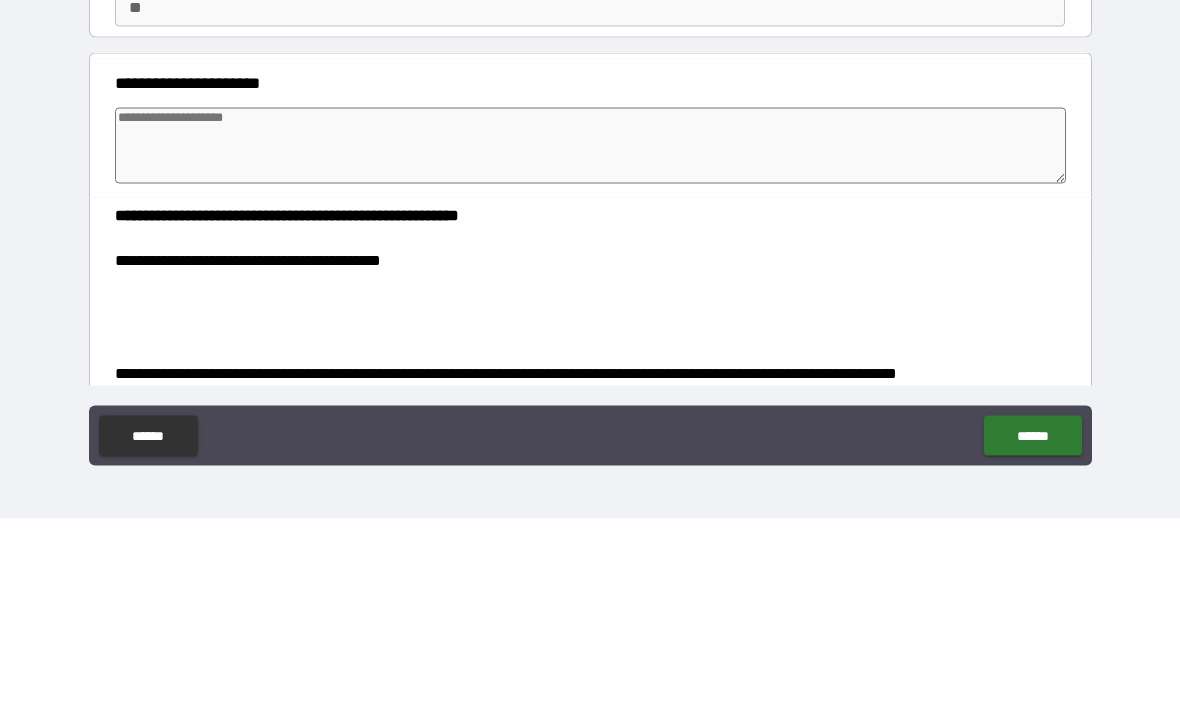 type on "*" 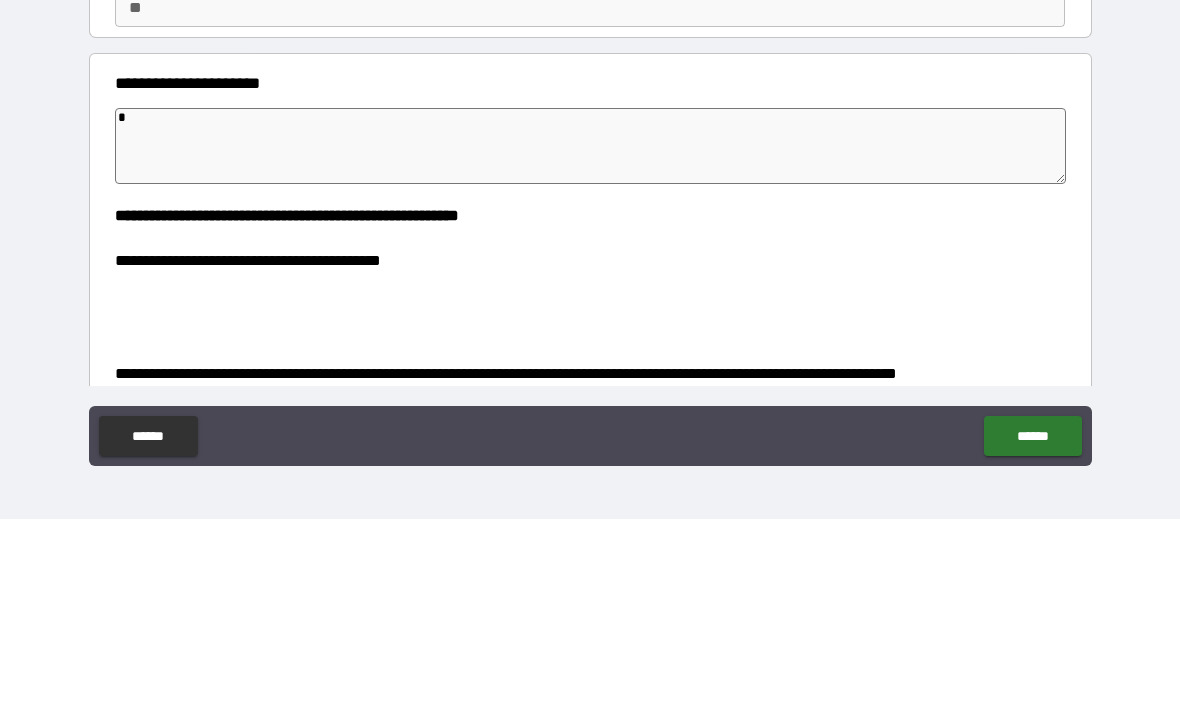 type on "*" 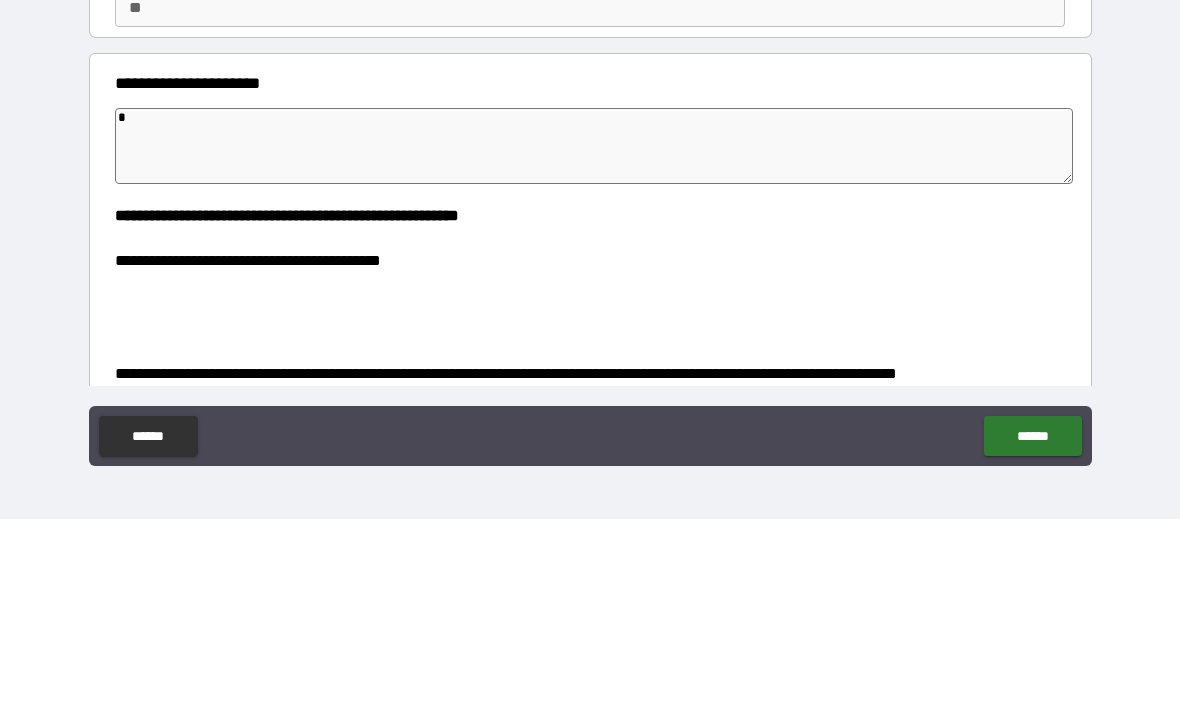 type on "**" 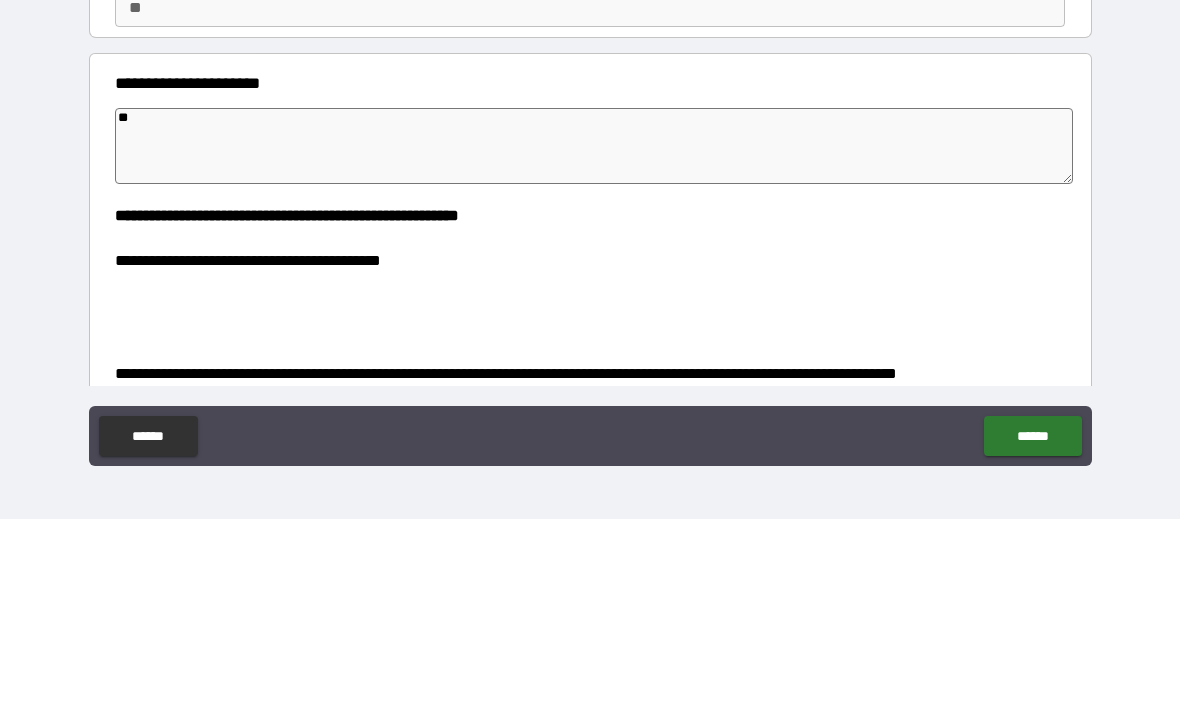 type on "*" 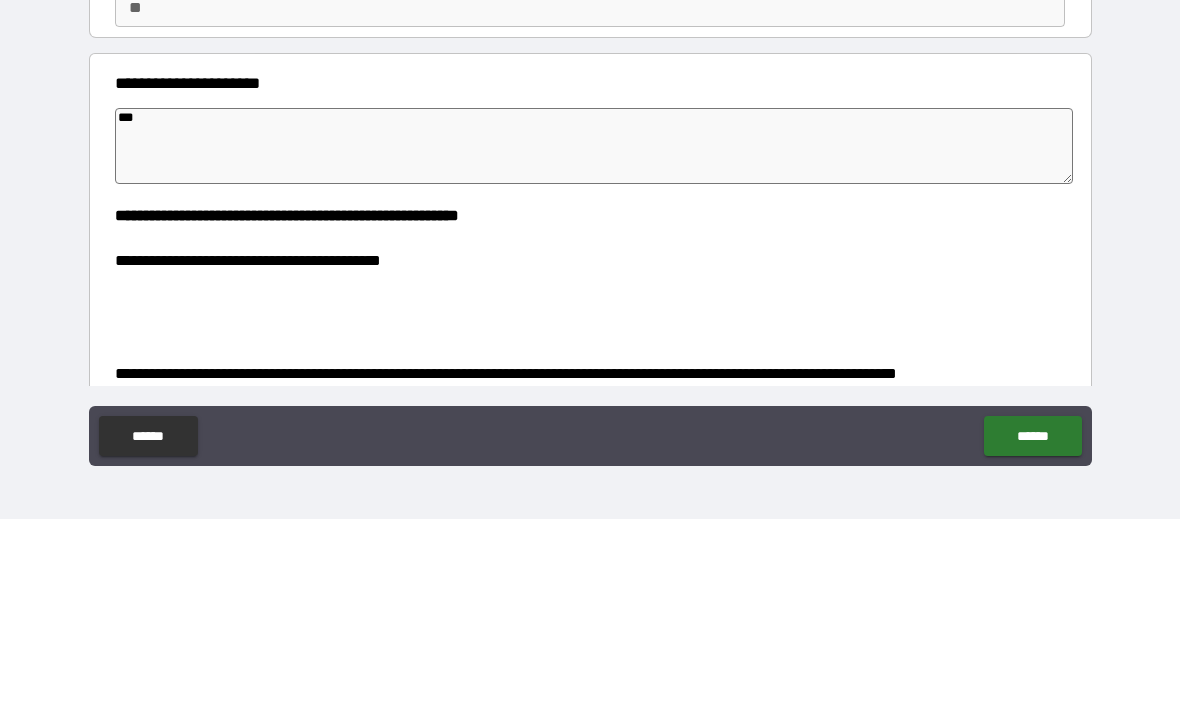 type on "*" 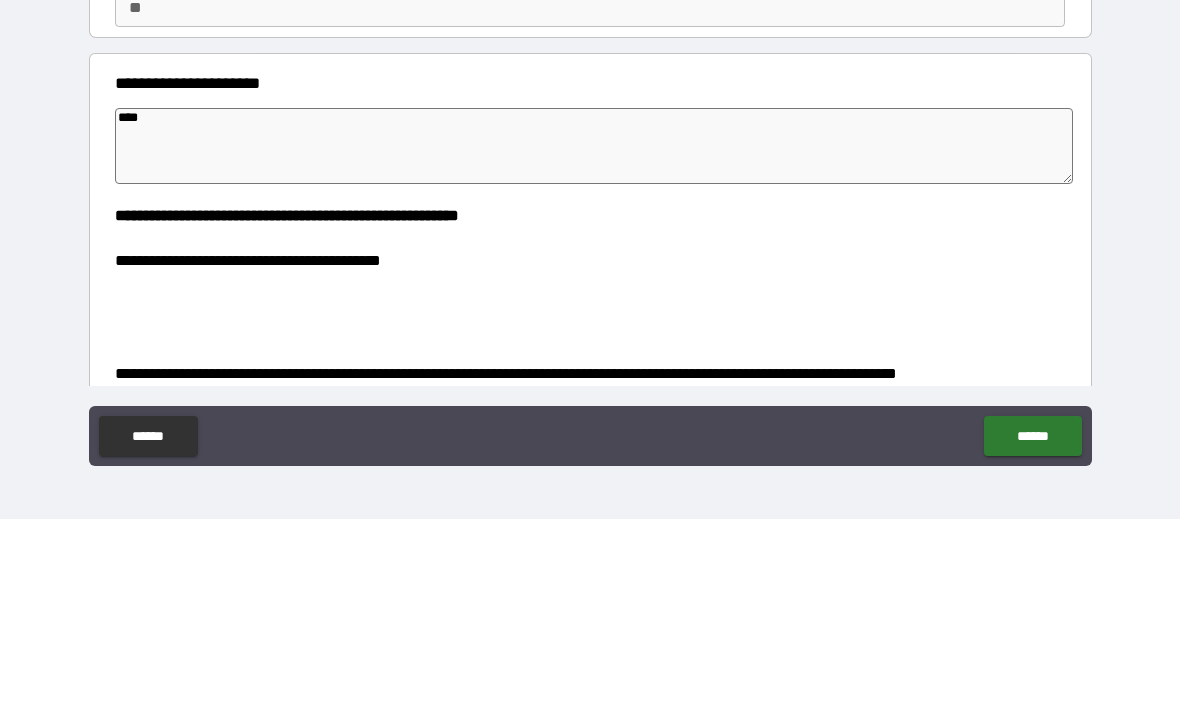 type on "*" 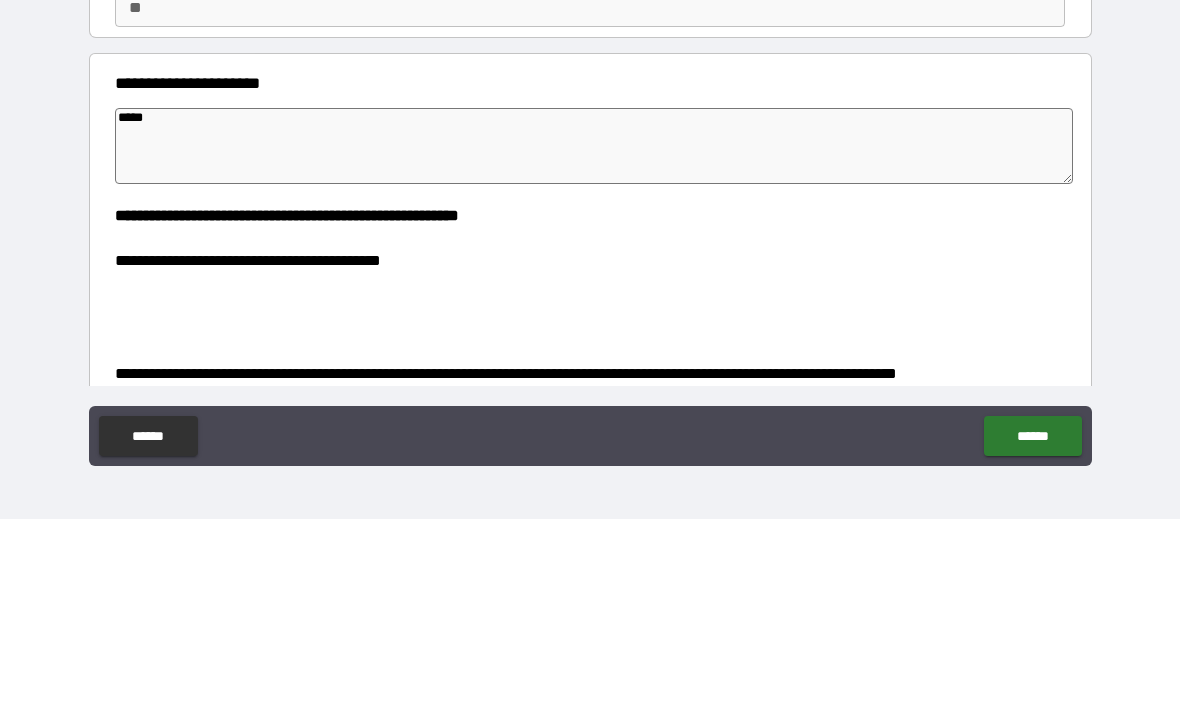 type on "******" 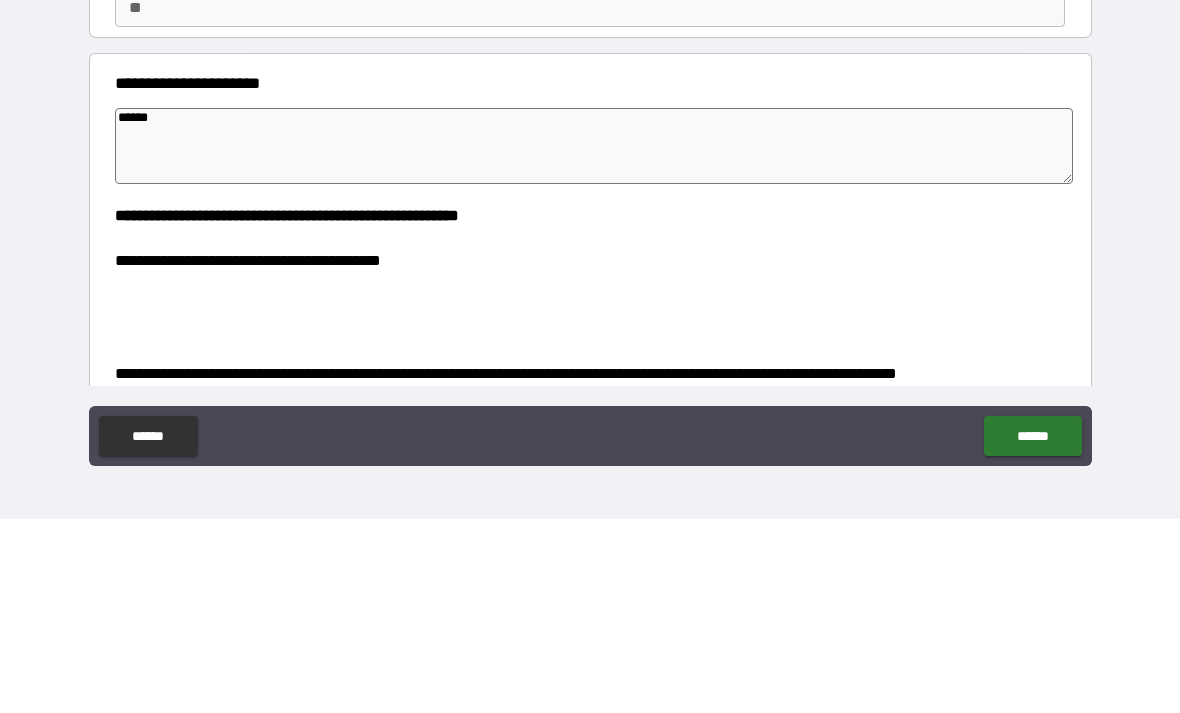 type on "*" 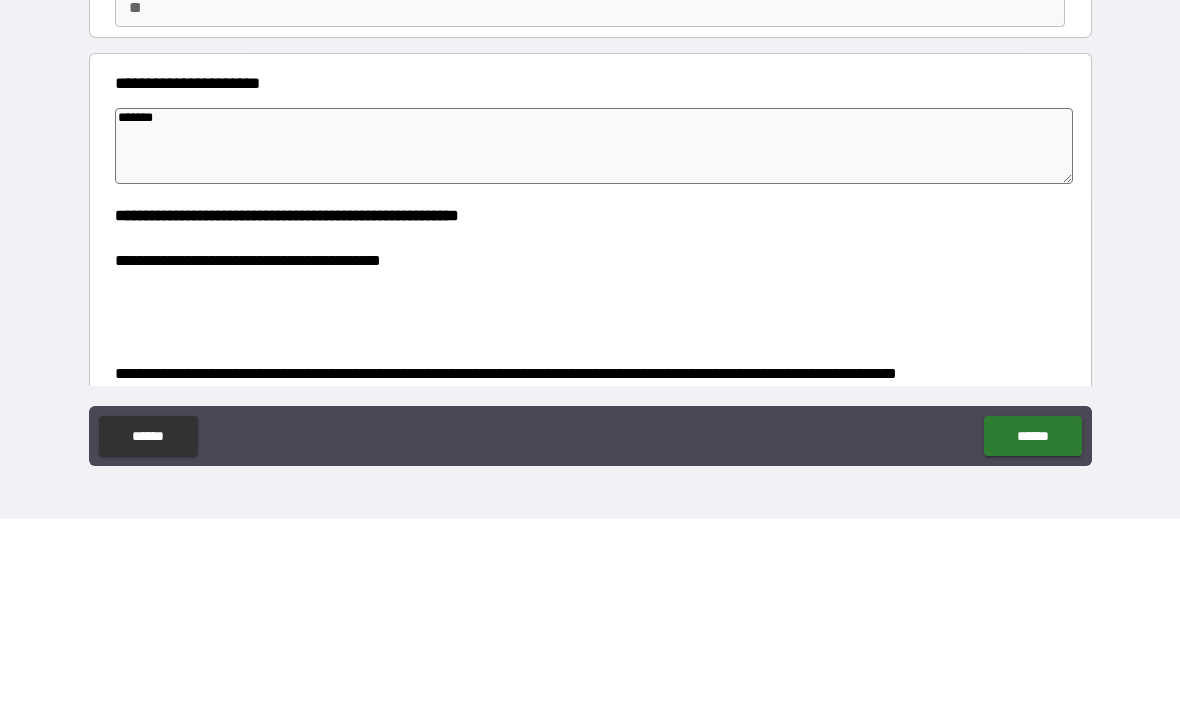 type on "*" 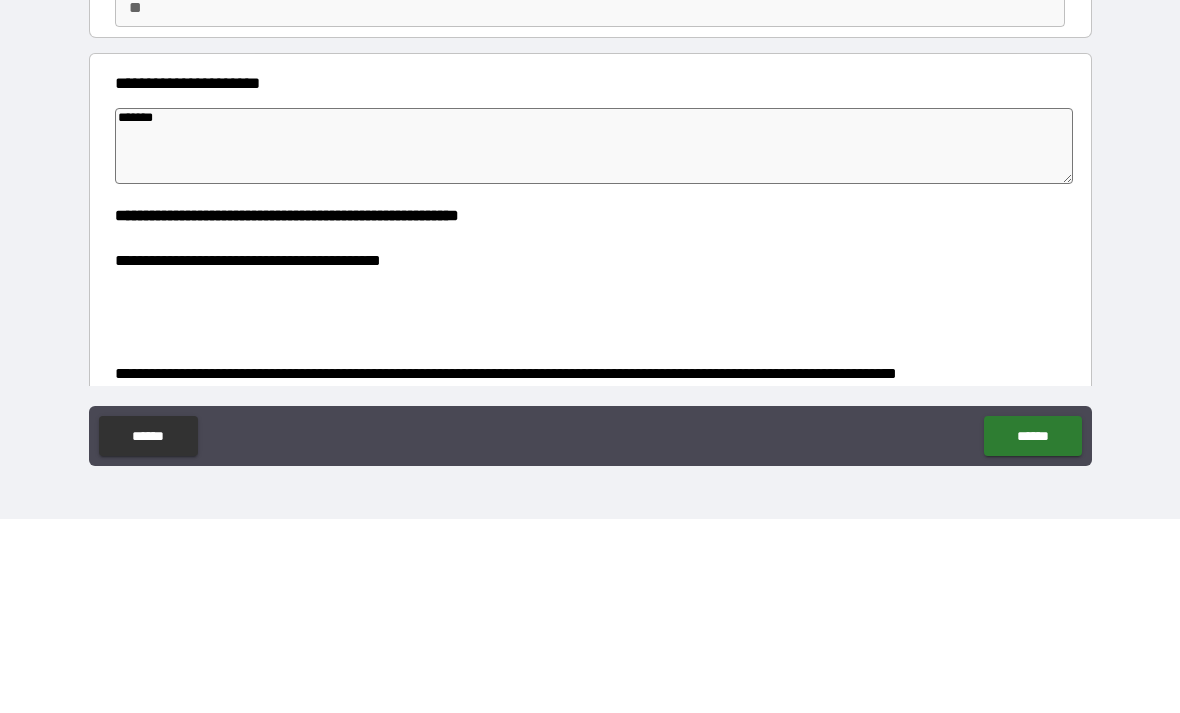 type on "********" 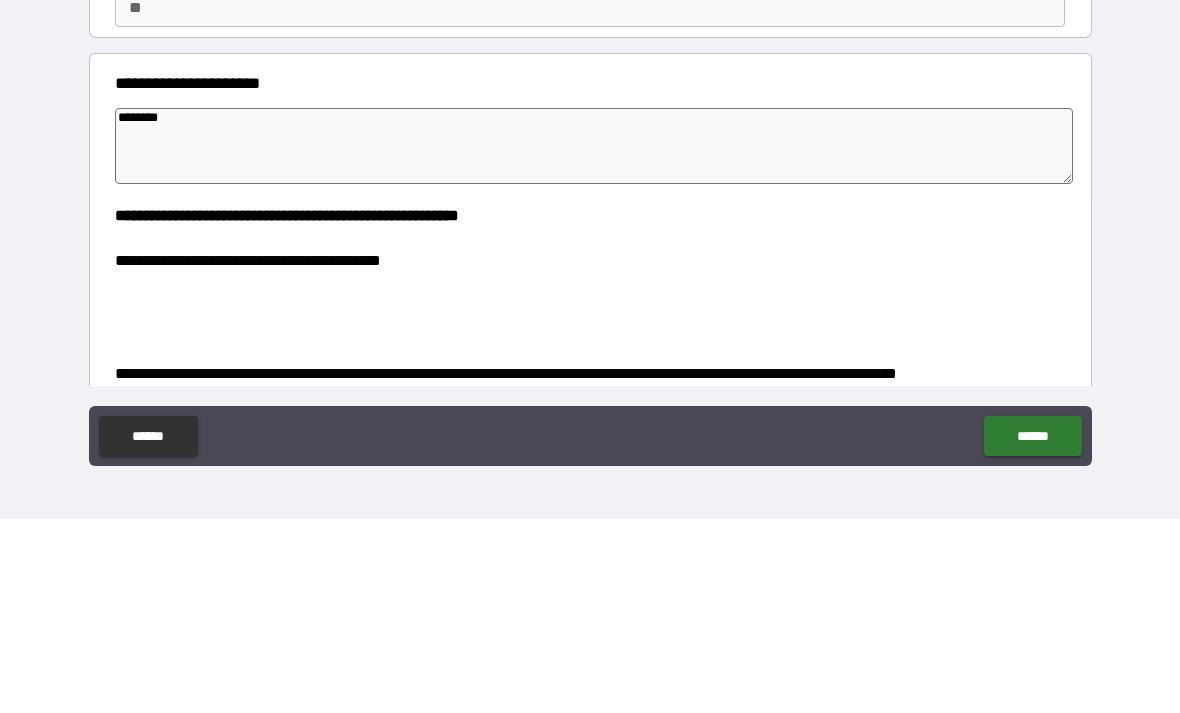 type on "*" 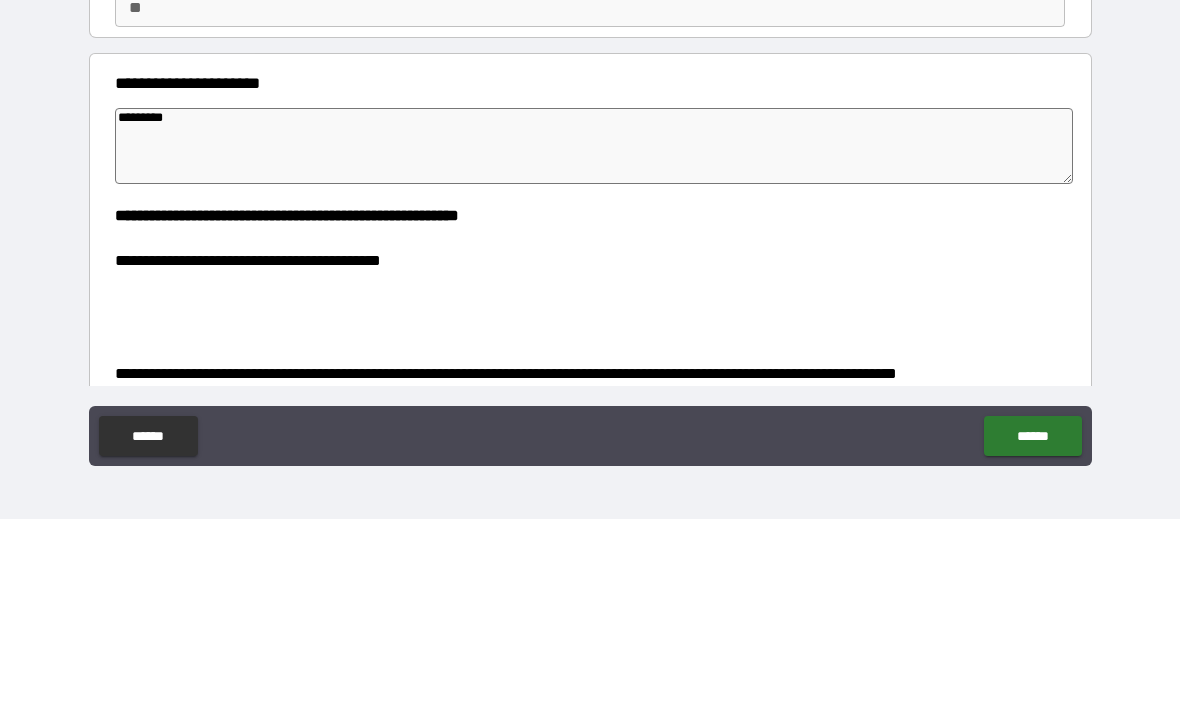type on "*" 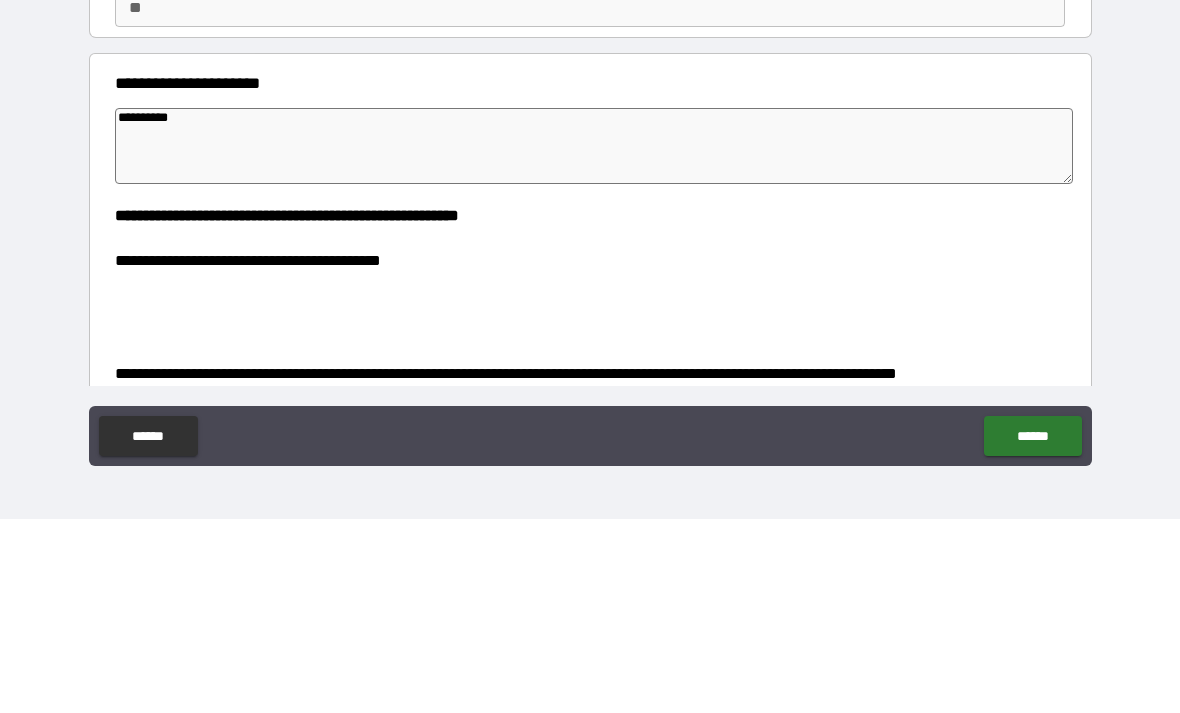 type on "*" 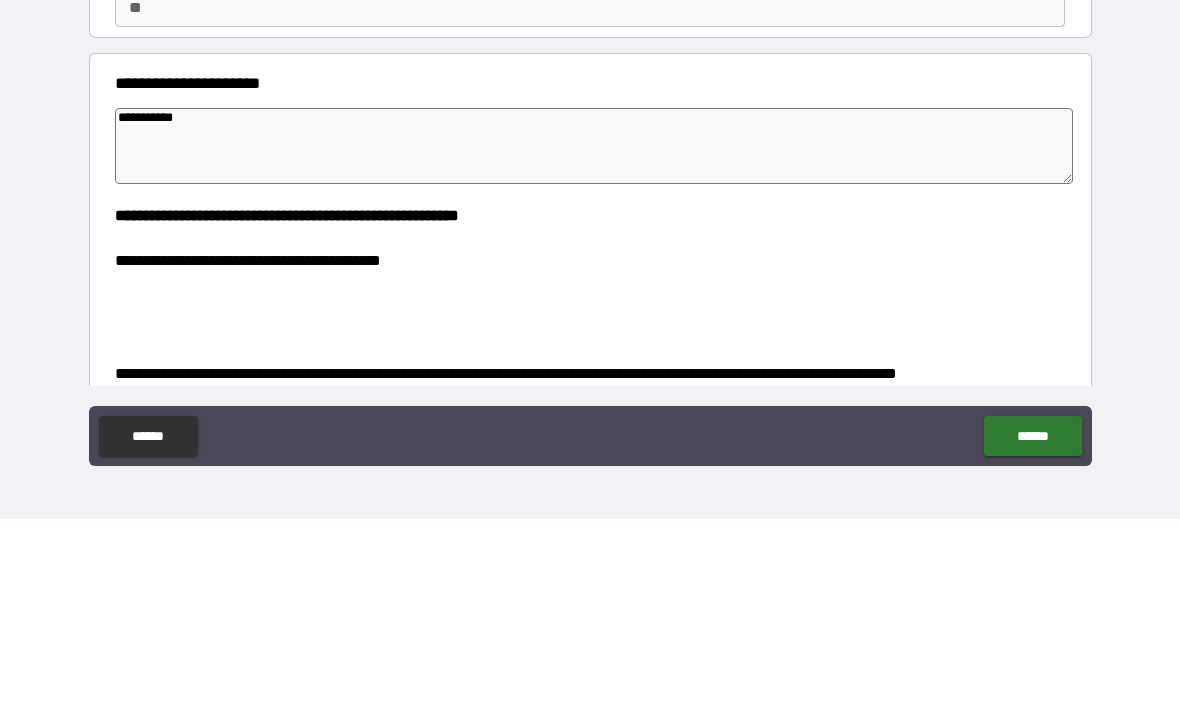 type on "*" 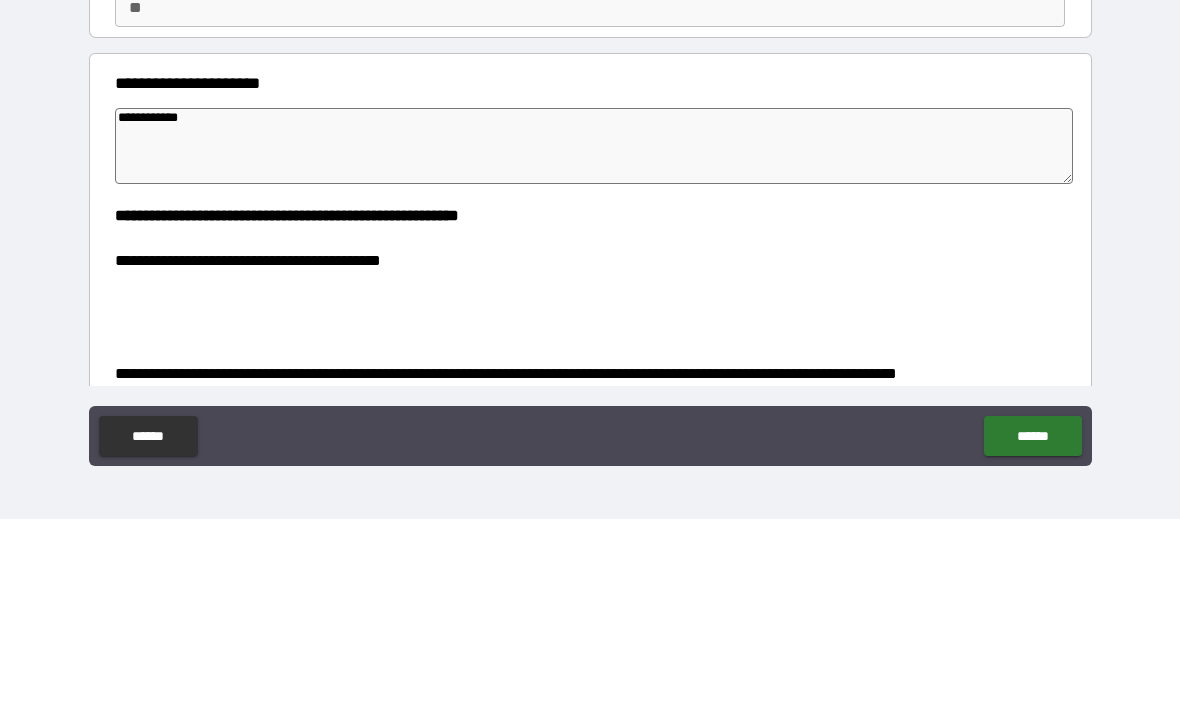 type on "*" 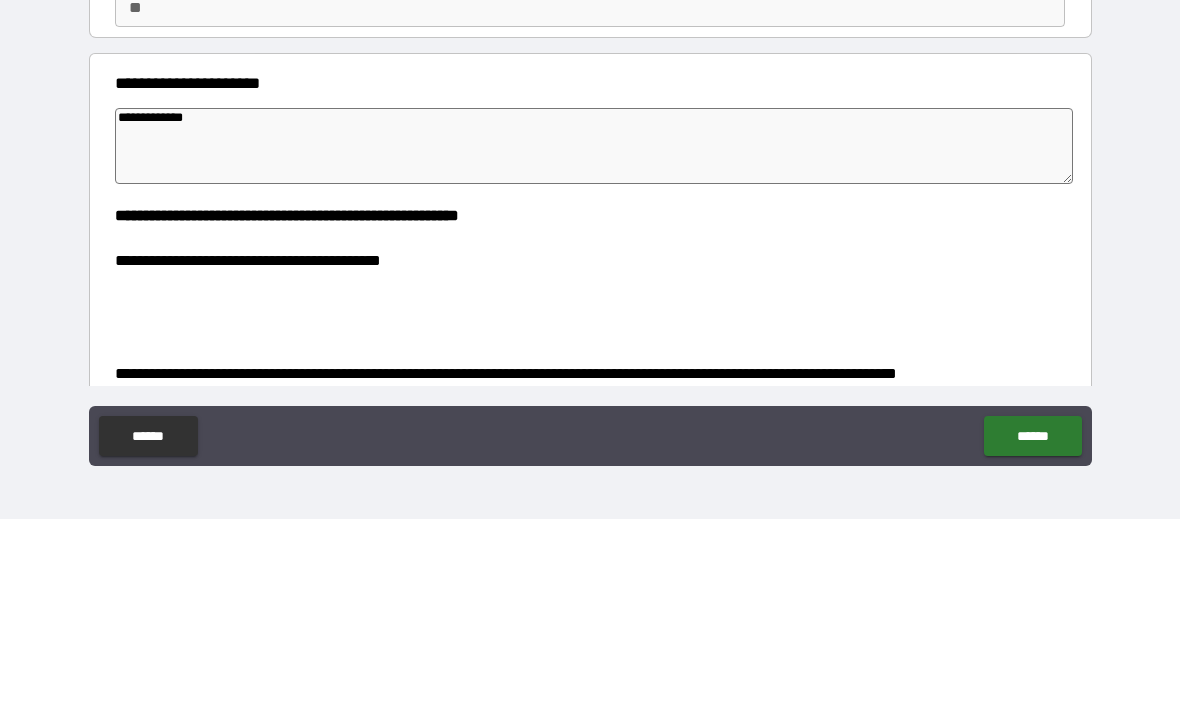 type on "*" 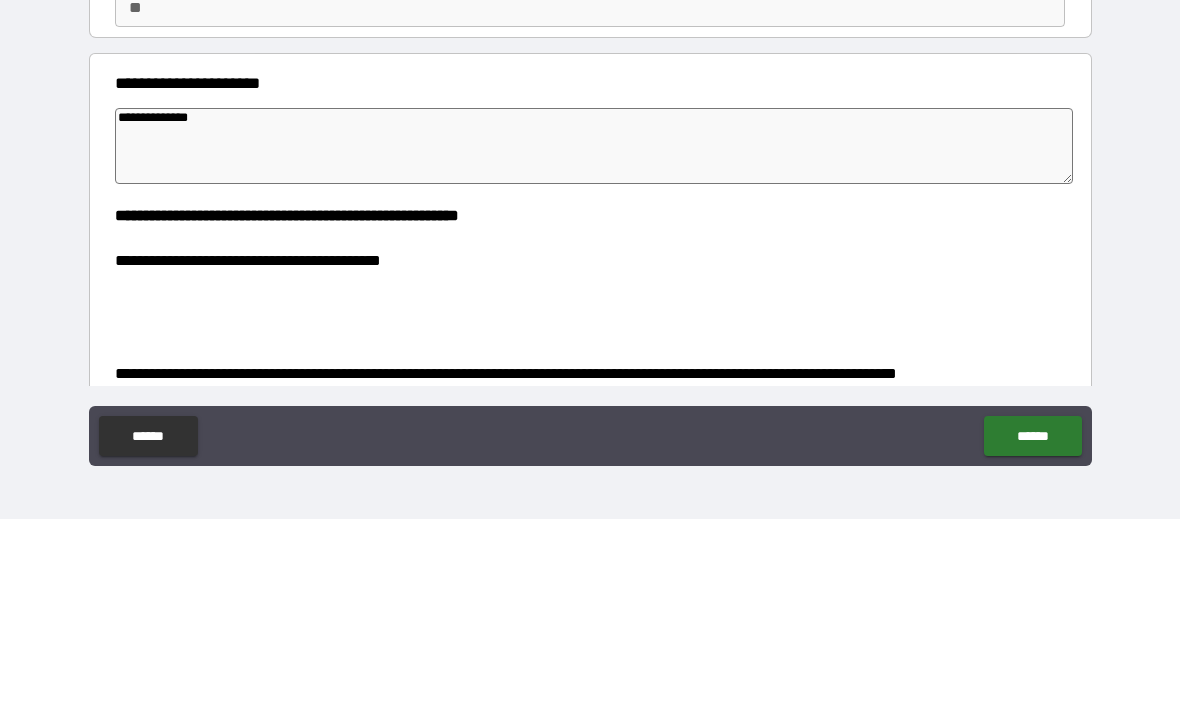type on "*" 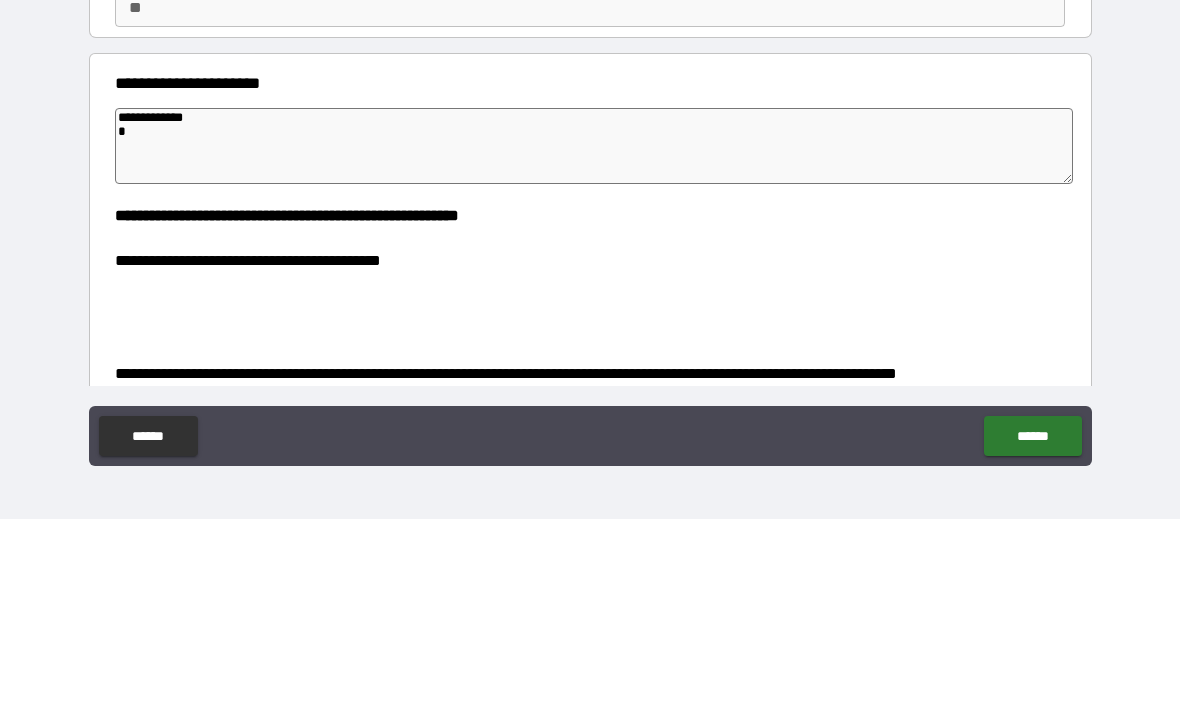 type on "*" 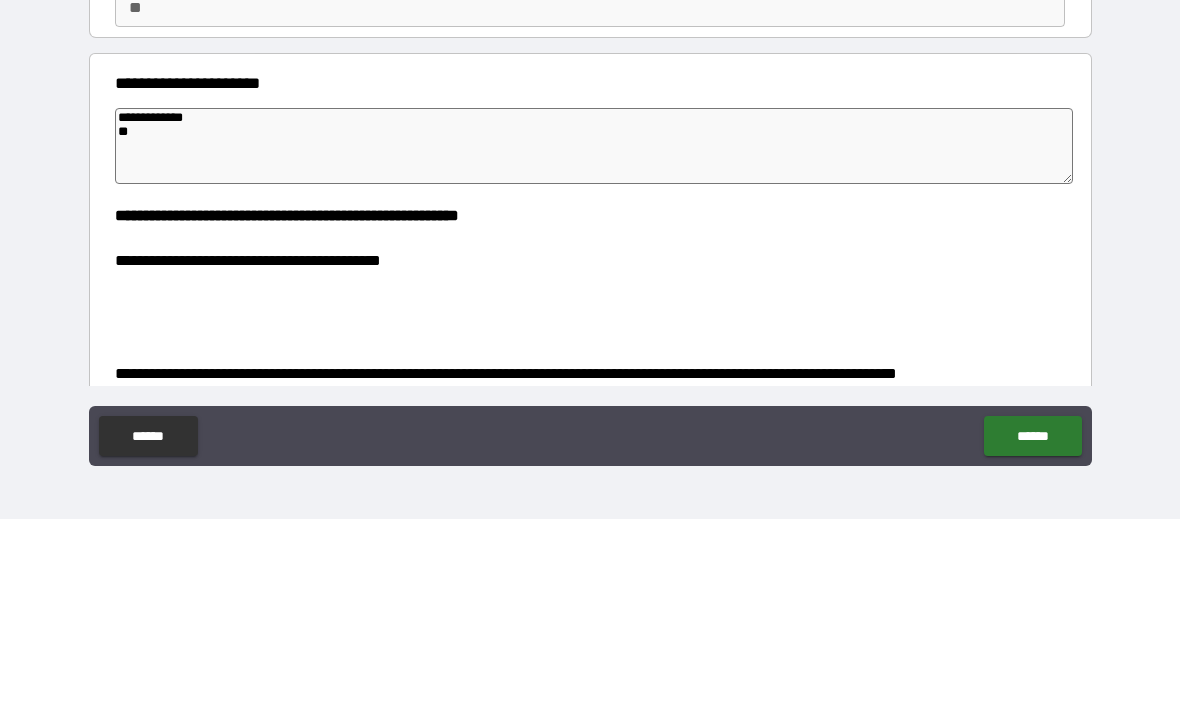 type on "*" 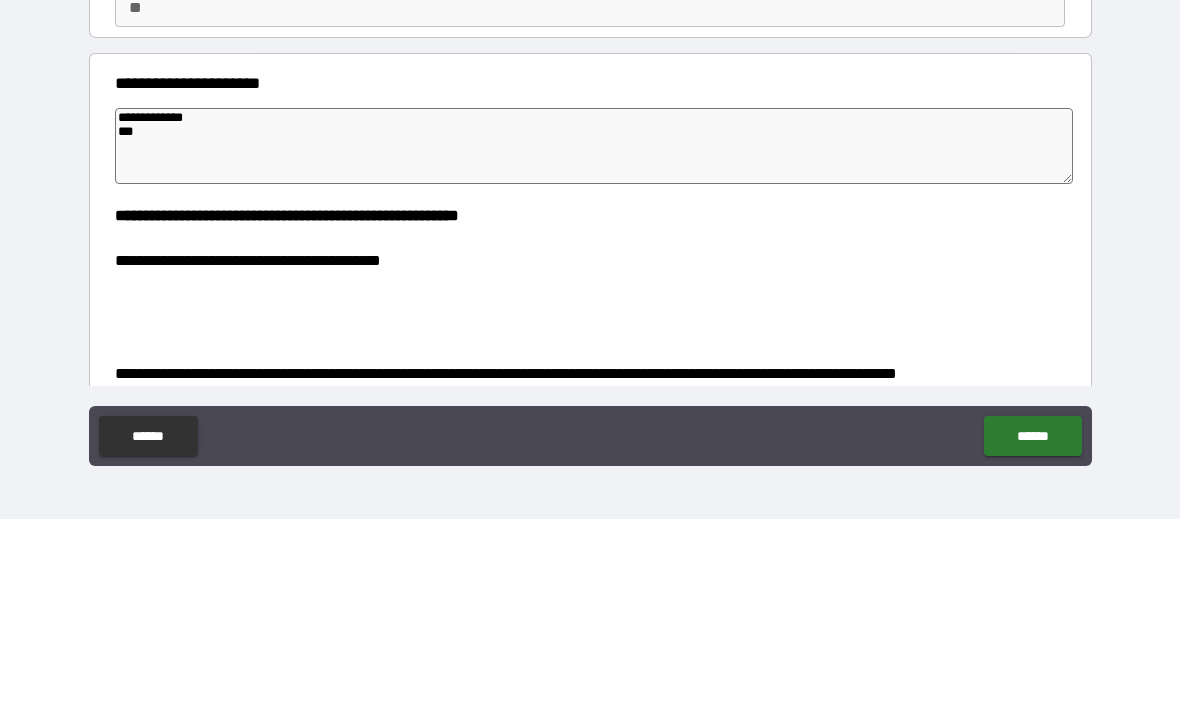 type on "*" 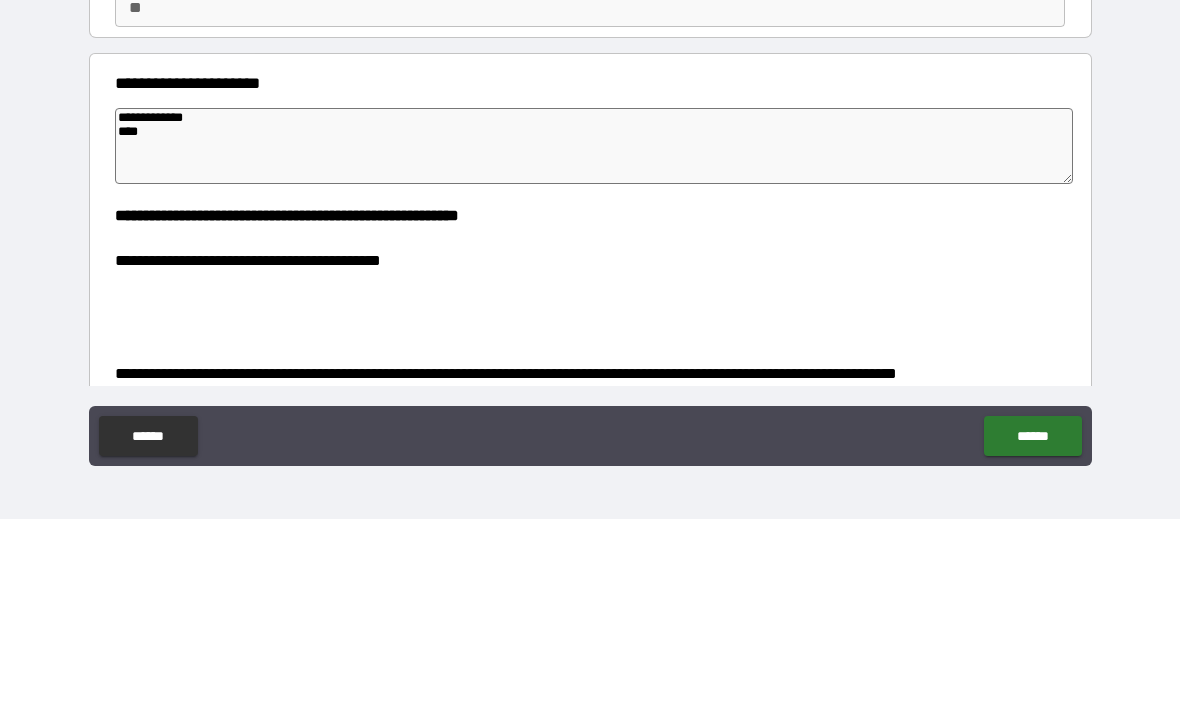 type on "*" 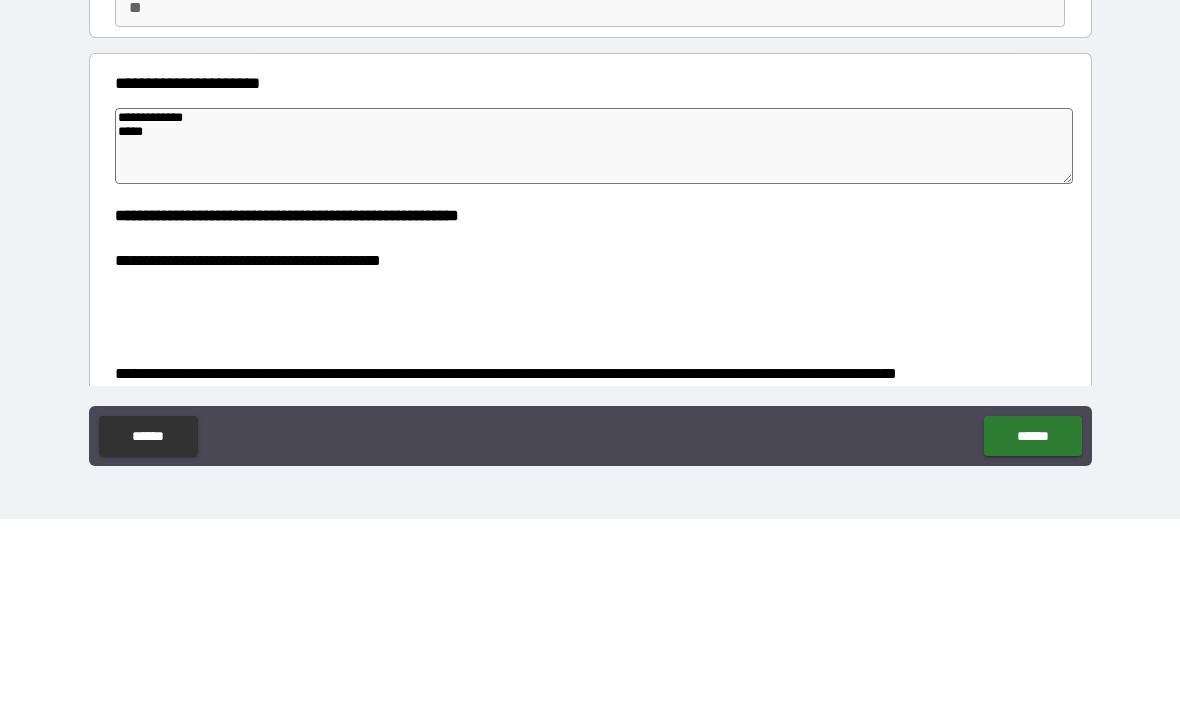 type on "*" 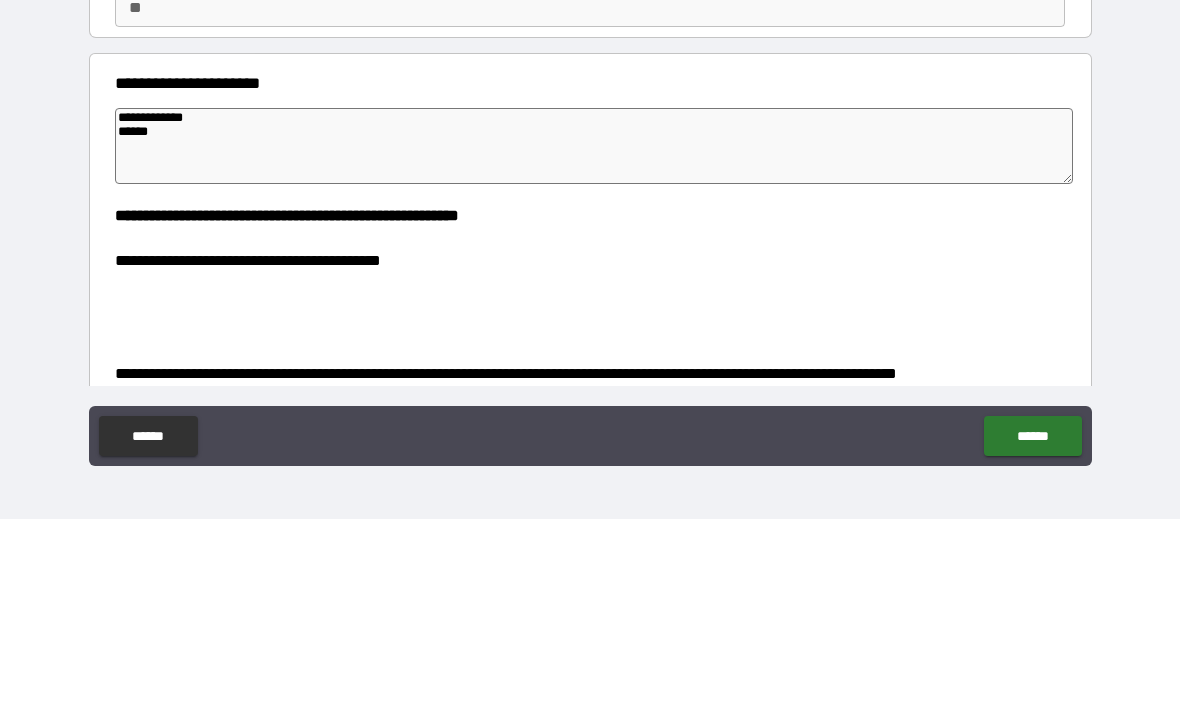 type on "*" 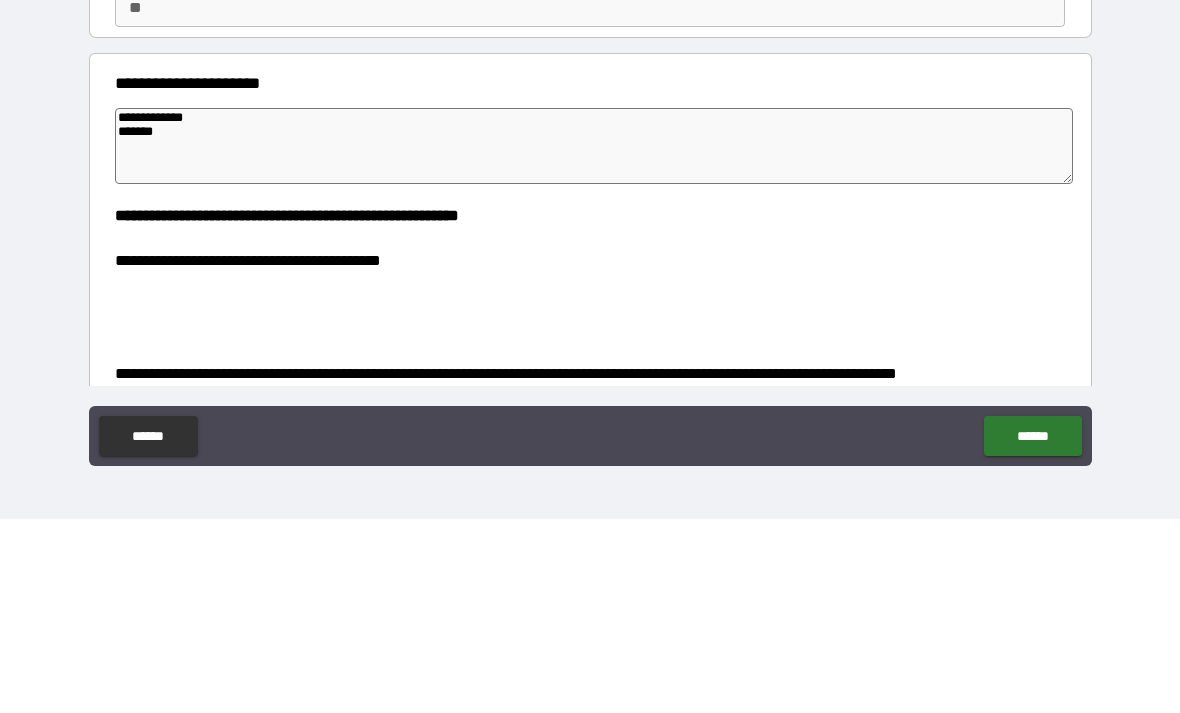type on "*" 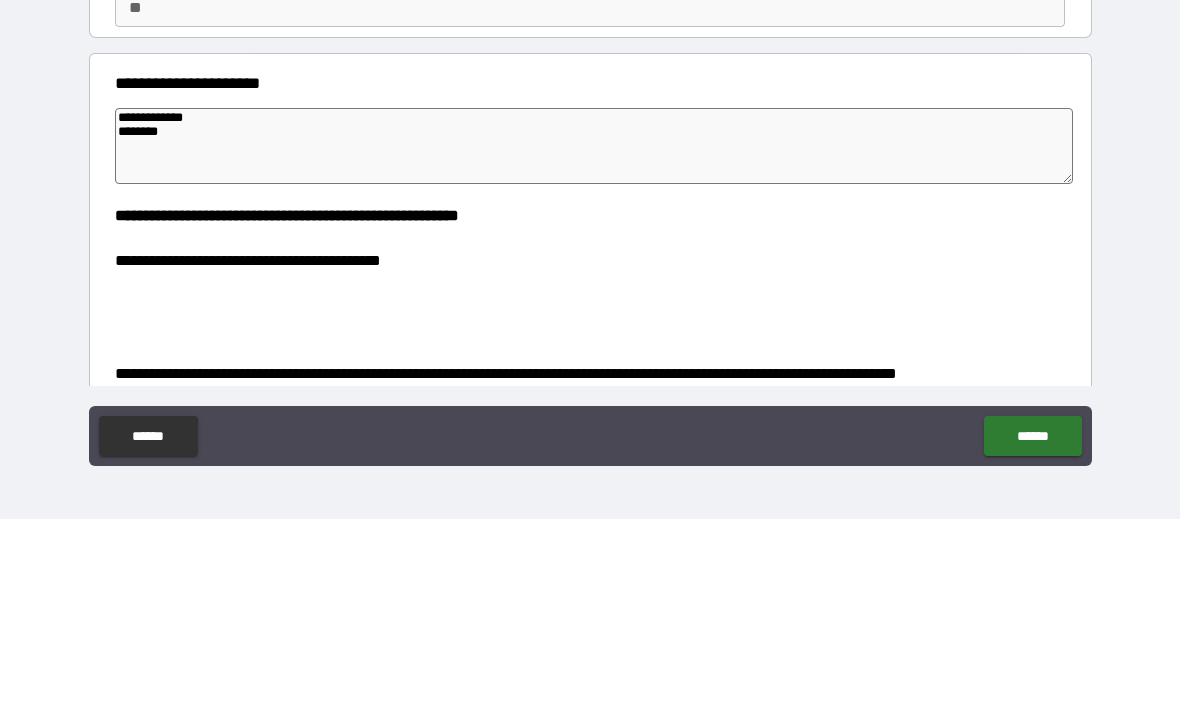 type on "*" 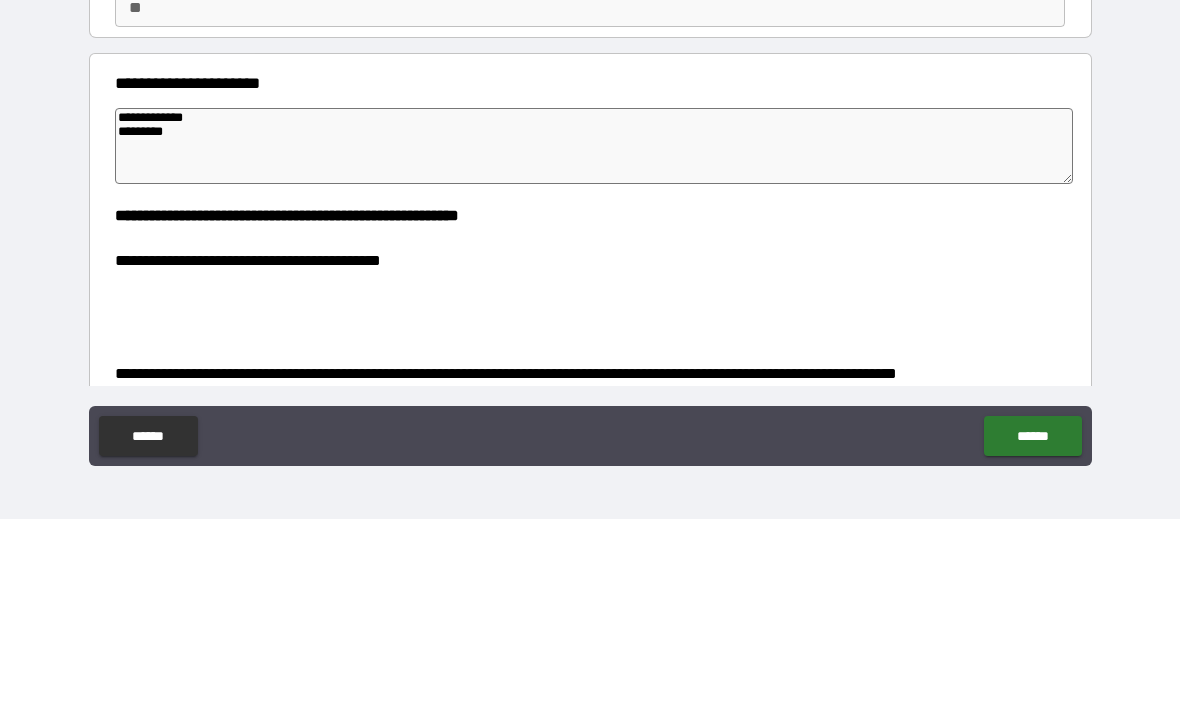 type on "*" 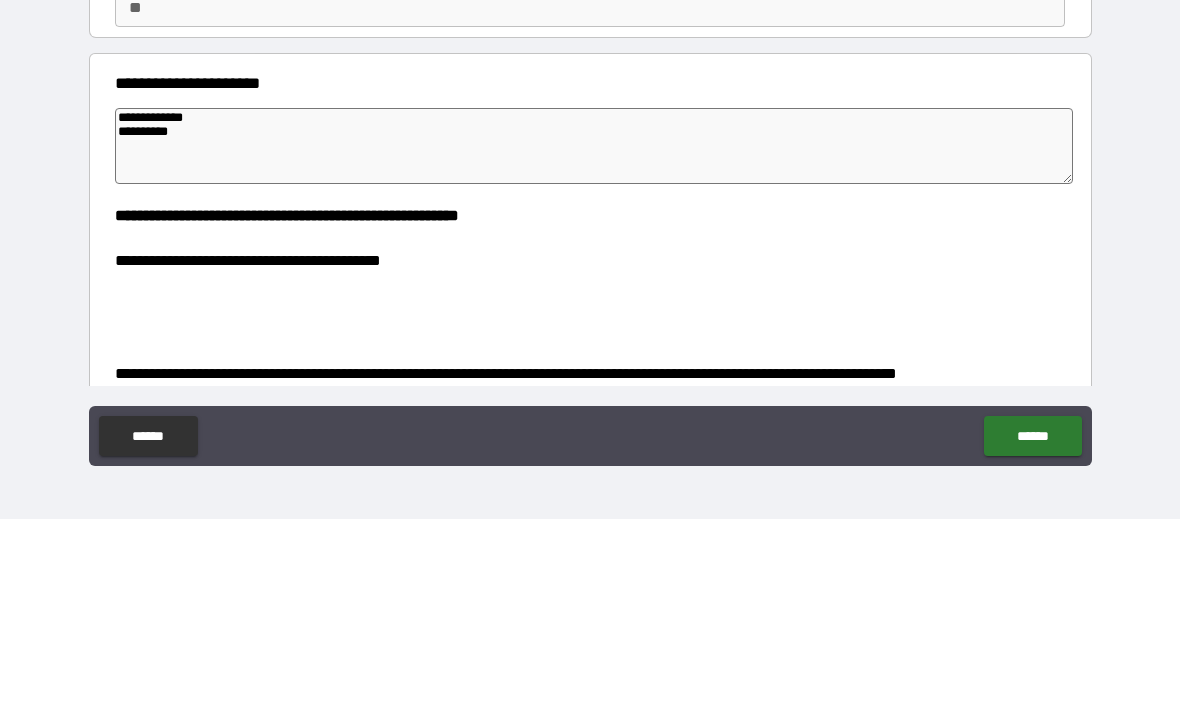 type on "*" 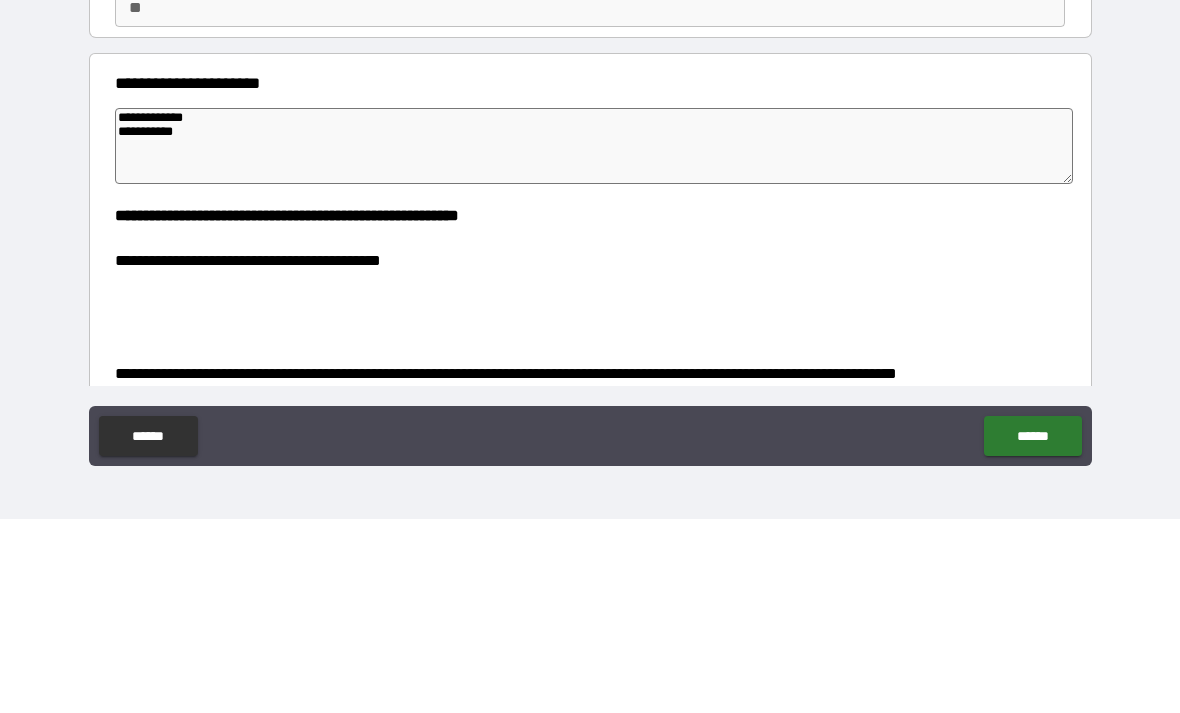 type on "*" 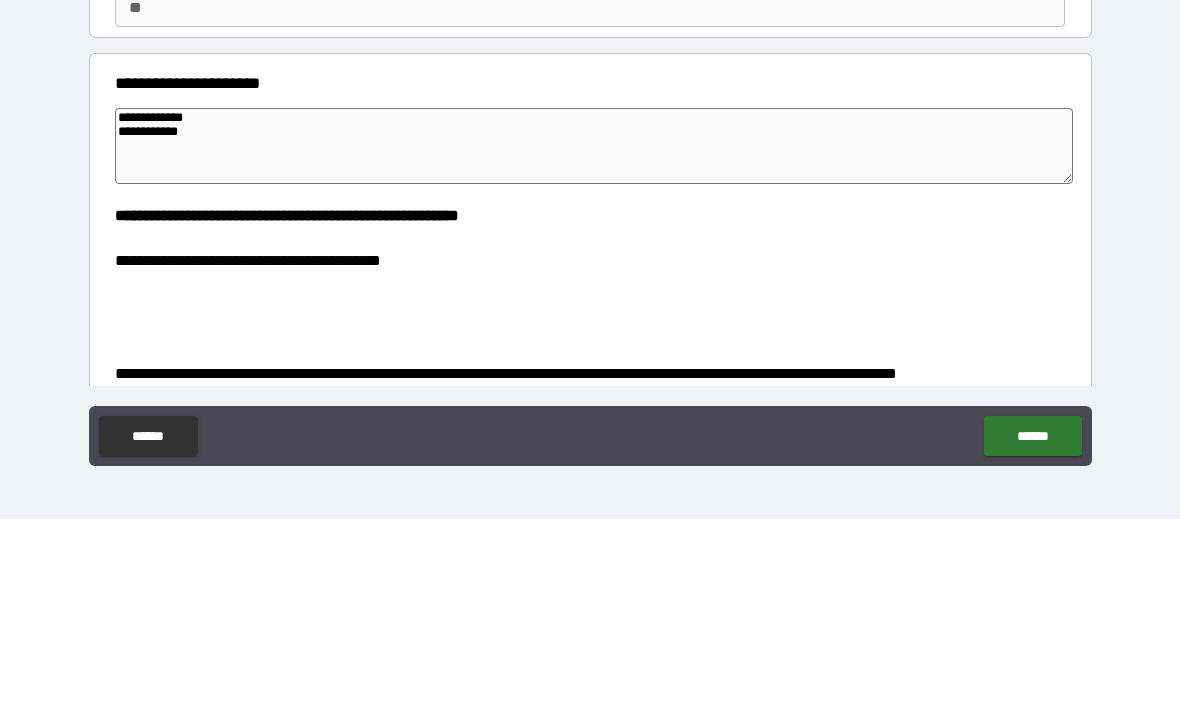 type on "*" 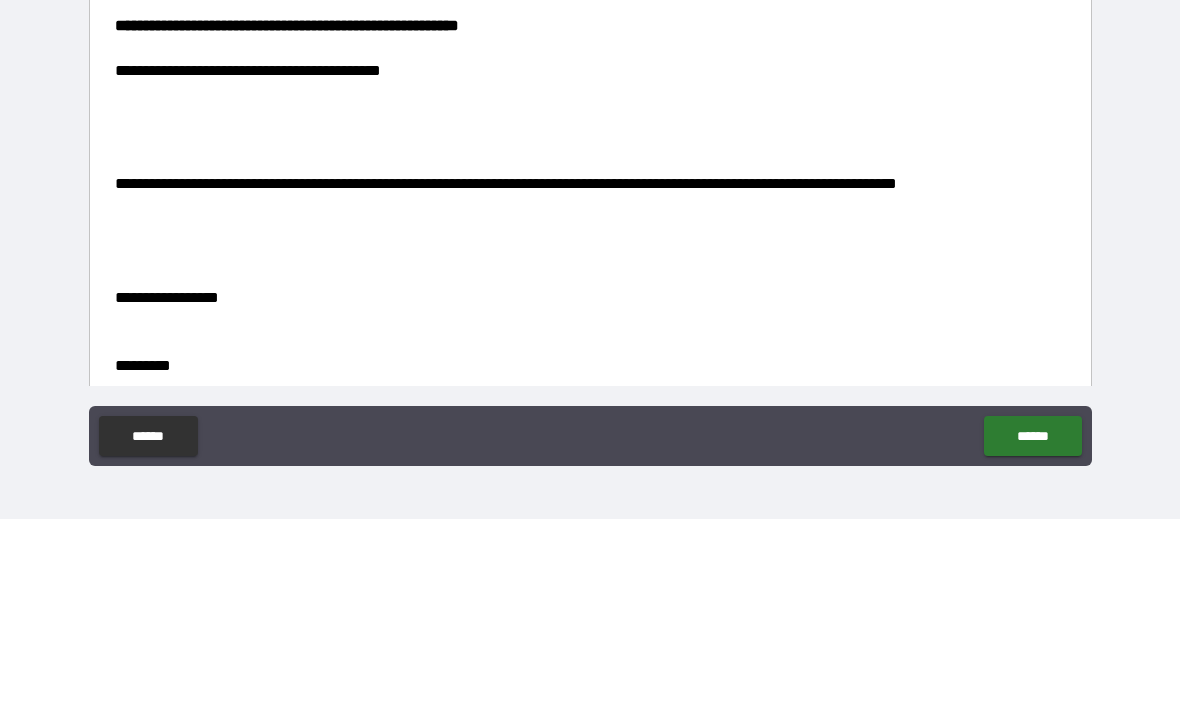 scroll, scrollTop: 186, scrollLeft: 0, axis: vertical 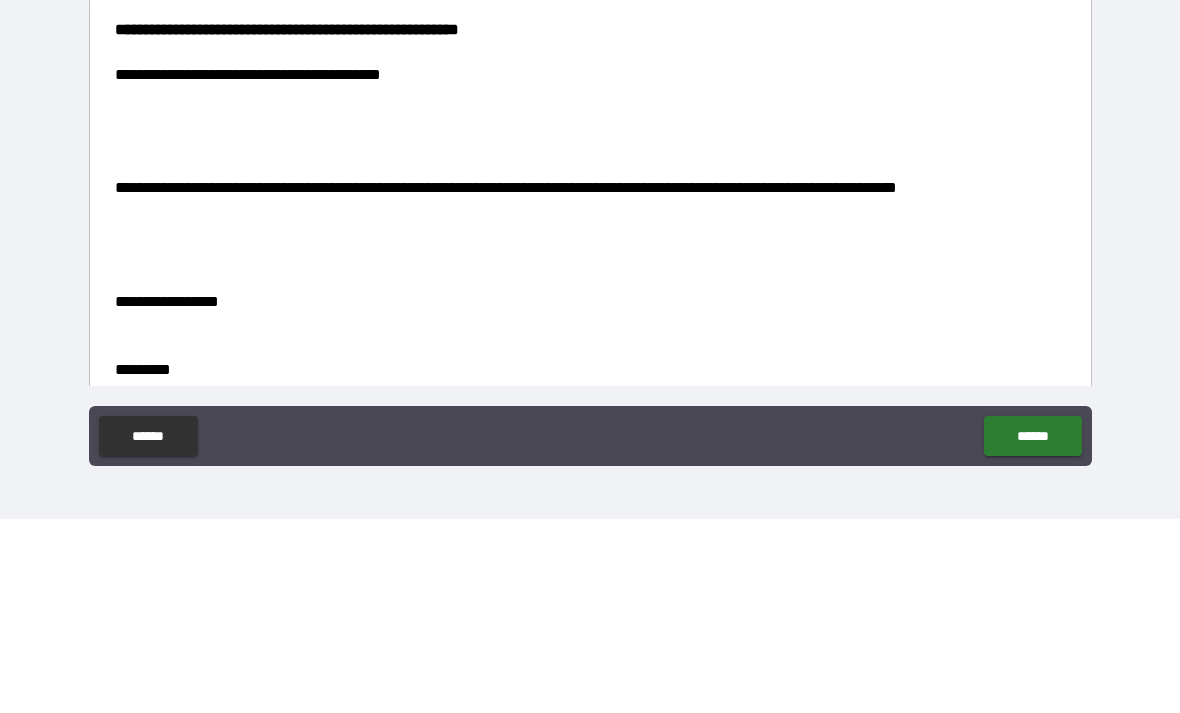 click on "**********" at bounding box center (506, 381) 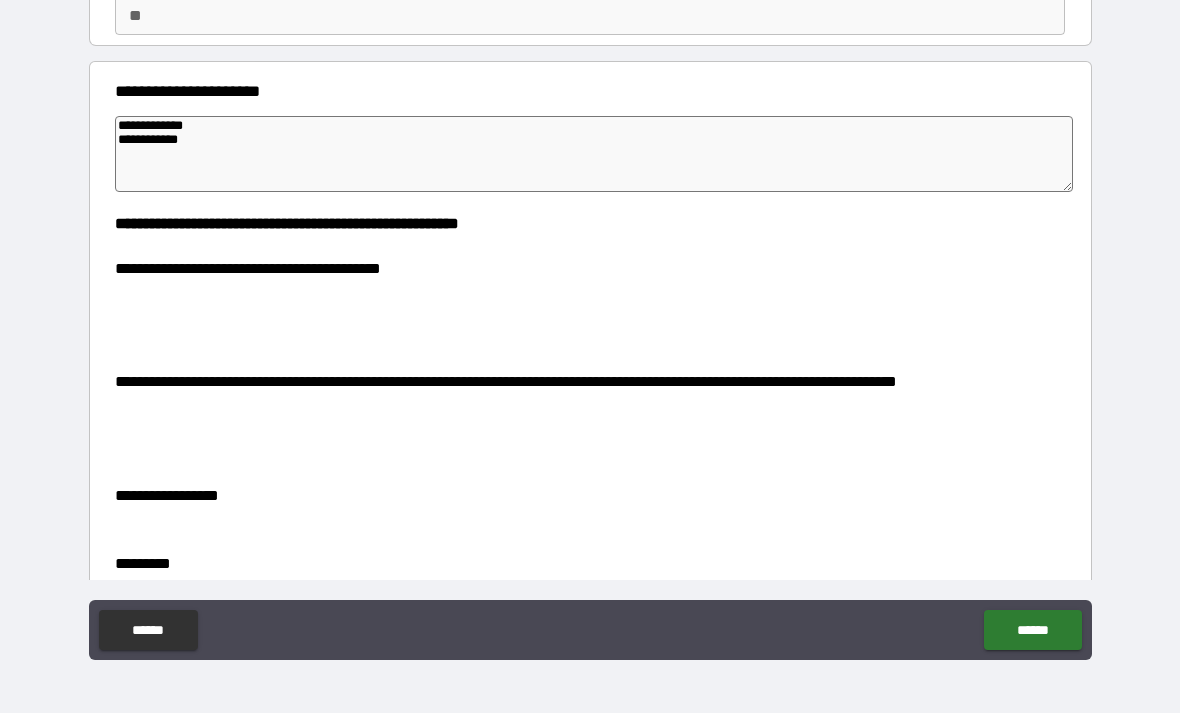 click on "**********" at bounding box center [506, 381] 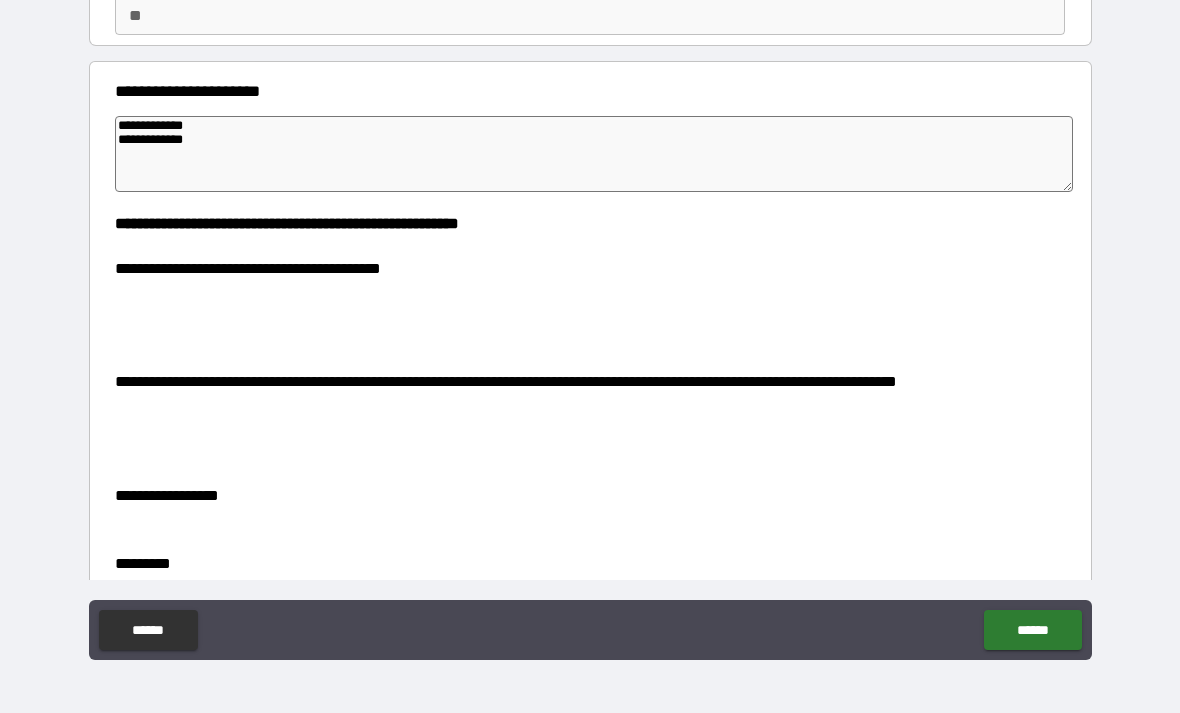 type on "*" 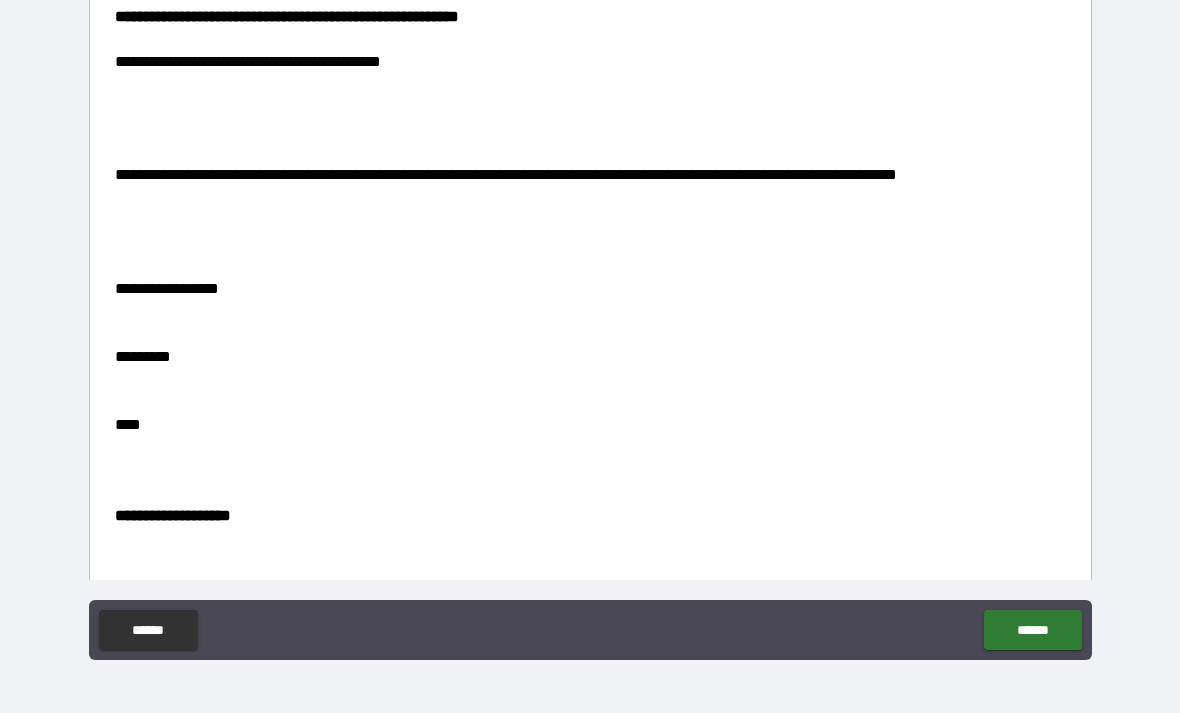 scroll, scrollTop: 402, scrollLeft: 0, axis: vertical 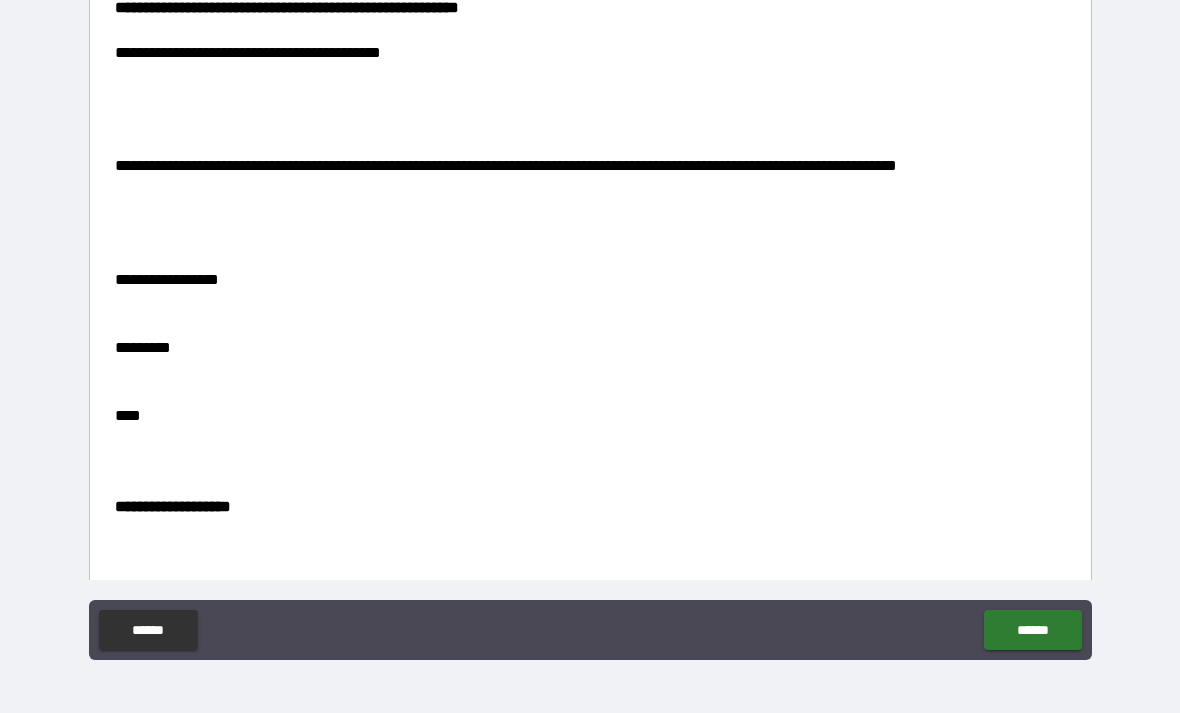 click on "**********" at bounding box center (506, 165) 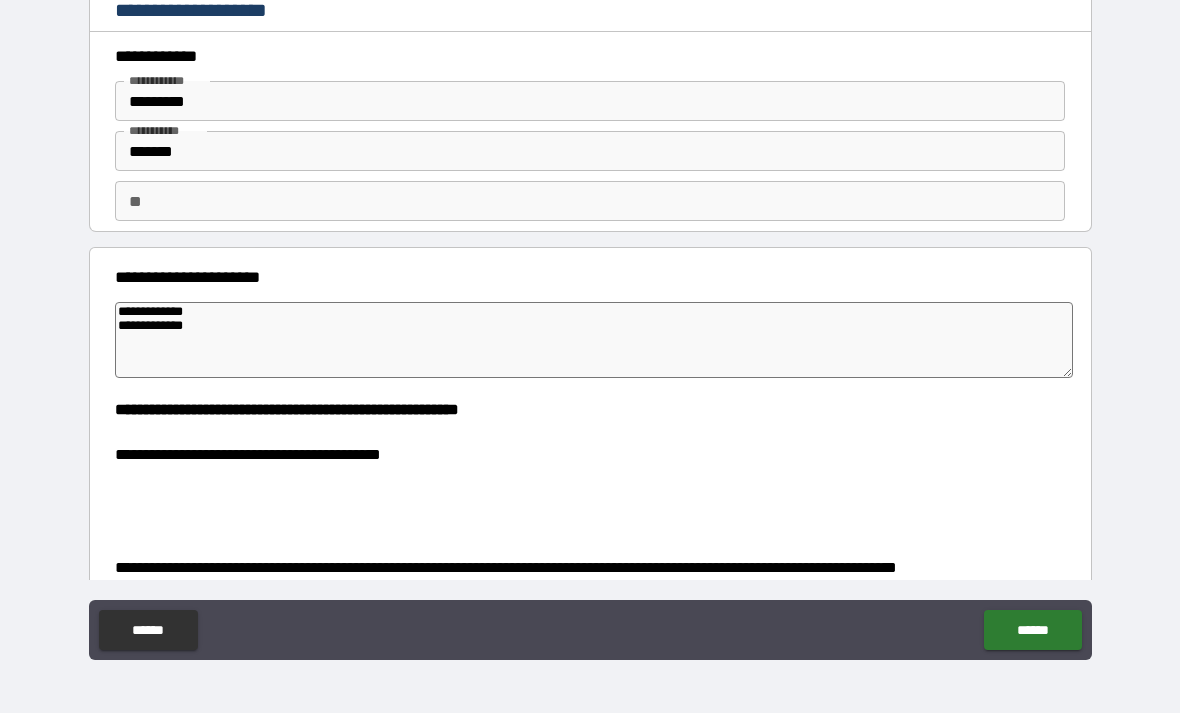 scroll, scrollTop: 0, scrollLeft: 0, axis: both 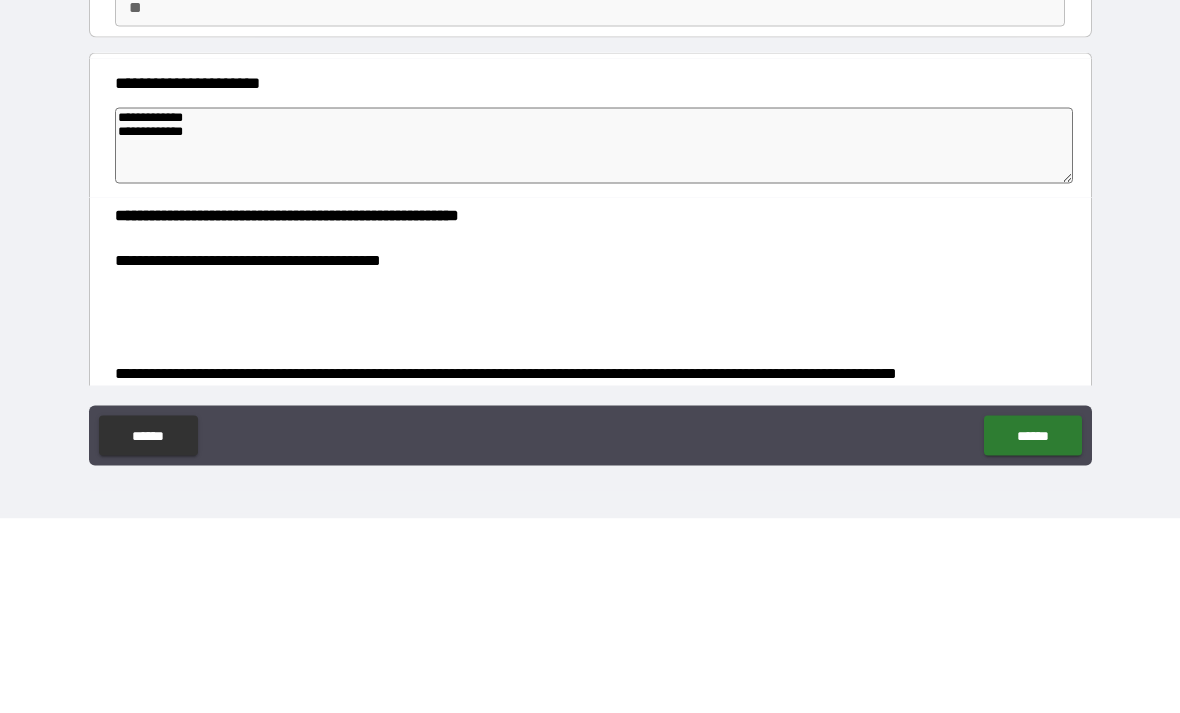 type on "**********" 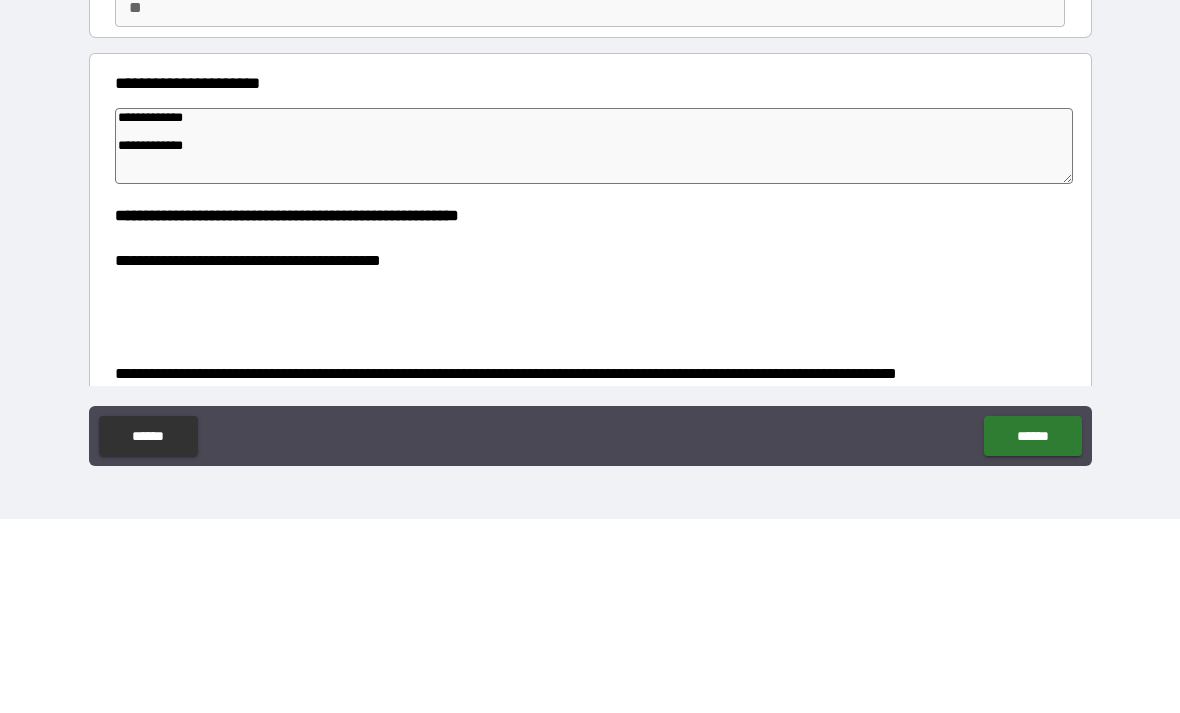 type on "**********" 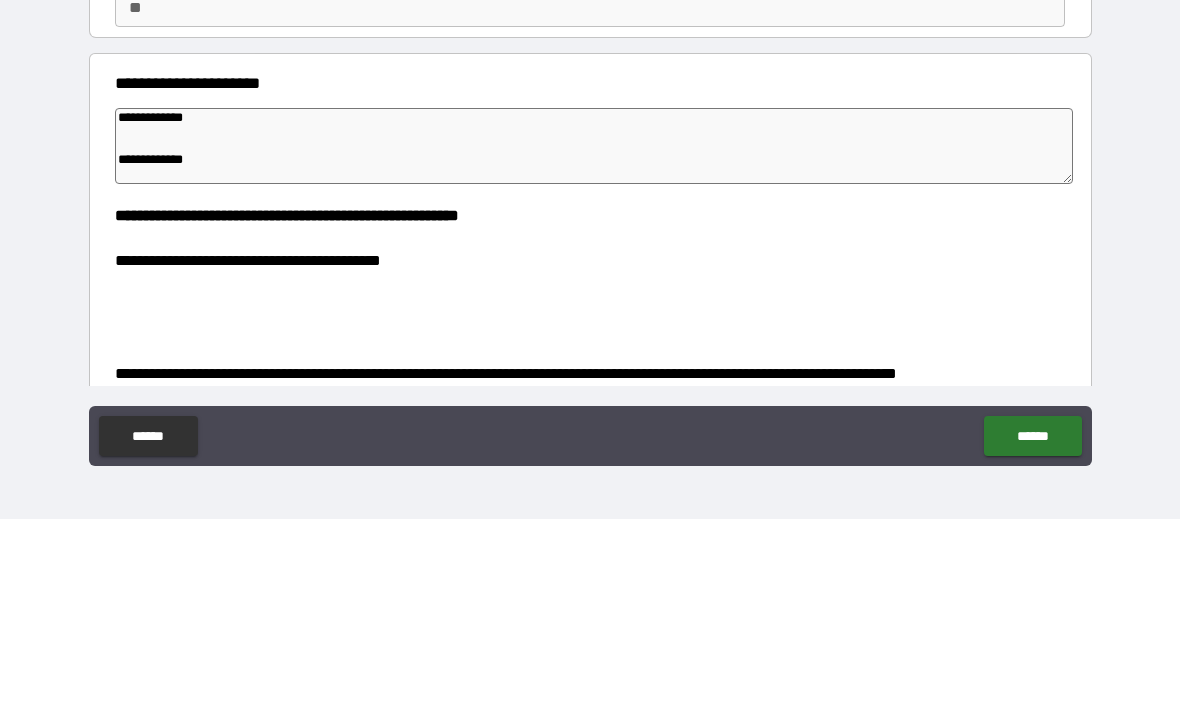 type on "*" 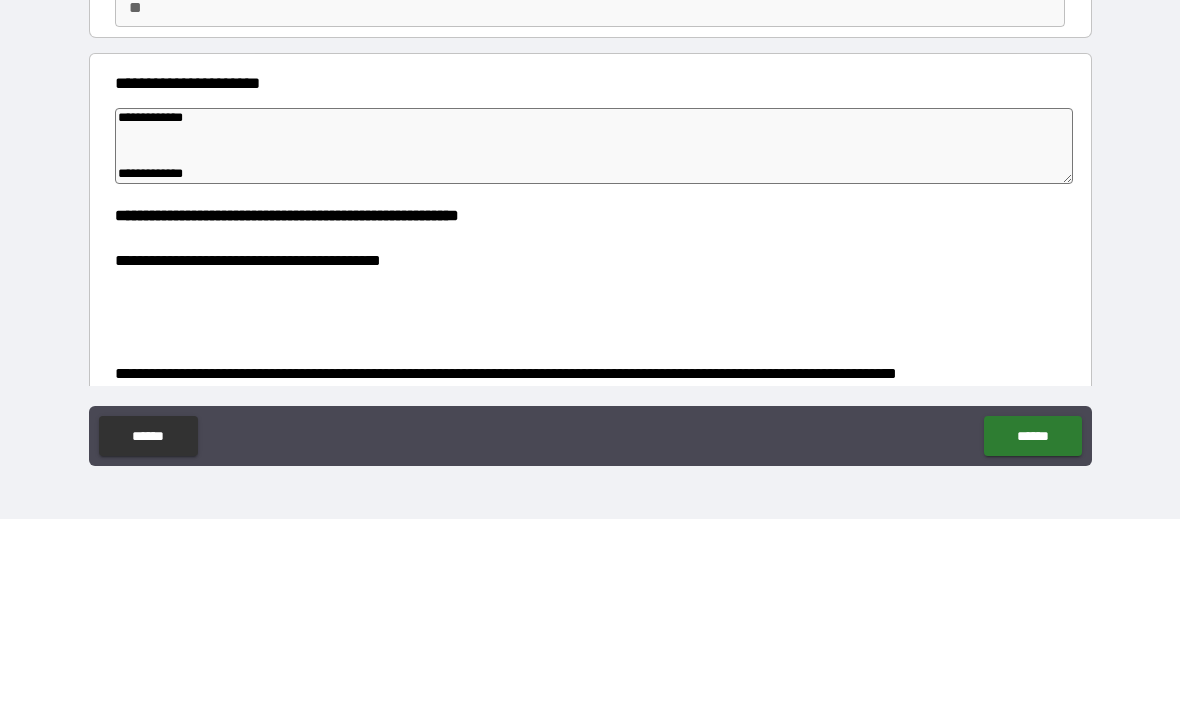 type on "*" 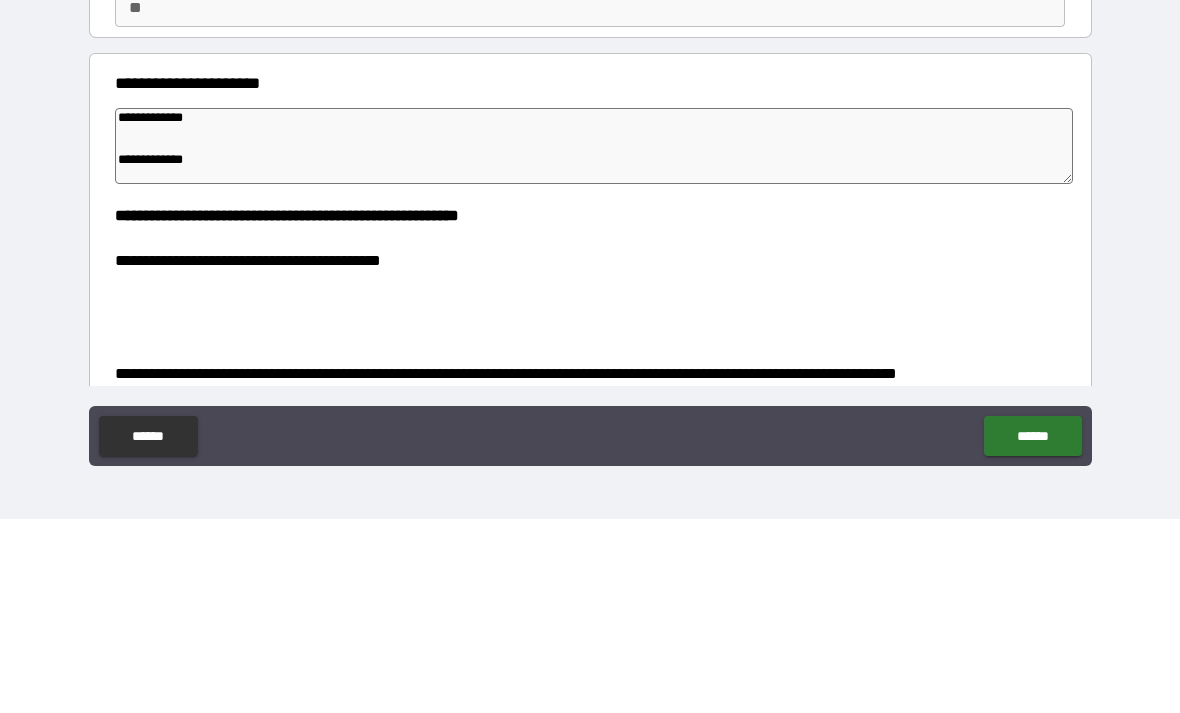 type on "*" 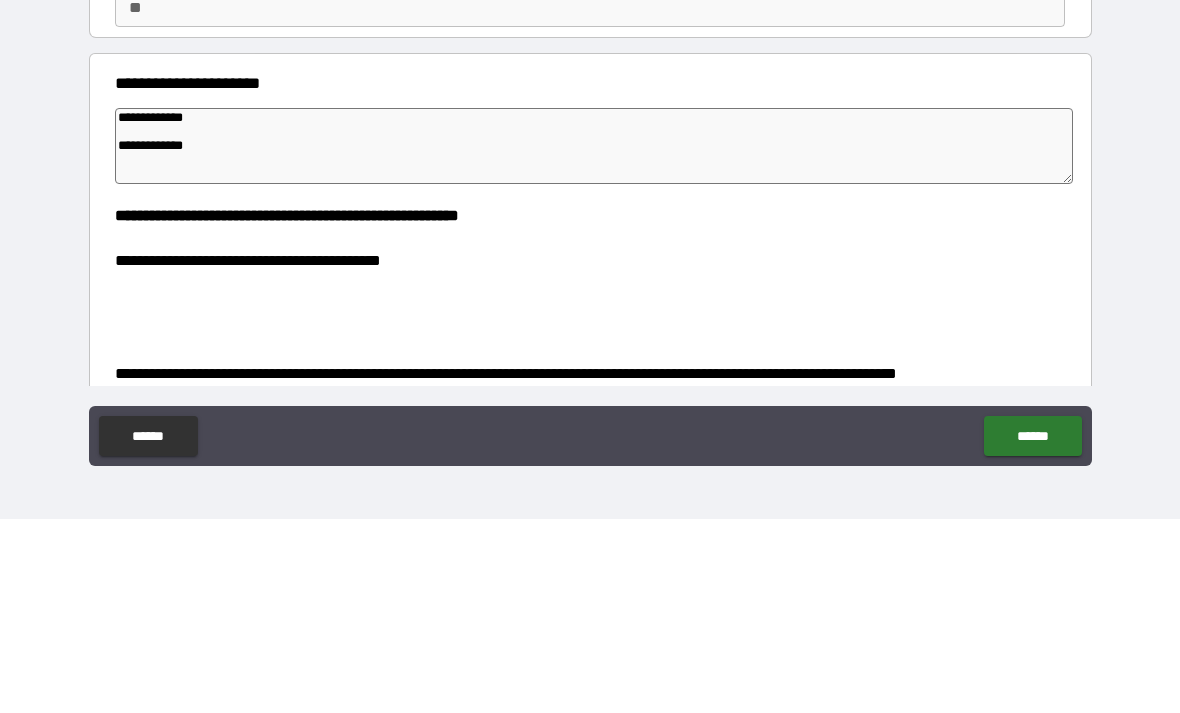 type on "*" 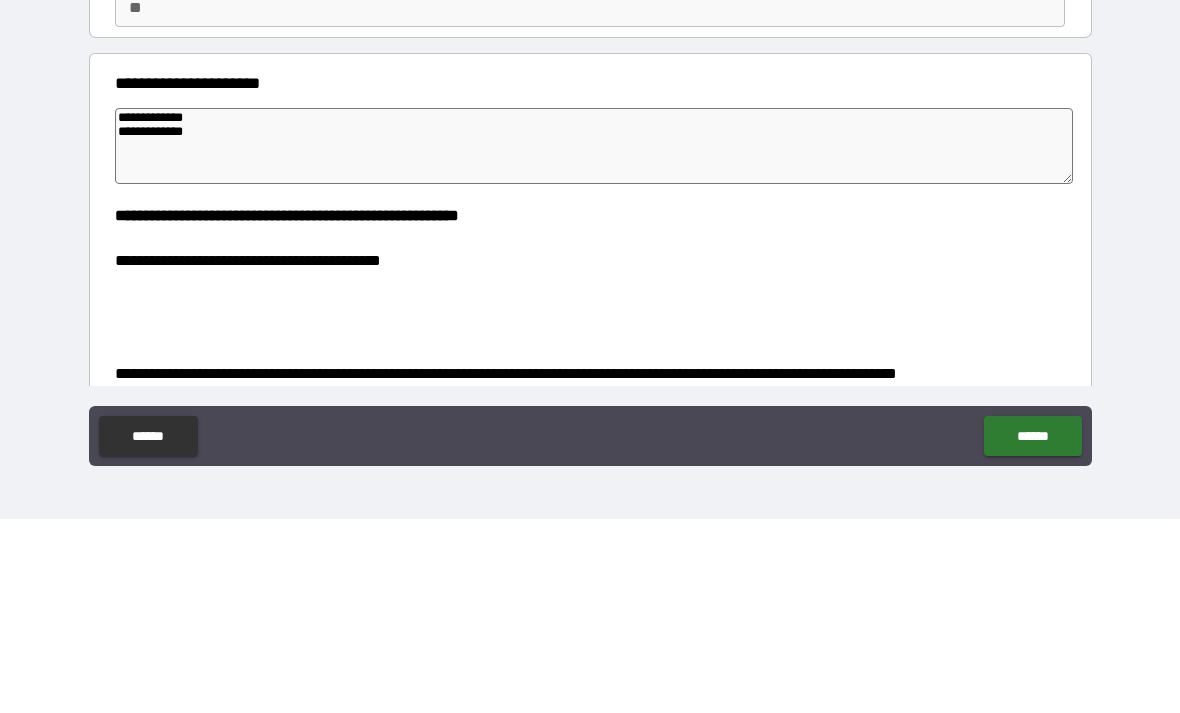 type on "*" 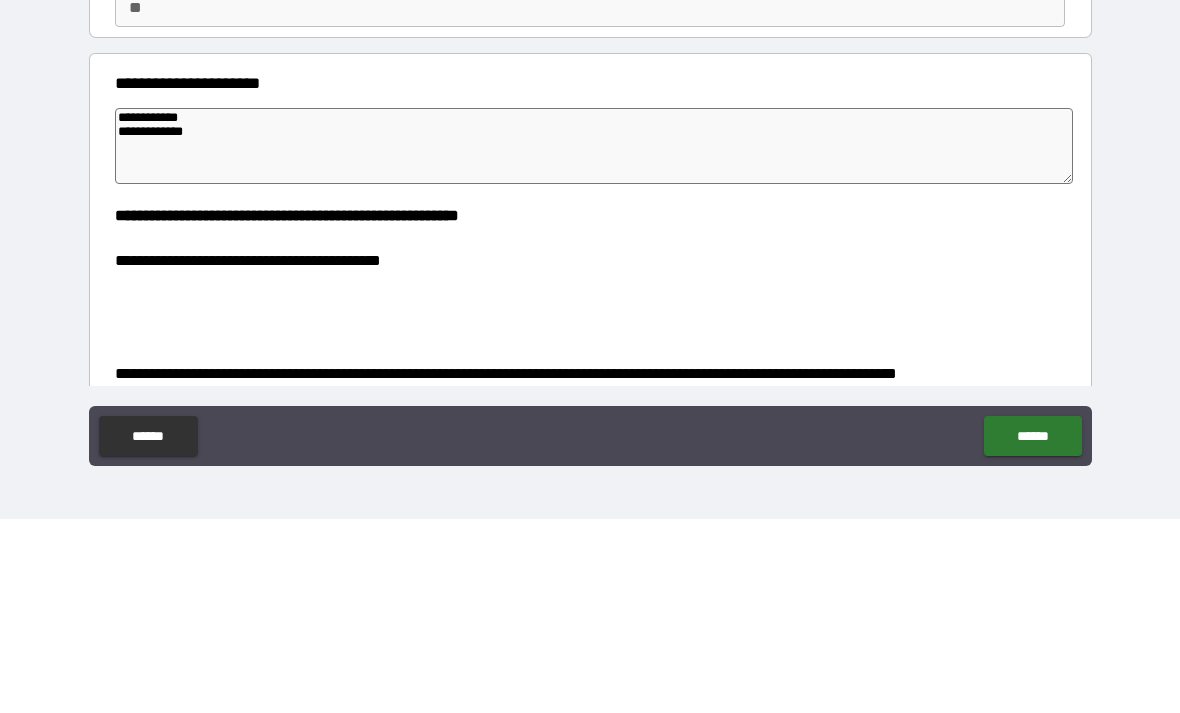 type on "*" 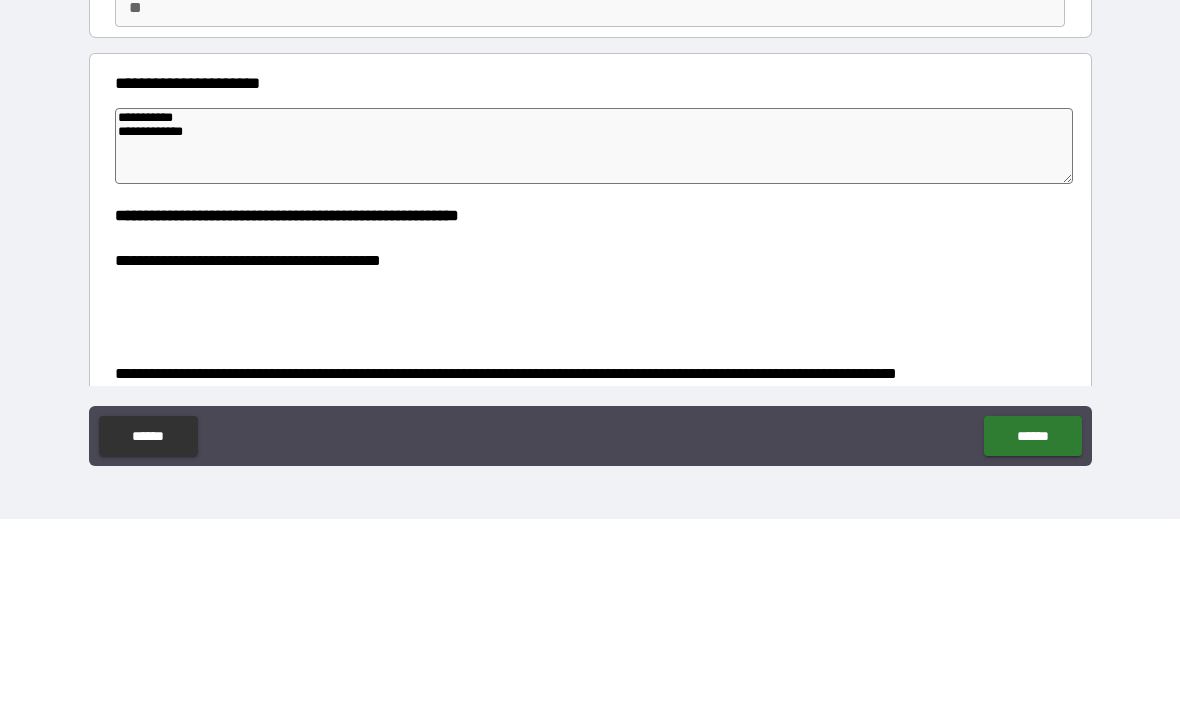 type on "*" 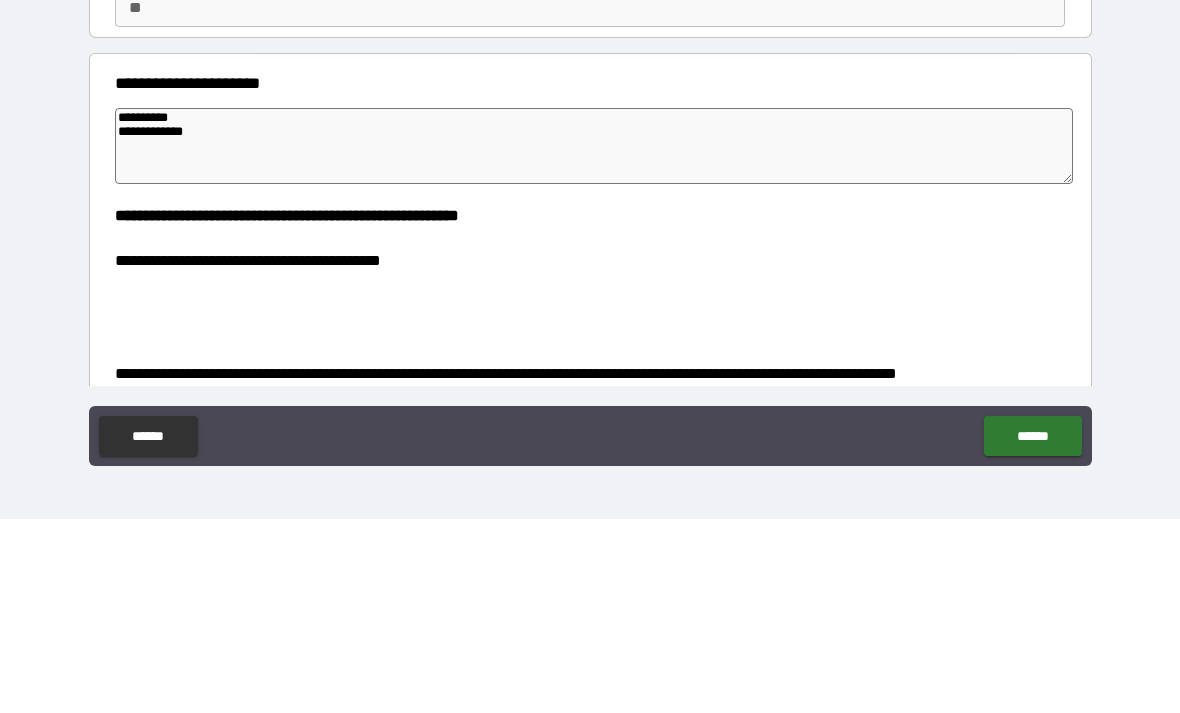 type on "*" 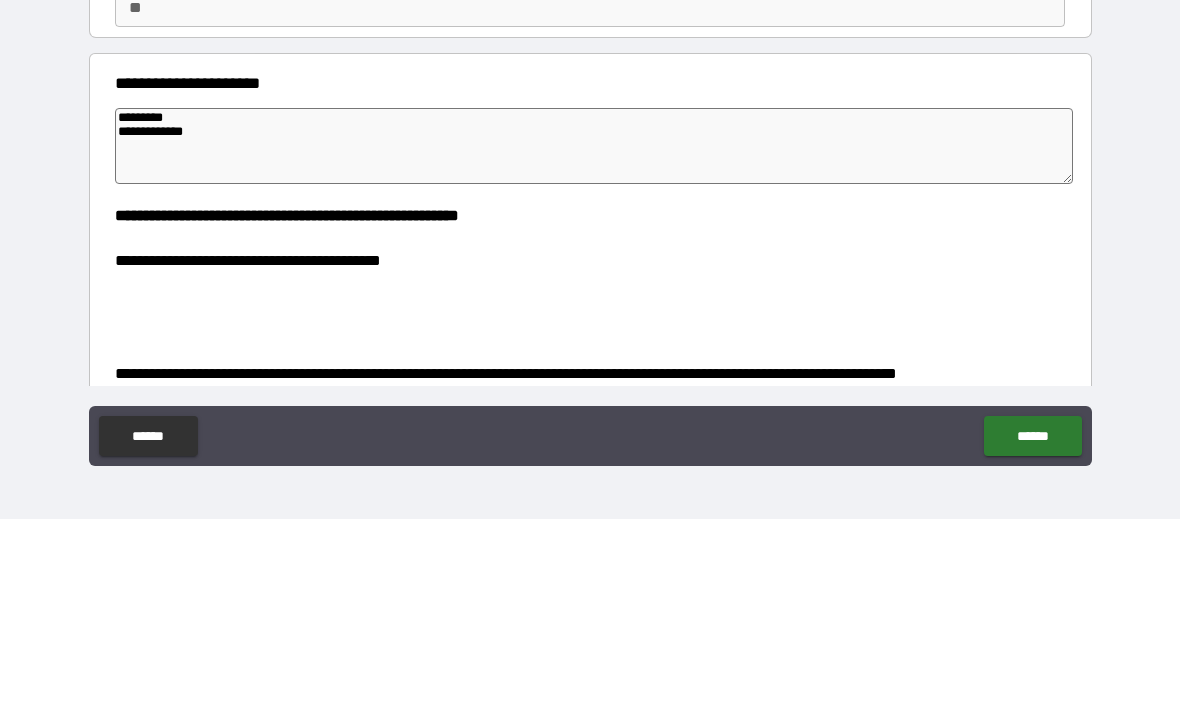 type on "*" 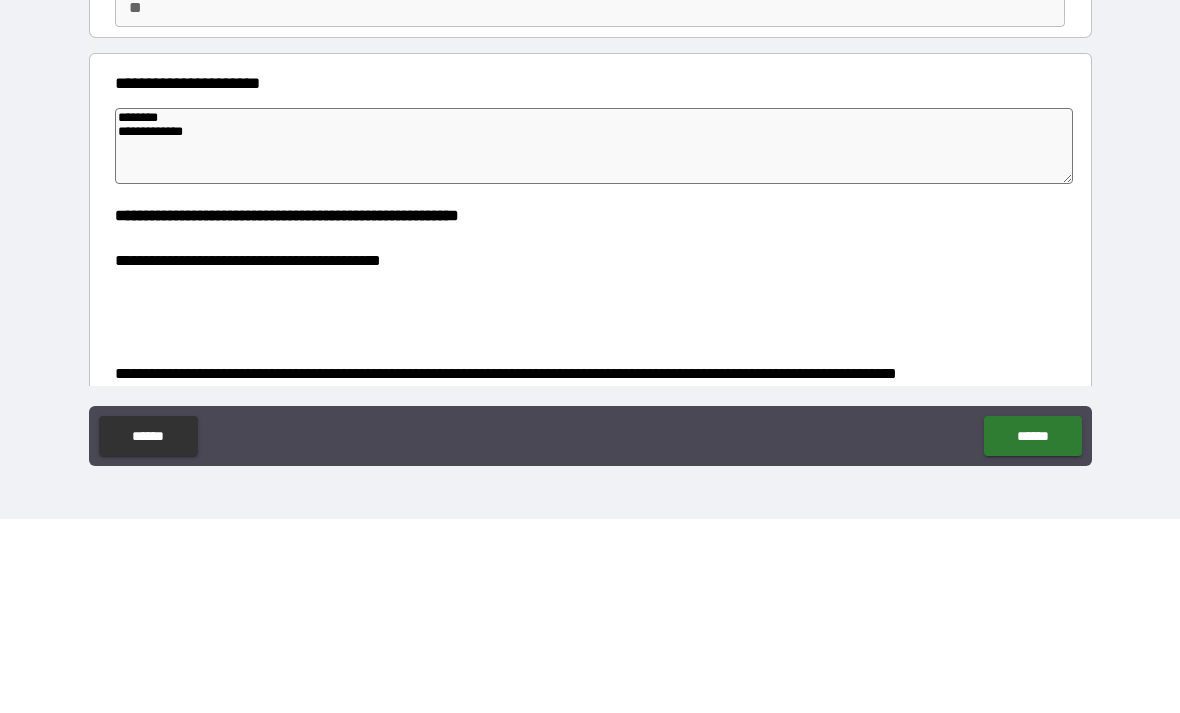 type on "*" 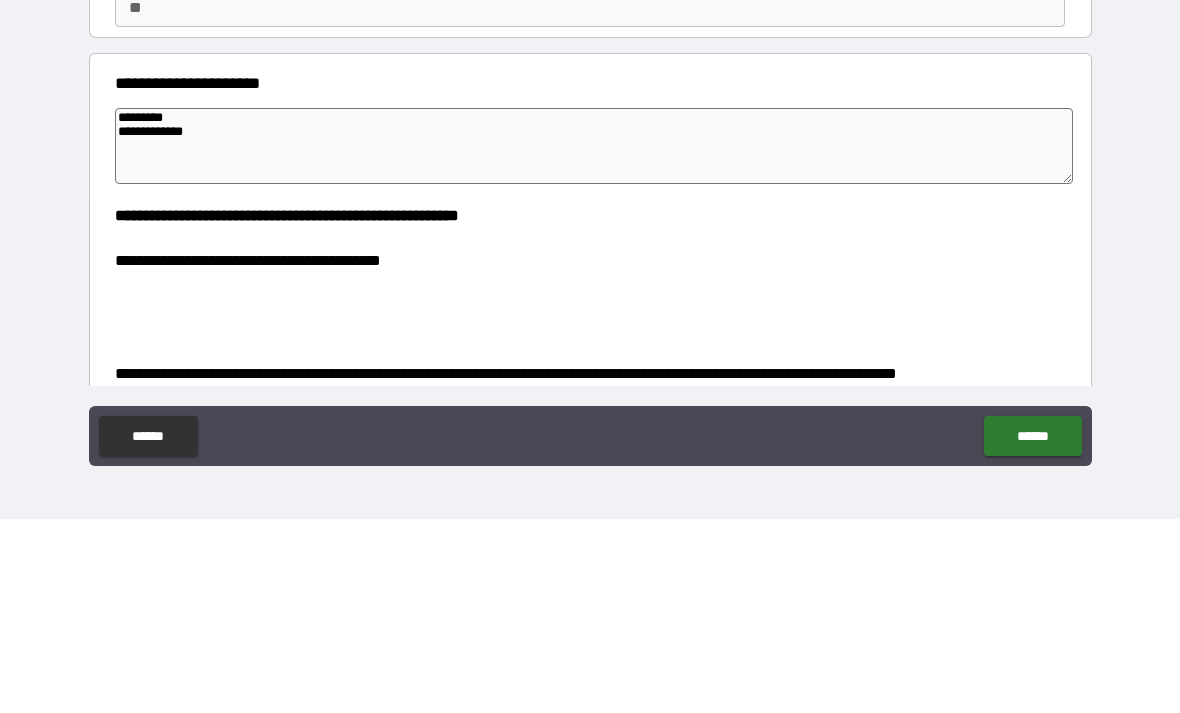 type on "*" 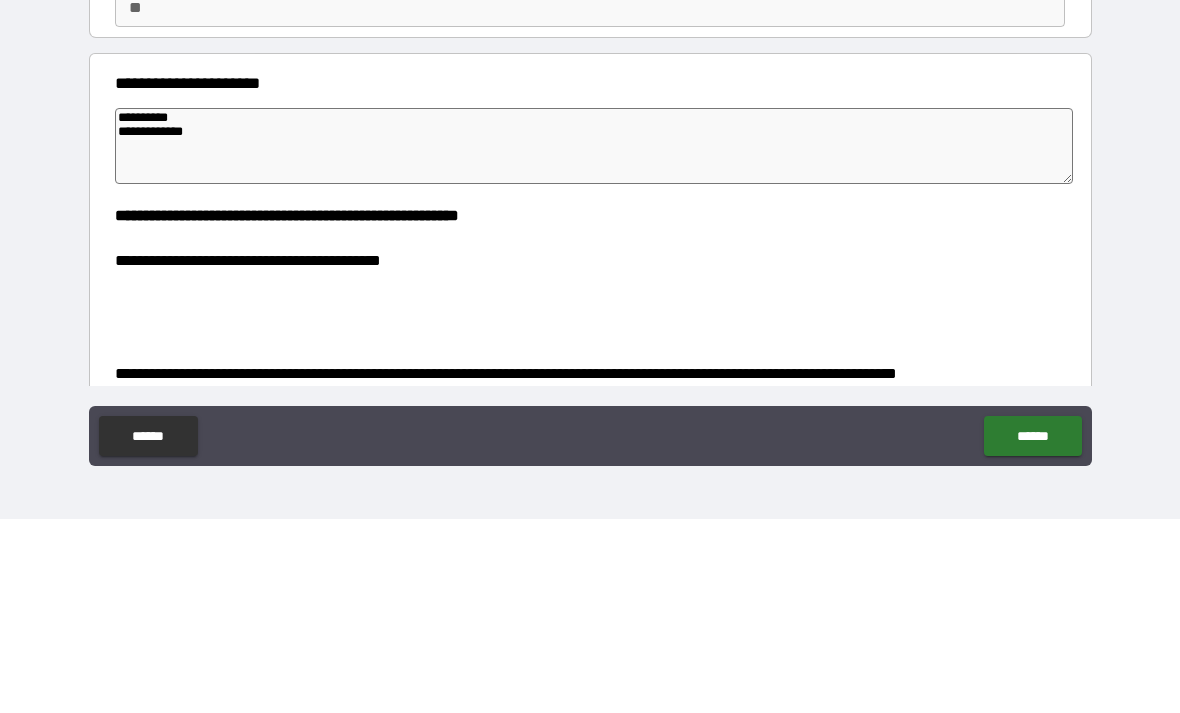 type on "**********" 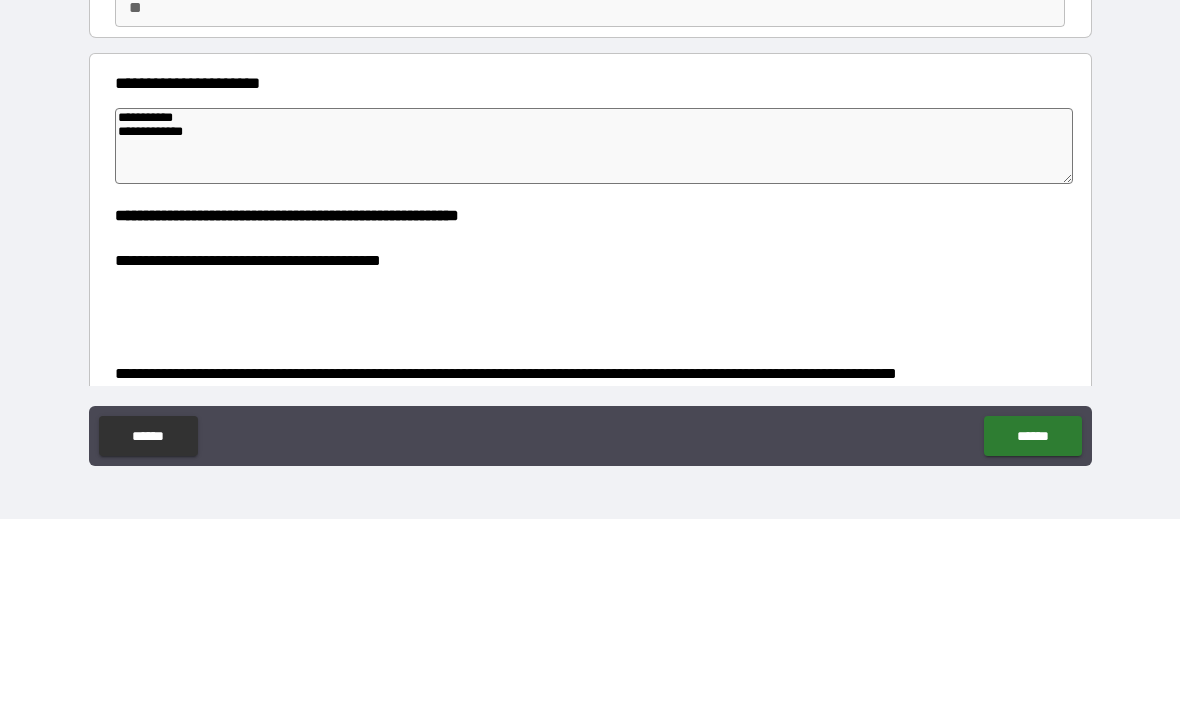 type on "*" 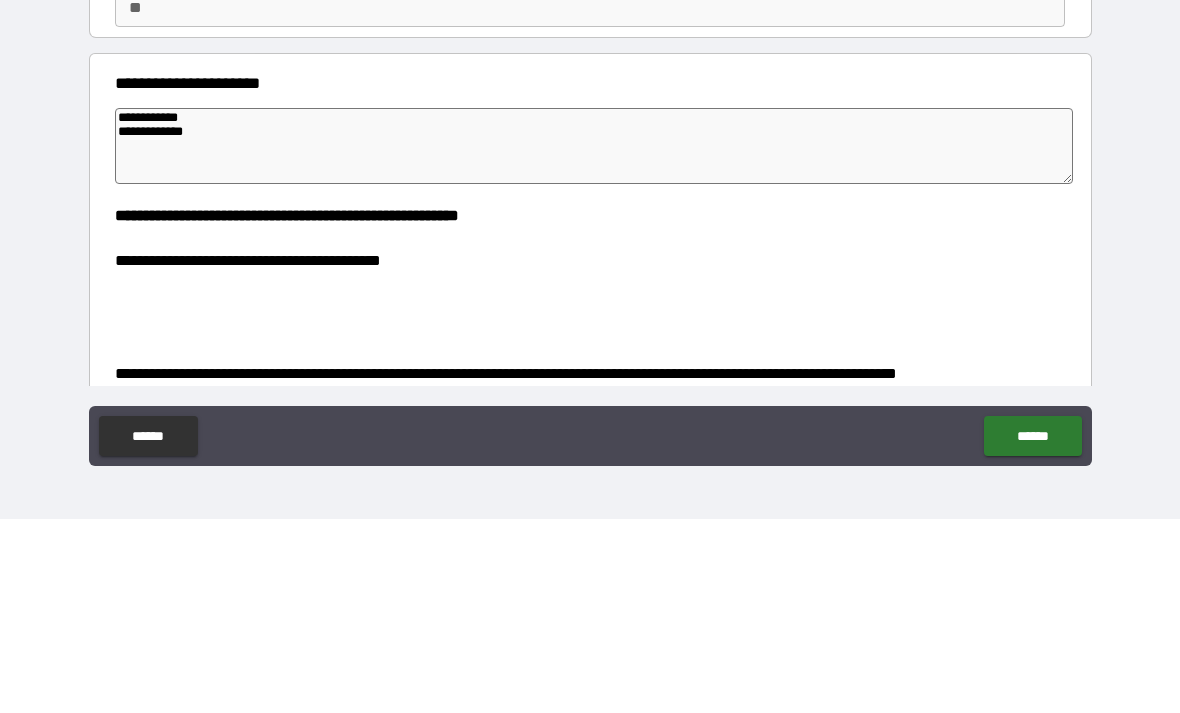 type on "*" 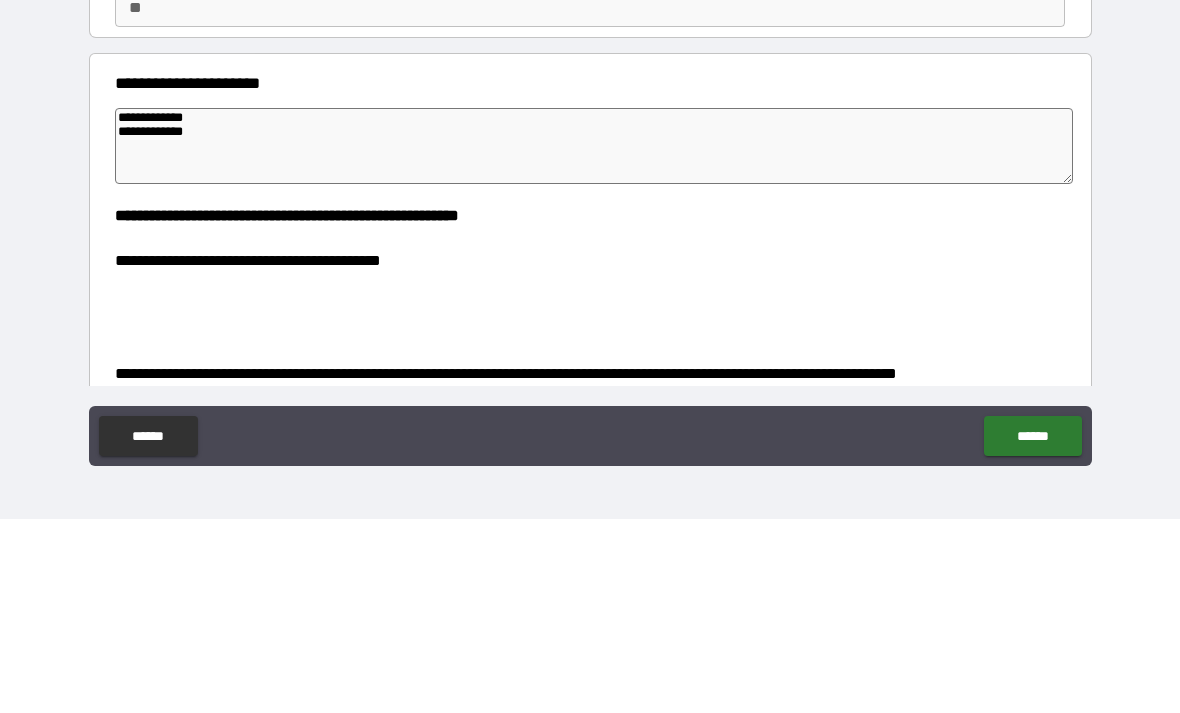 type on "*" 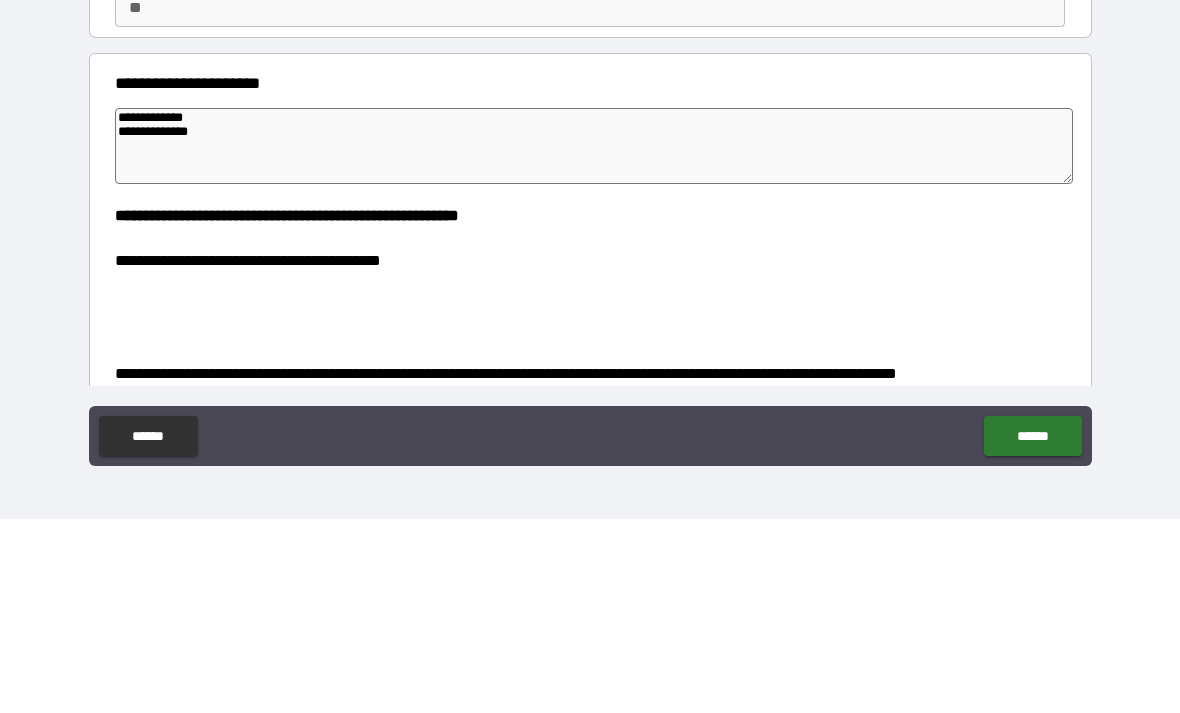 type on "*" 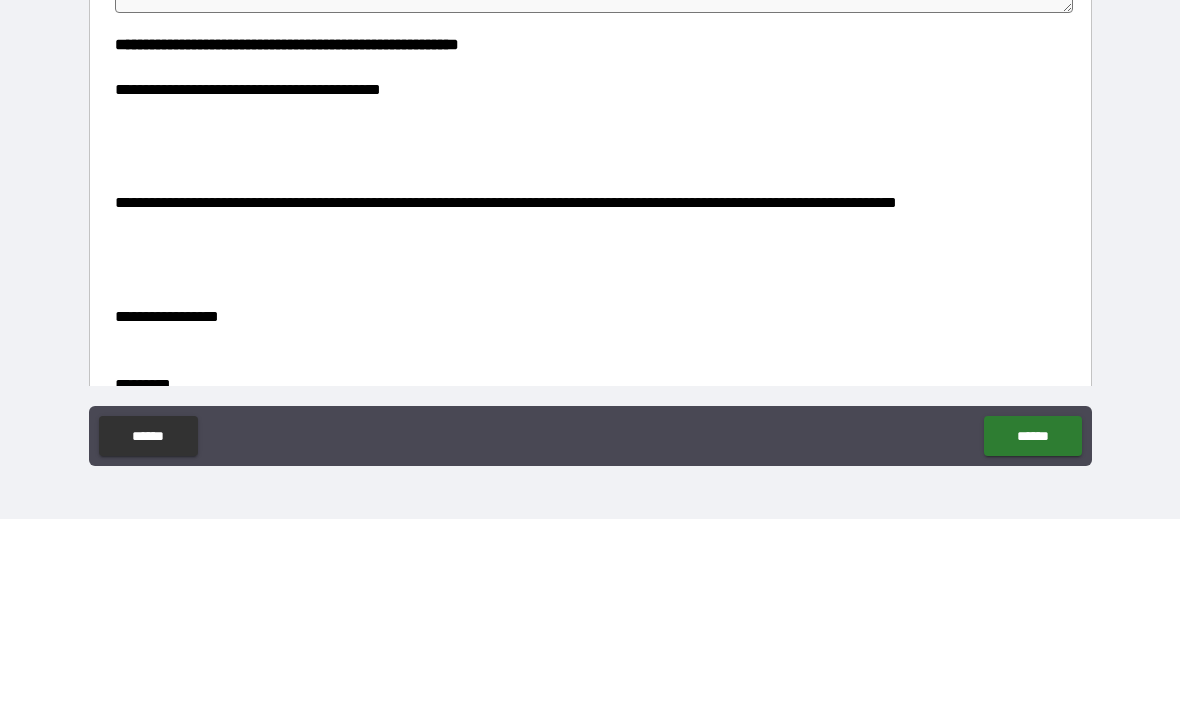 scroll, scrollTop: 167, scrollLeft: 0, axis: vertical 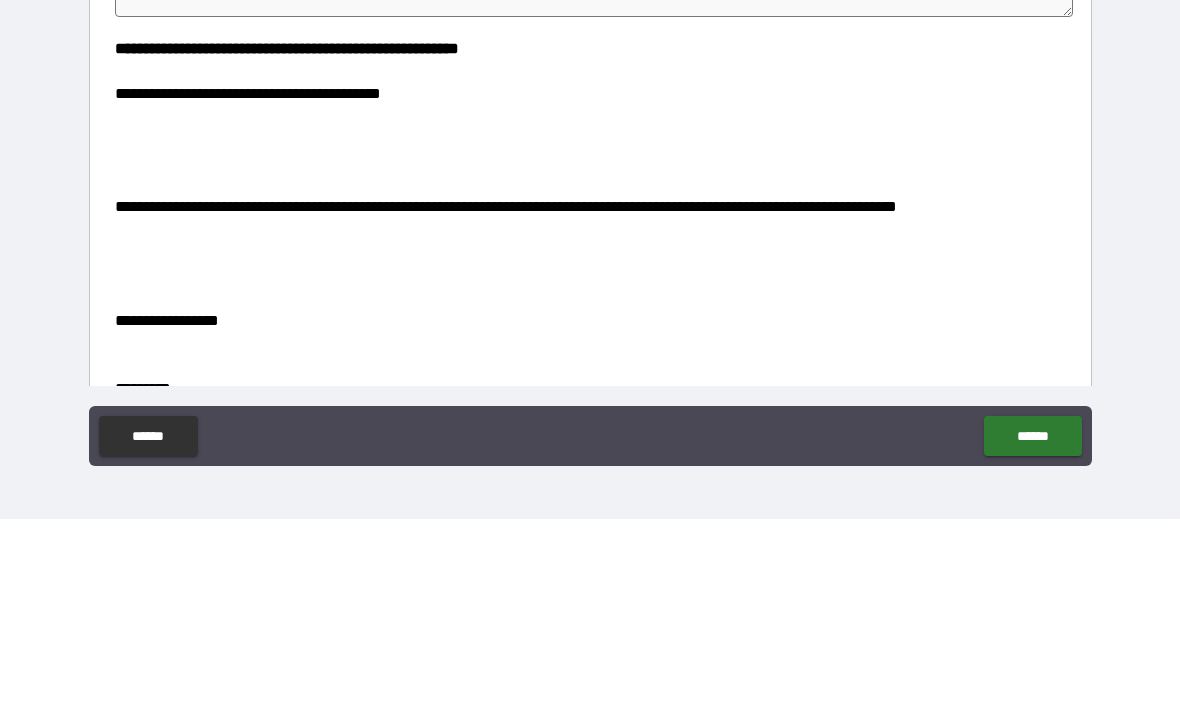 click at bounding box center [590, 379] 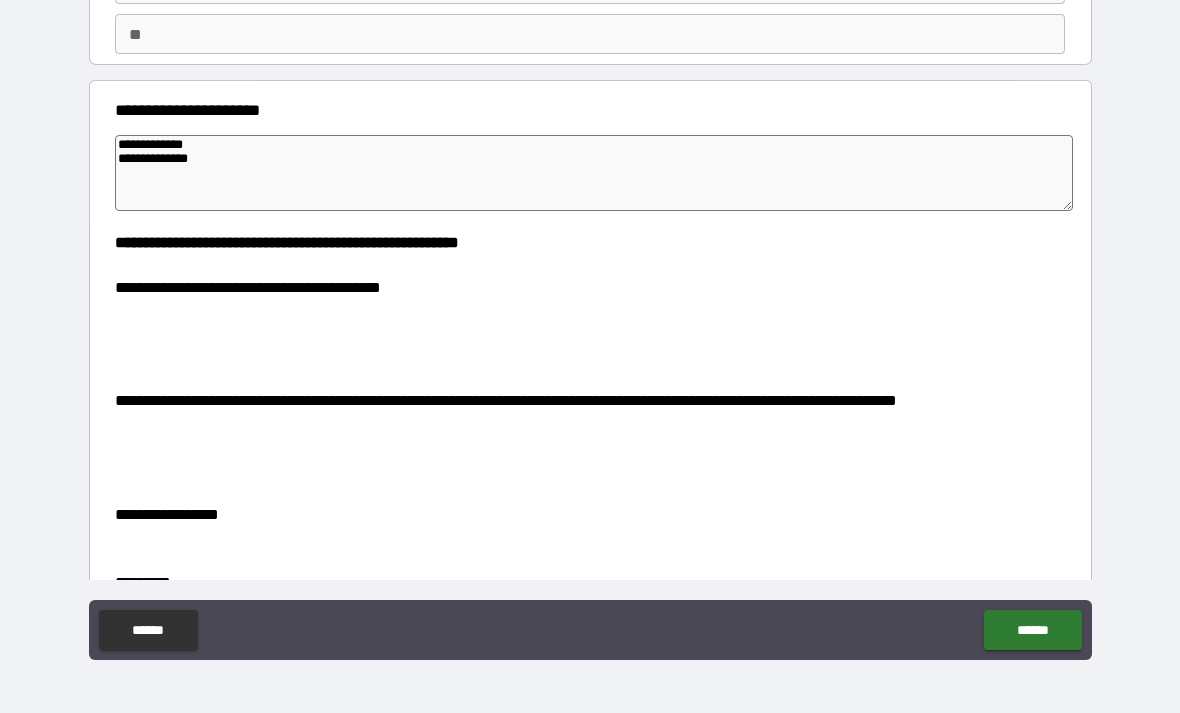 click at bounding box center [590, 379] 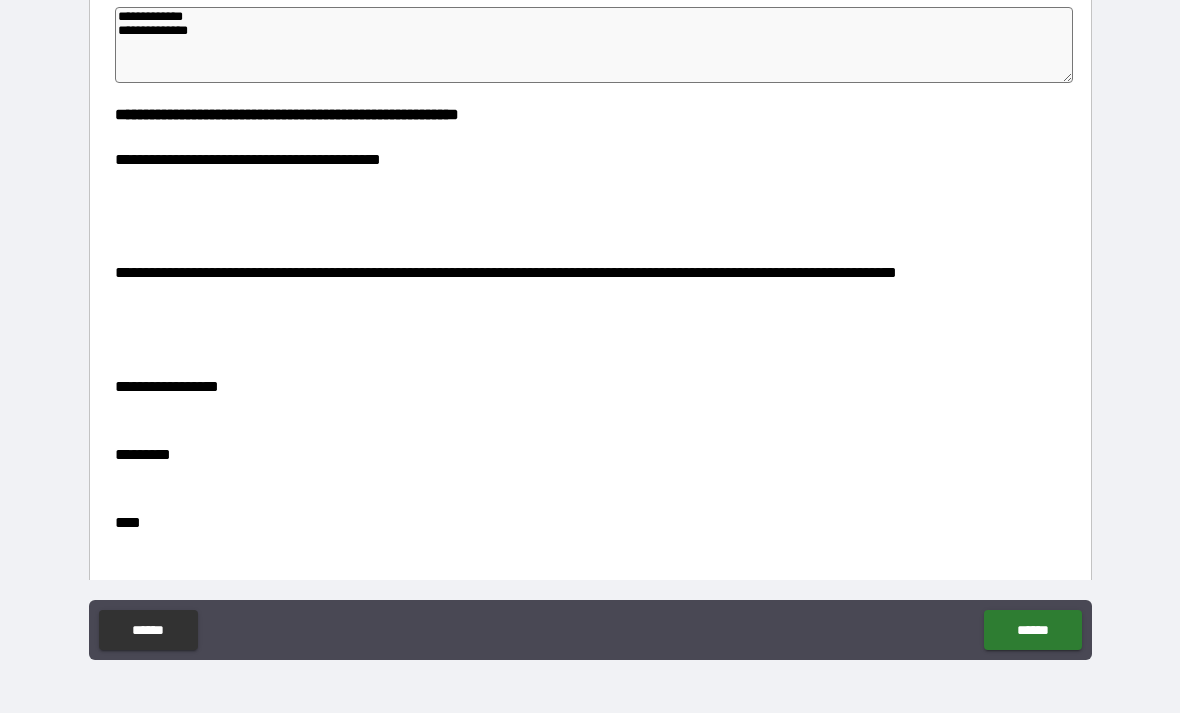 scroll, scrollTop: 293, scrollLeft: 0, axis: vertical 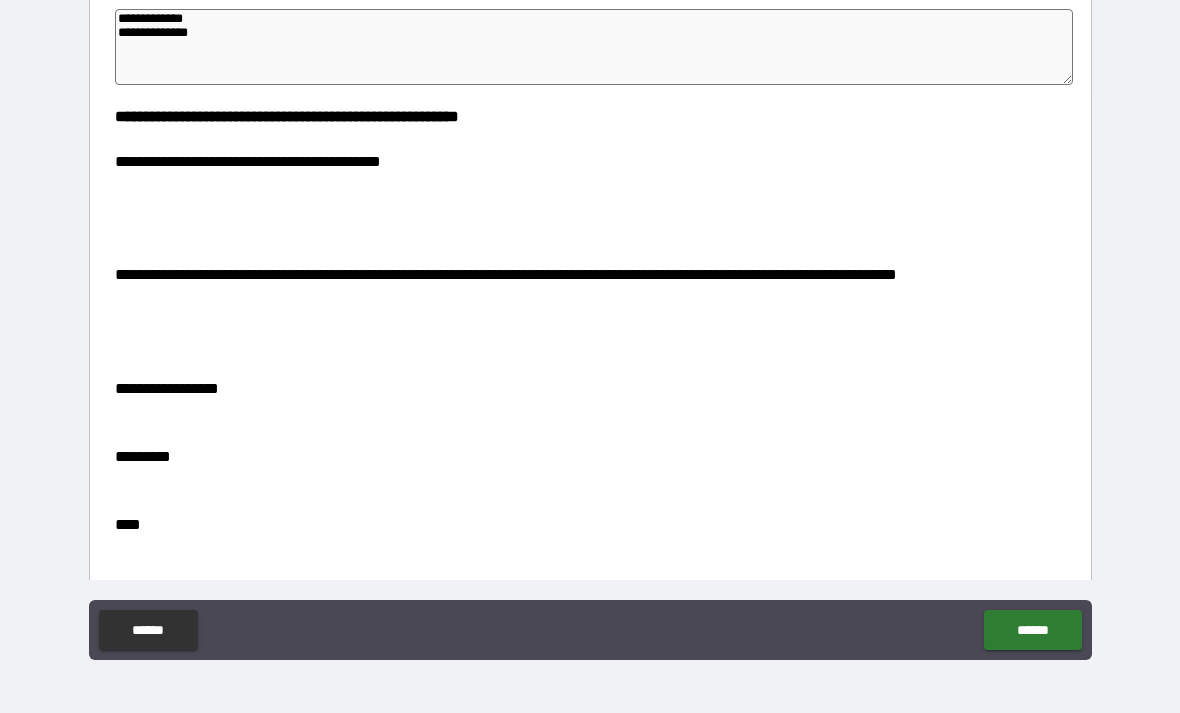 click at bounding box center (590, 253) 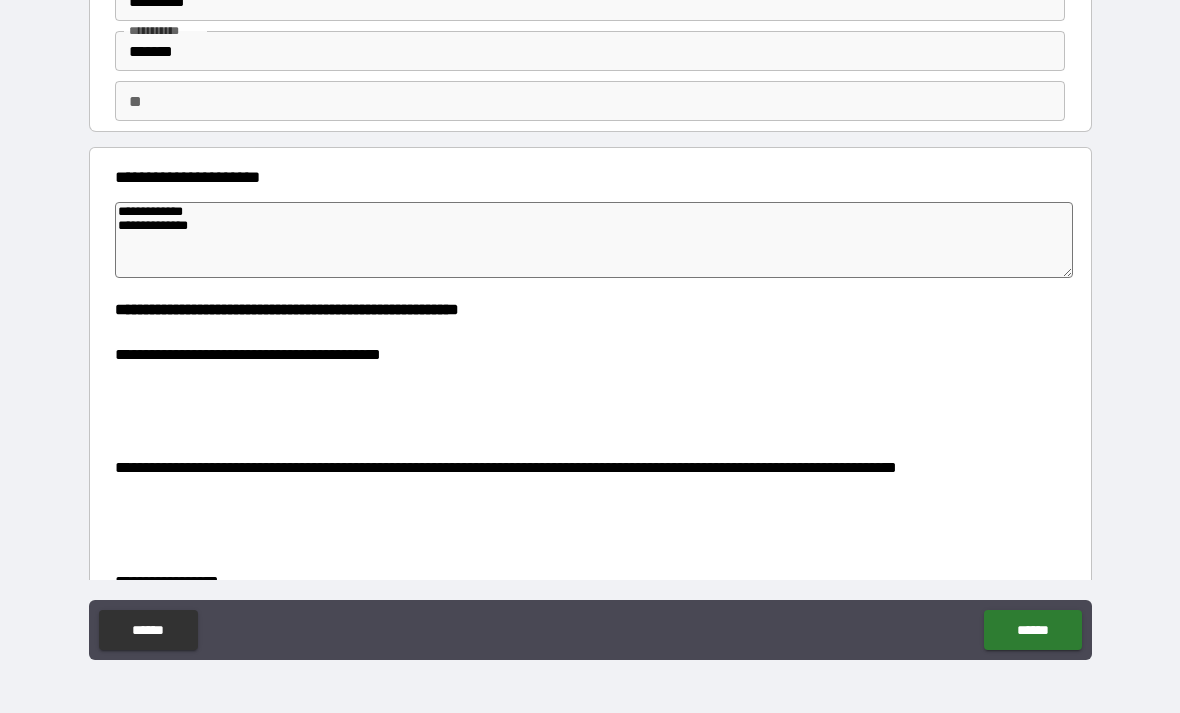 scroll, scrollTop: 104, scrollLeft: 0, axis: vertical 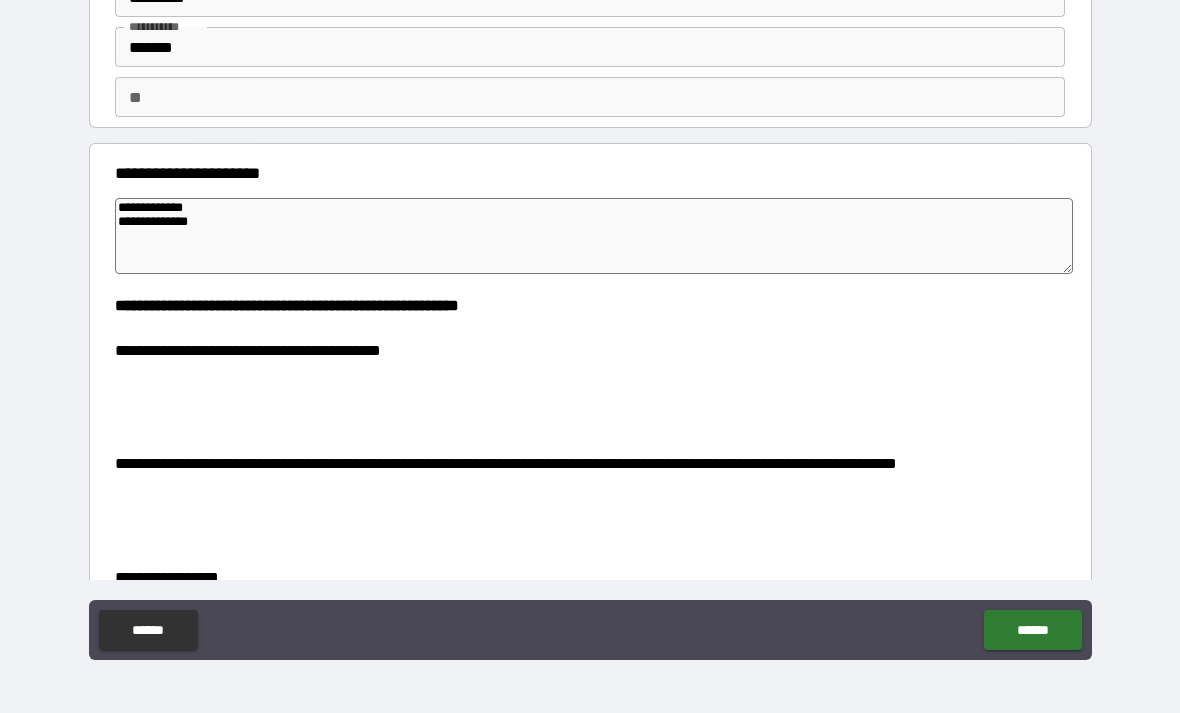click on "**********" at bounding box center (594, 236) 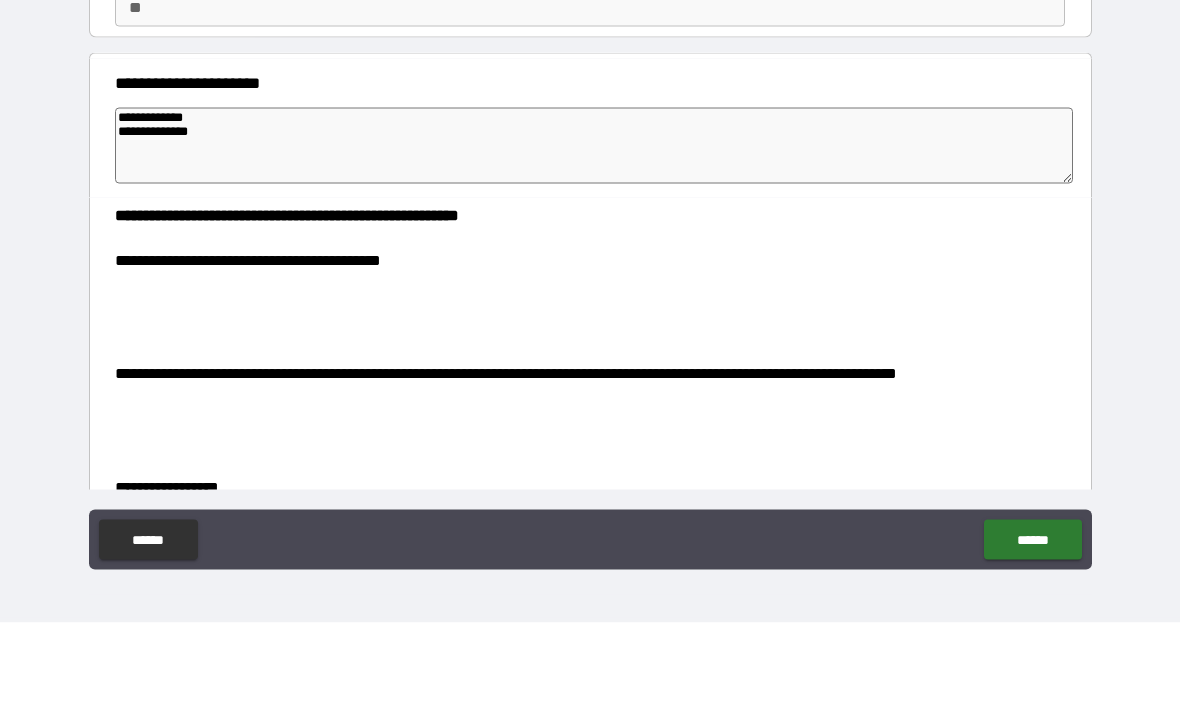 type on "**********" 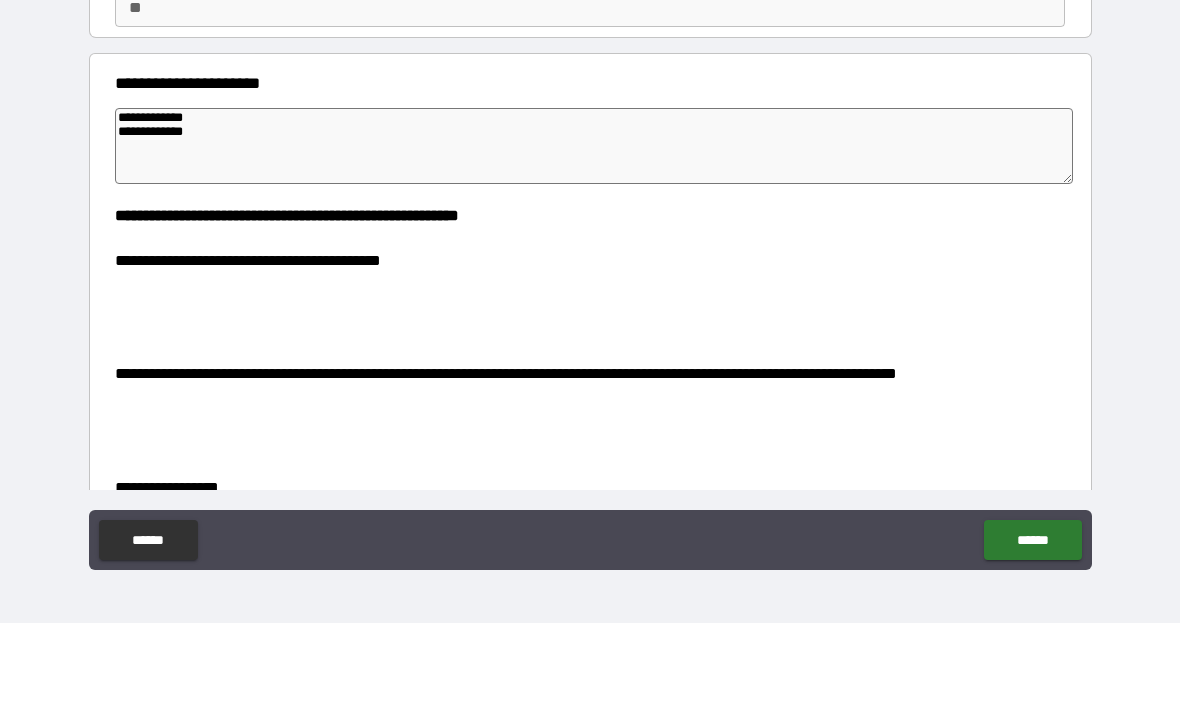 type on "*" 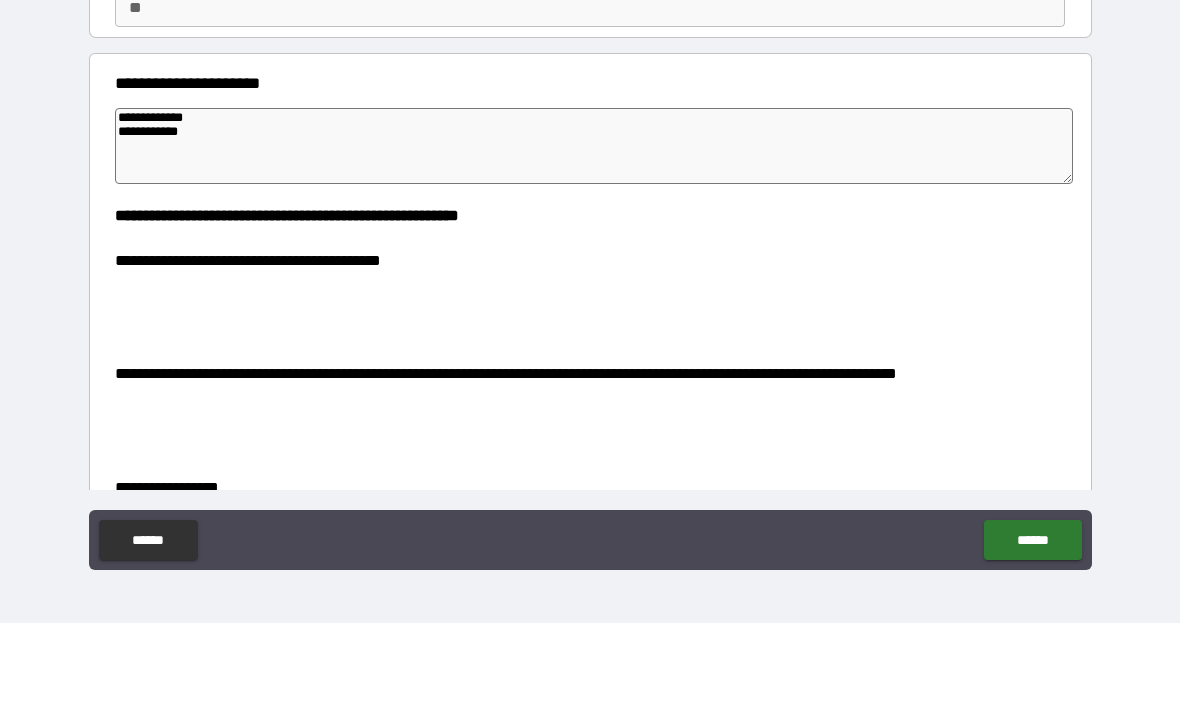 type on "**********" 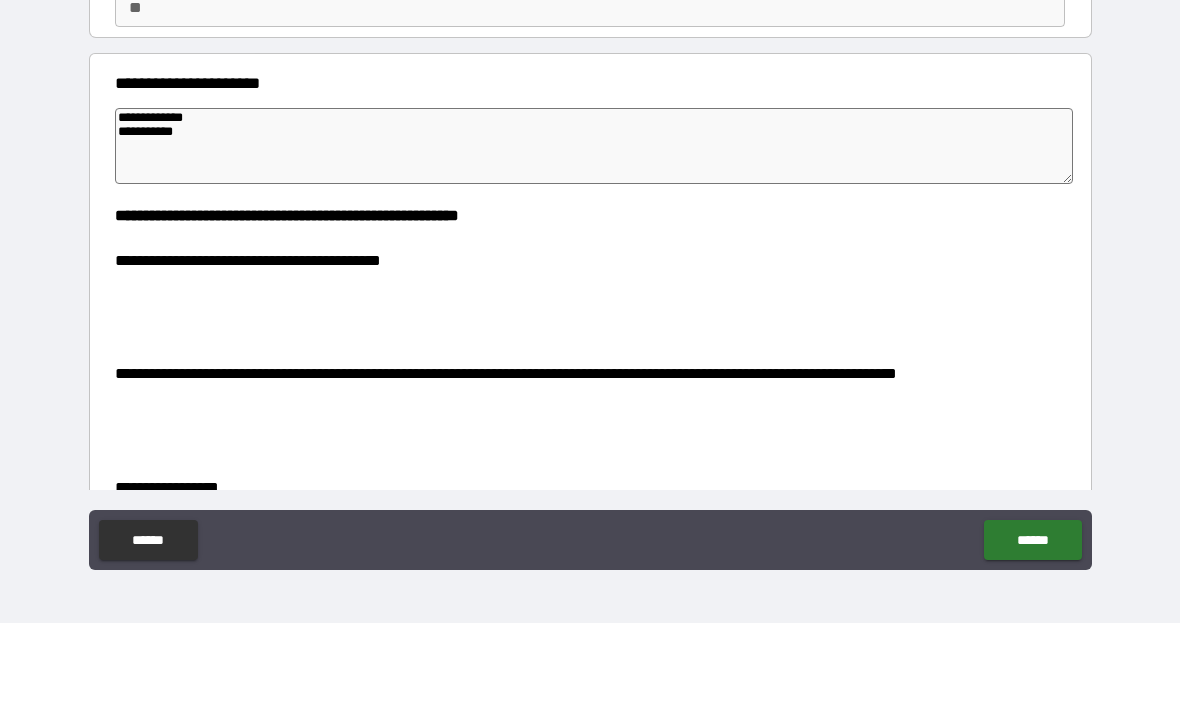 type on "*" 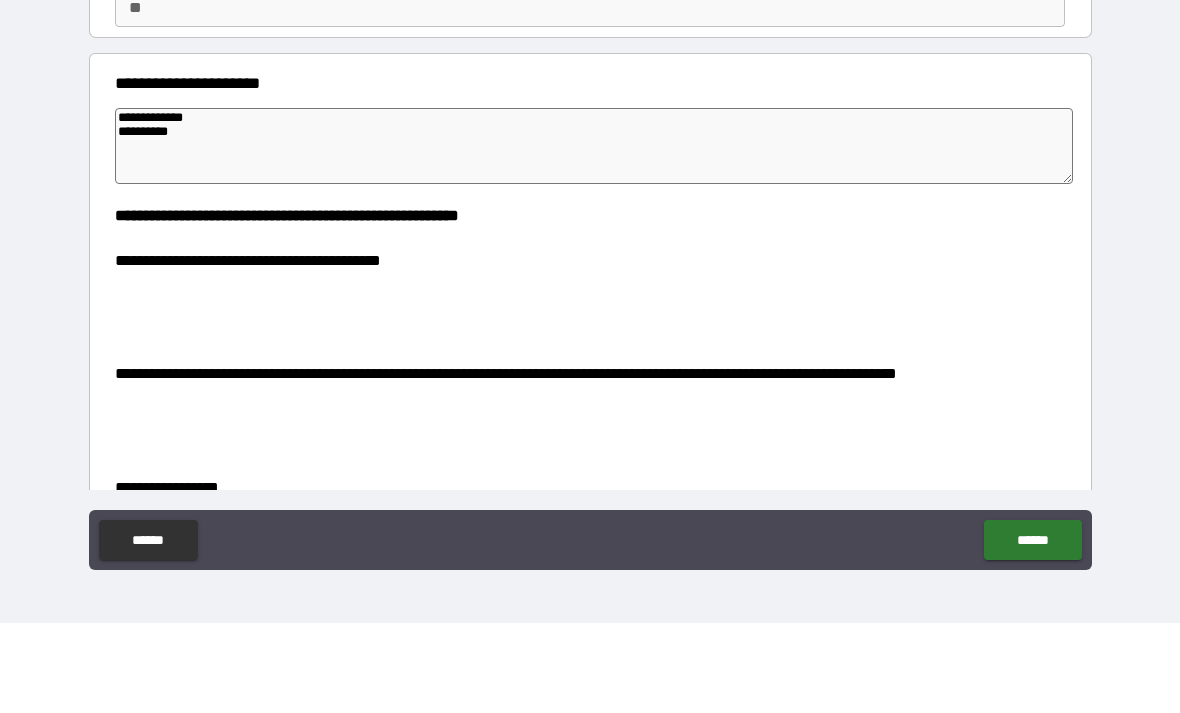 type on "*" 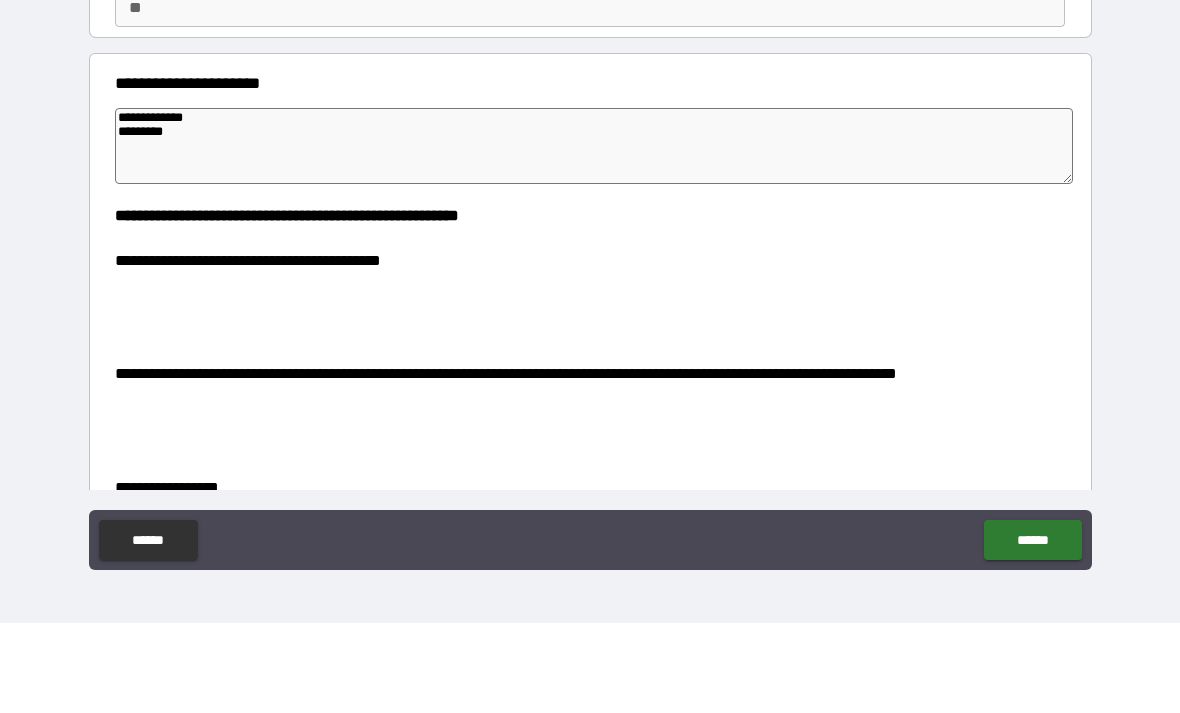 type on "*" 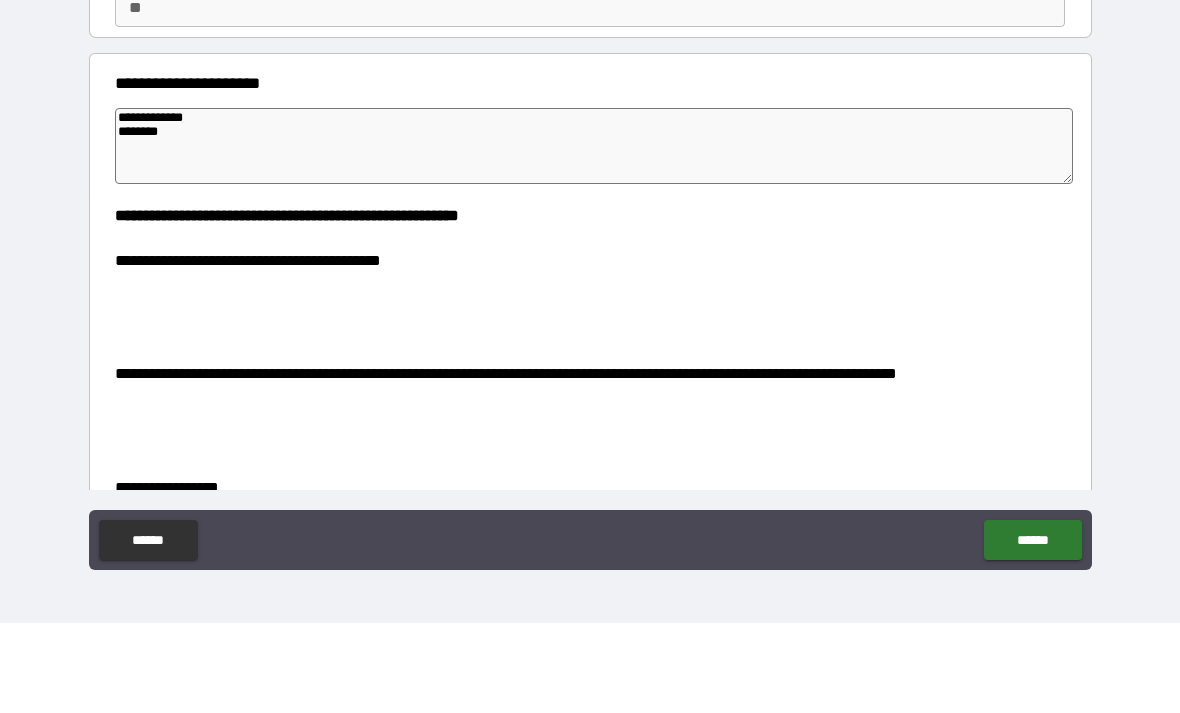 type on "**********" 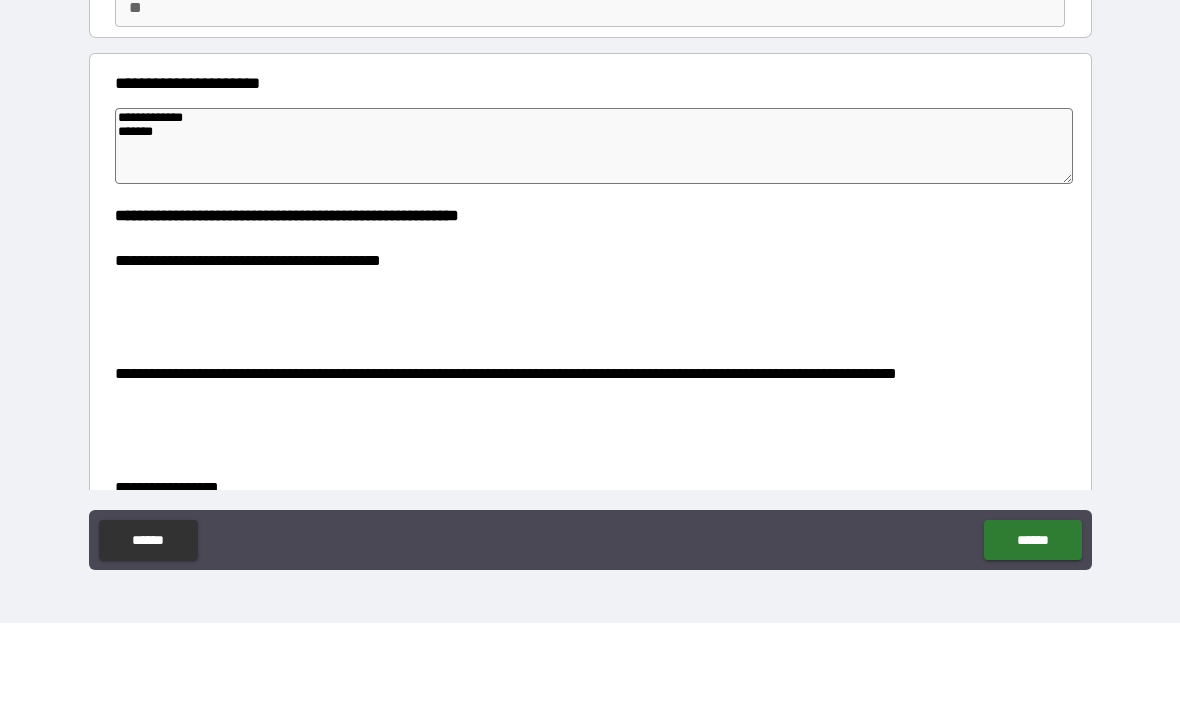 type on "*" 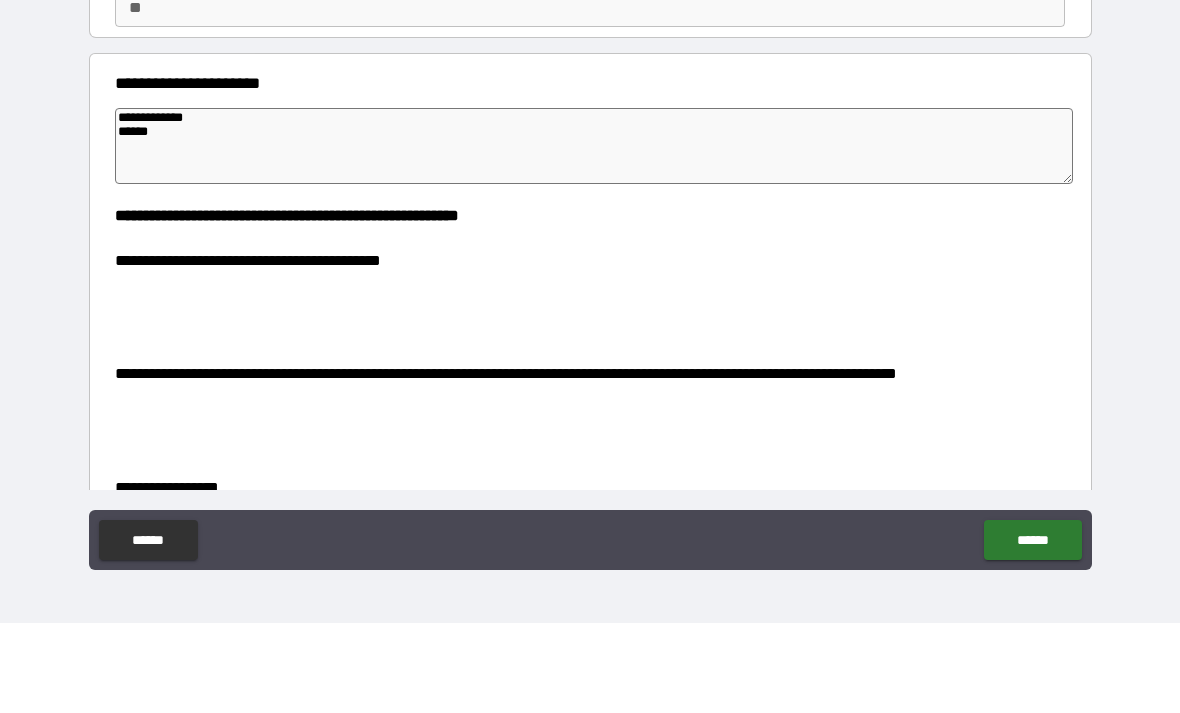 type on "**********" 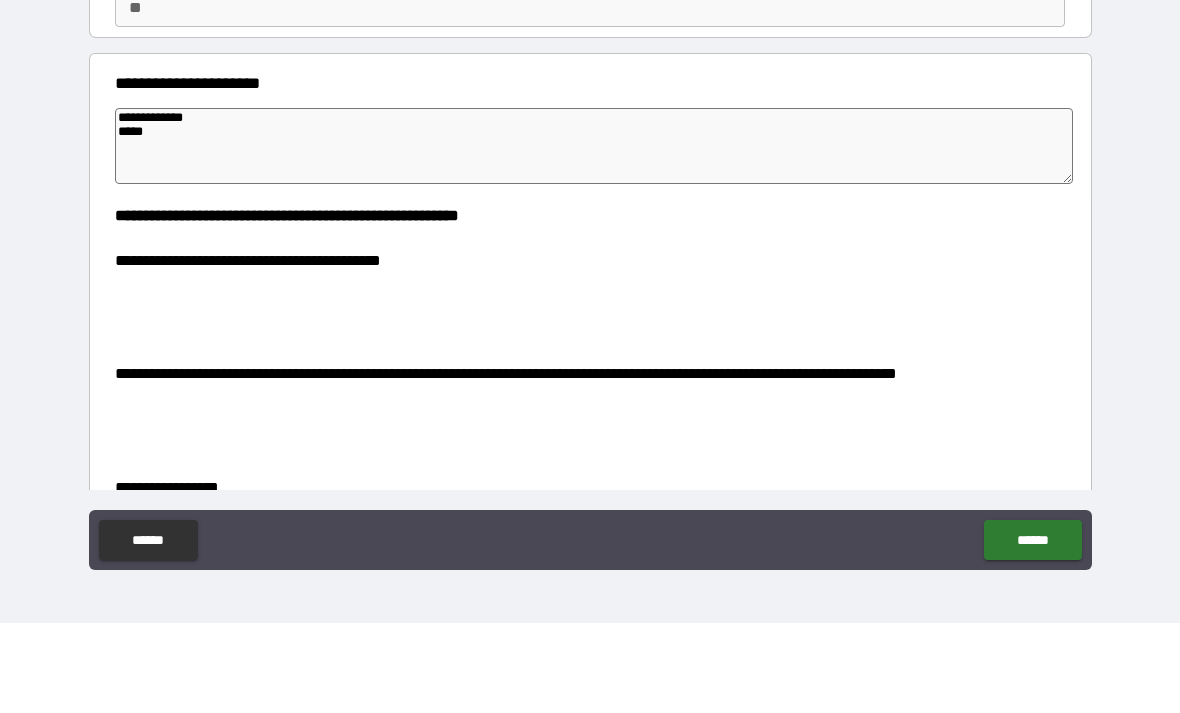 type on "*" 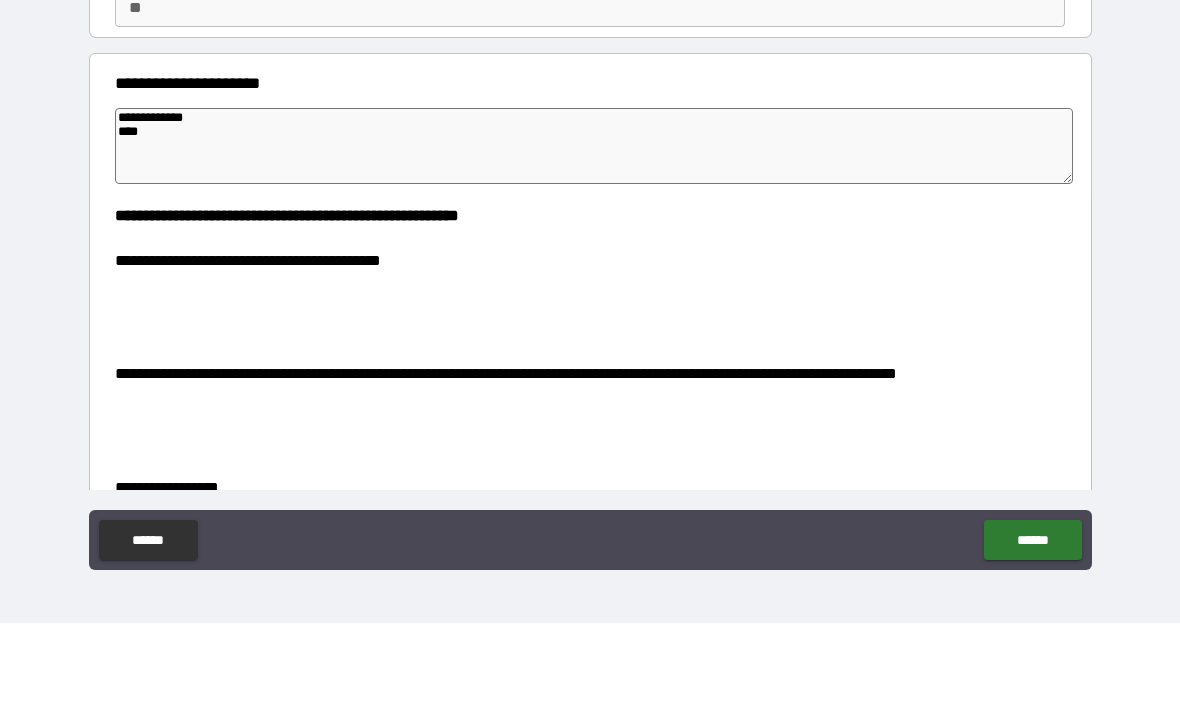 type on "*" 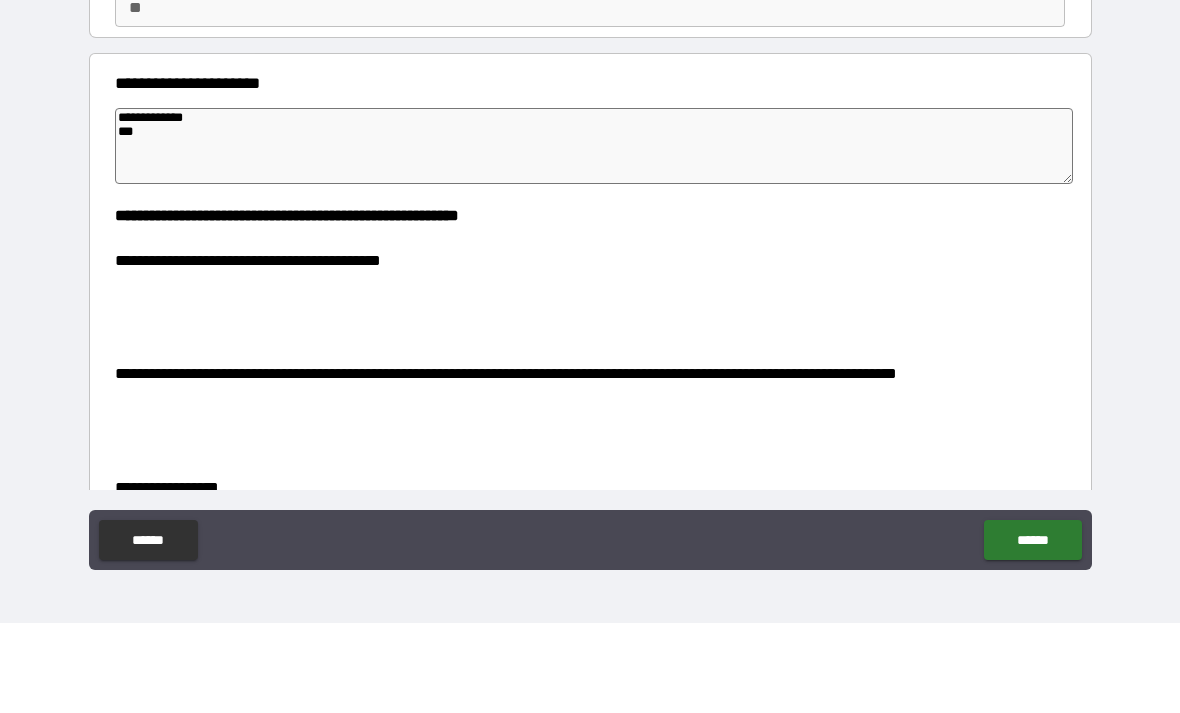 type on "**********" 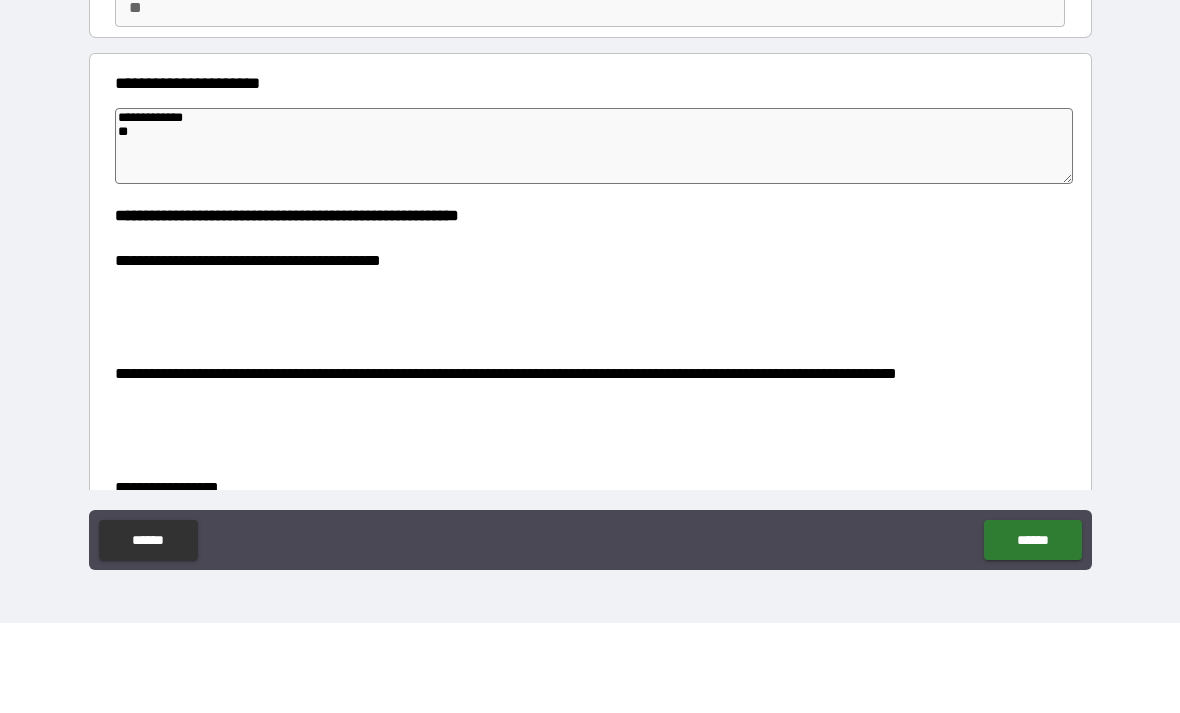 type on "**********" 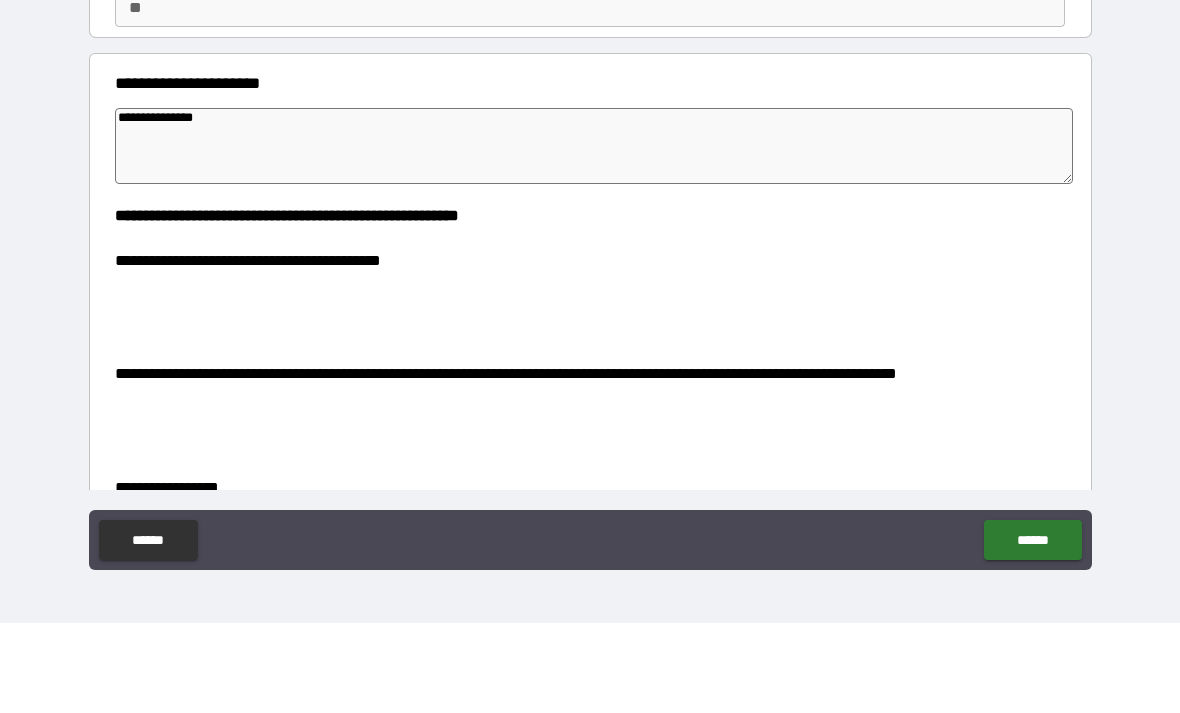 type on "*" 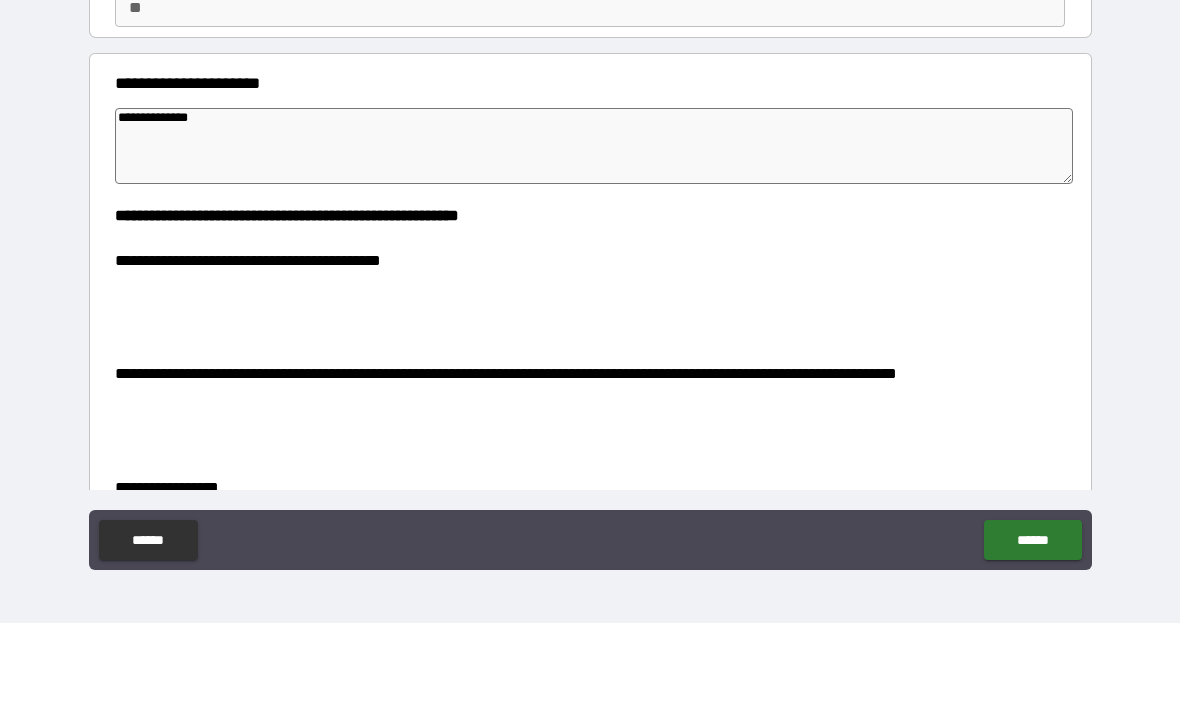 type on "*" 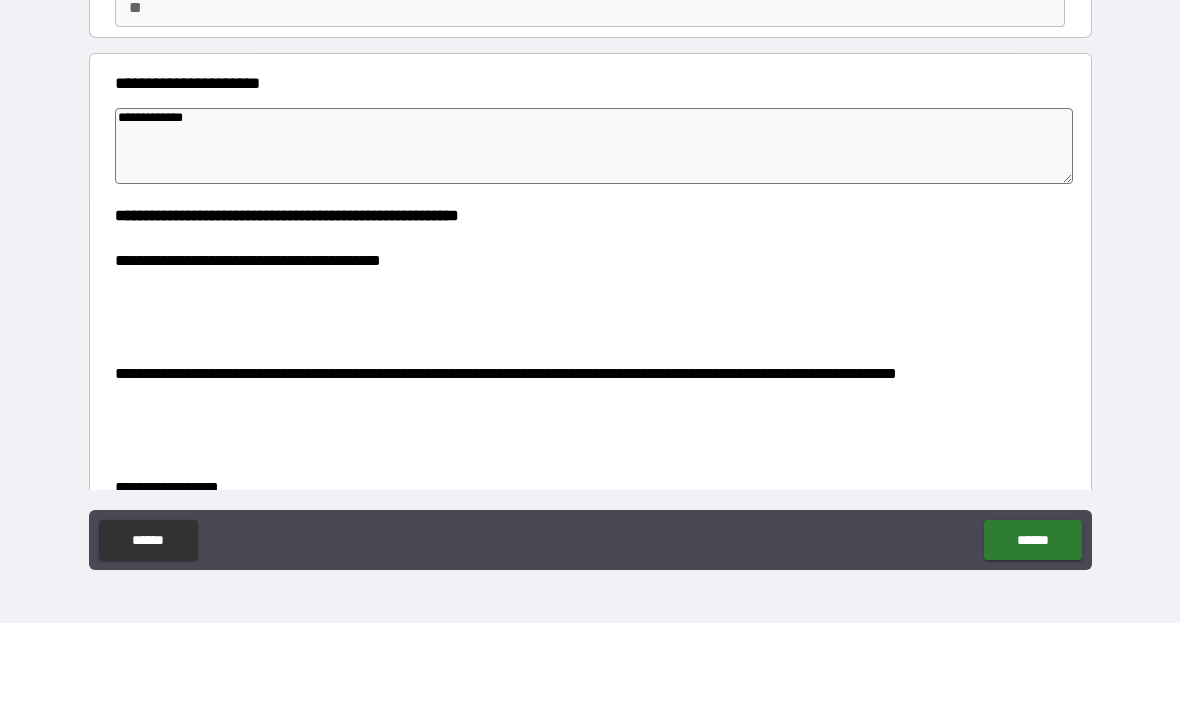 type on "**********" 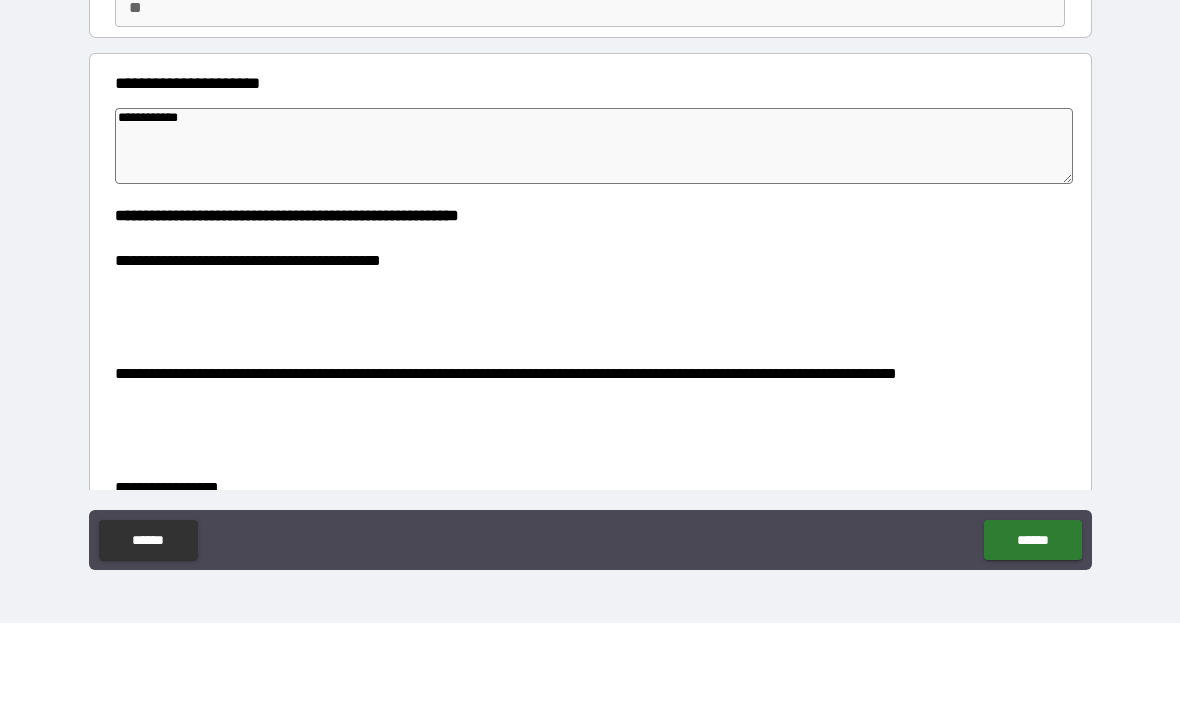 type on "*" 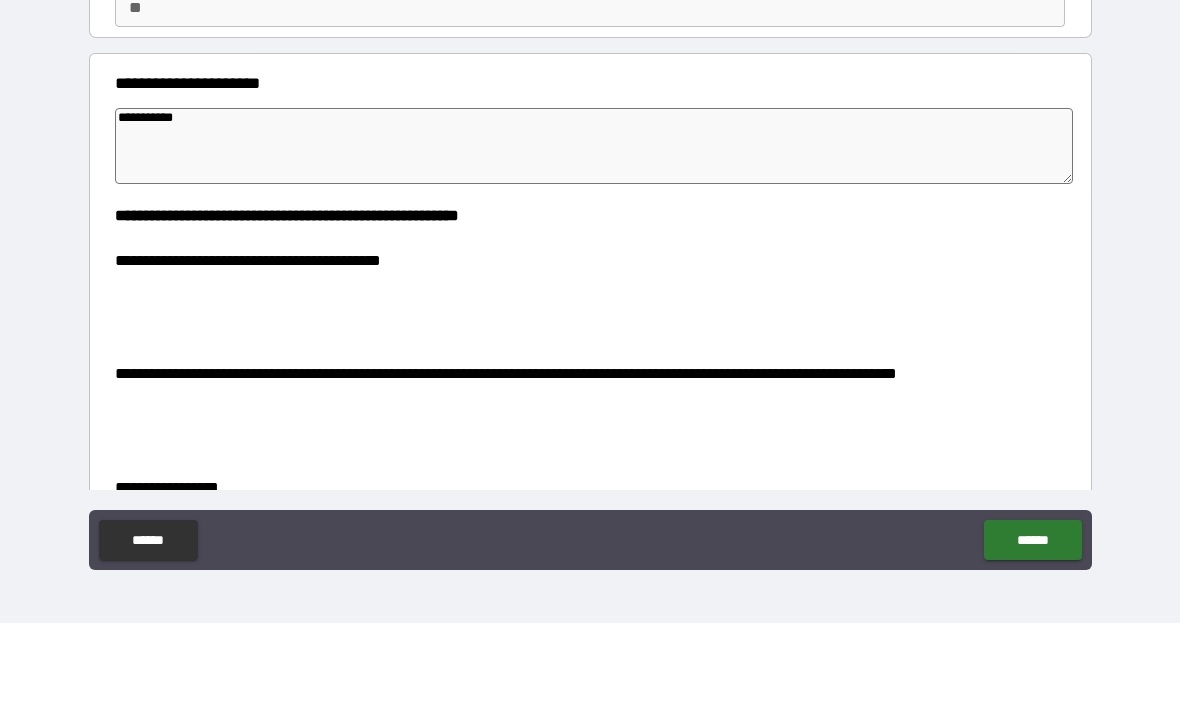 type on "*" 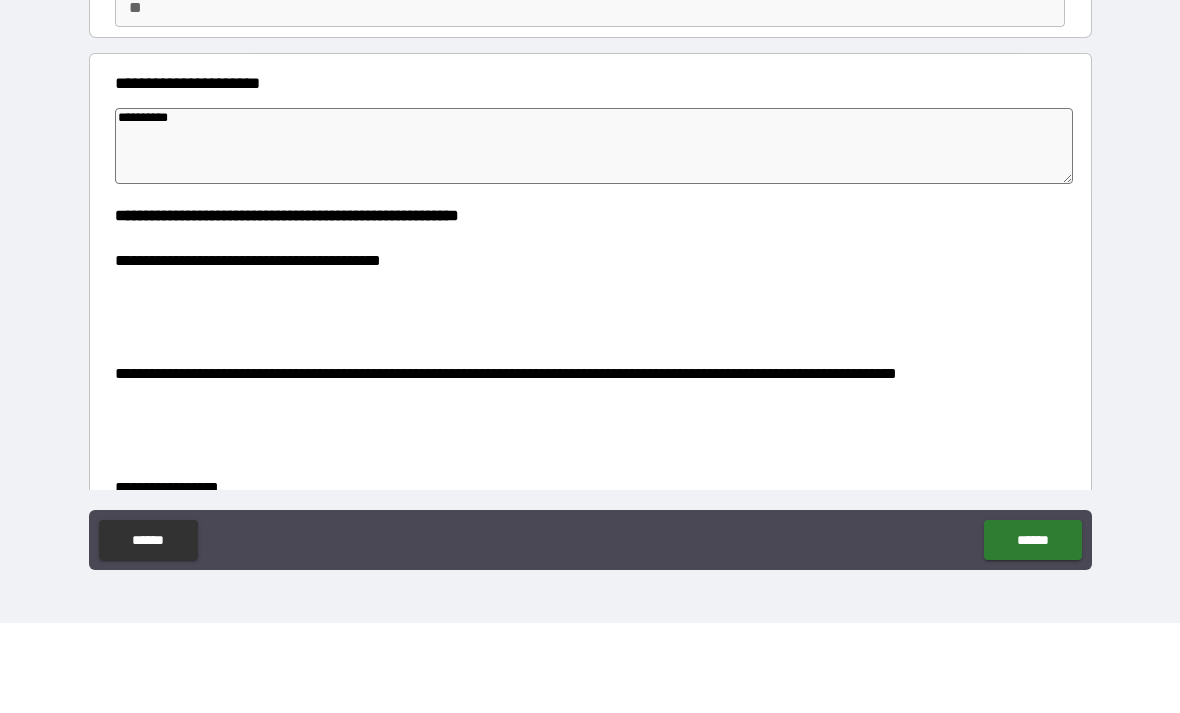 type on "********" 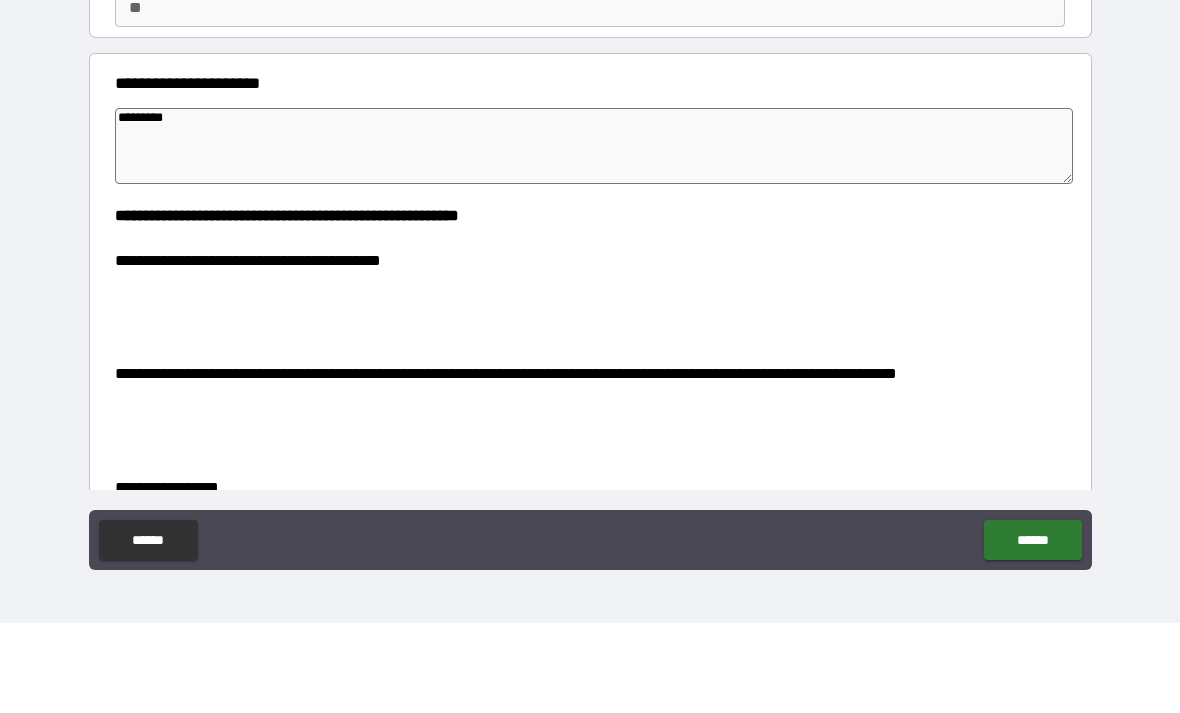 type on "*" 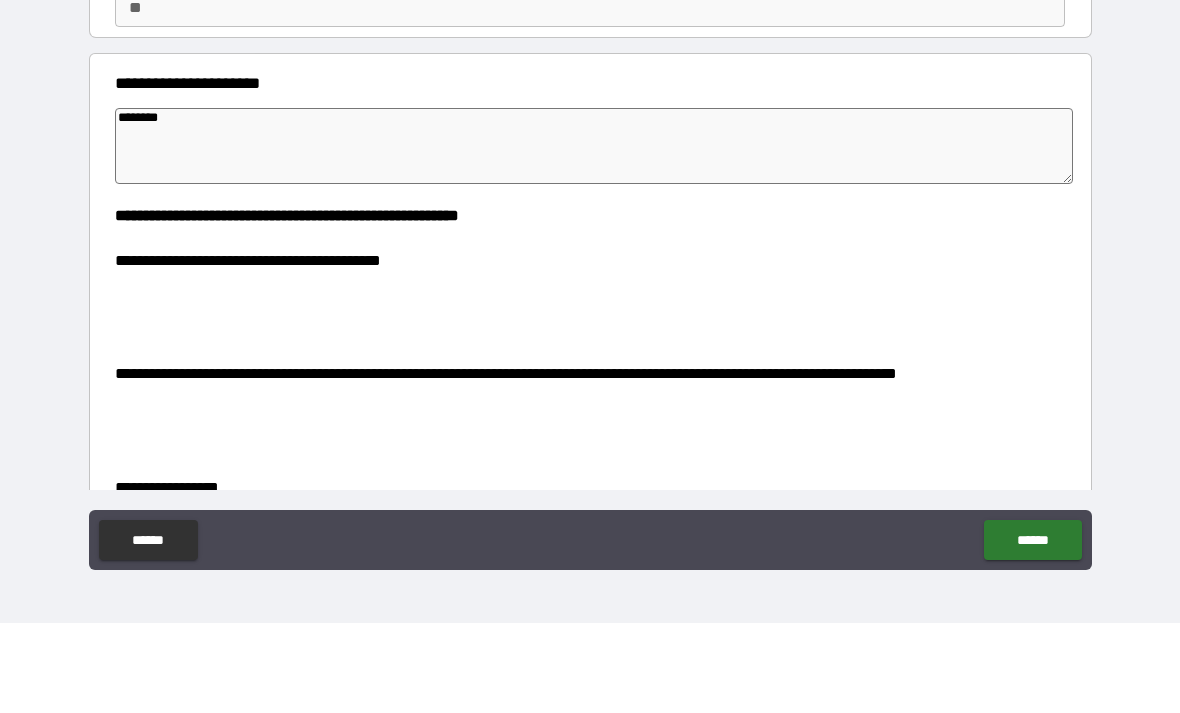 type on "*" 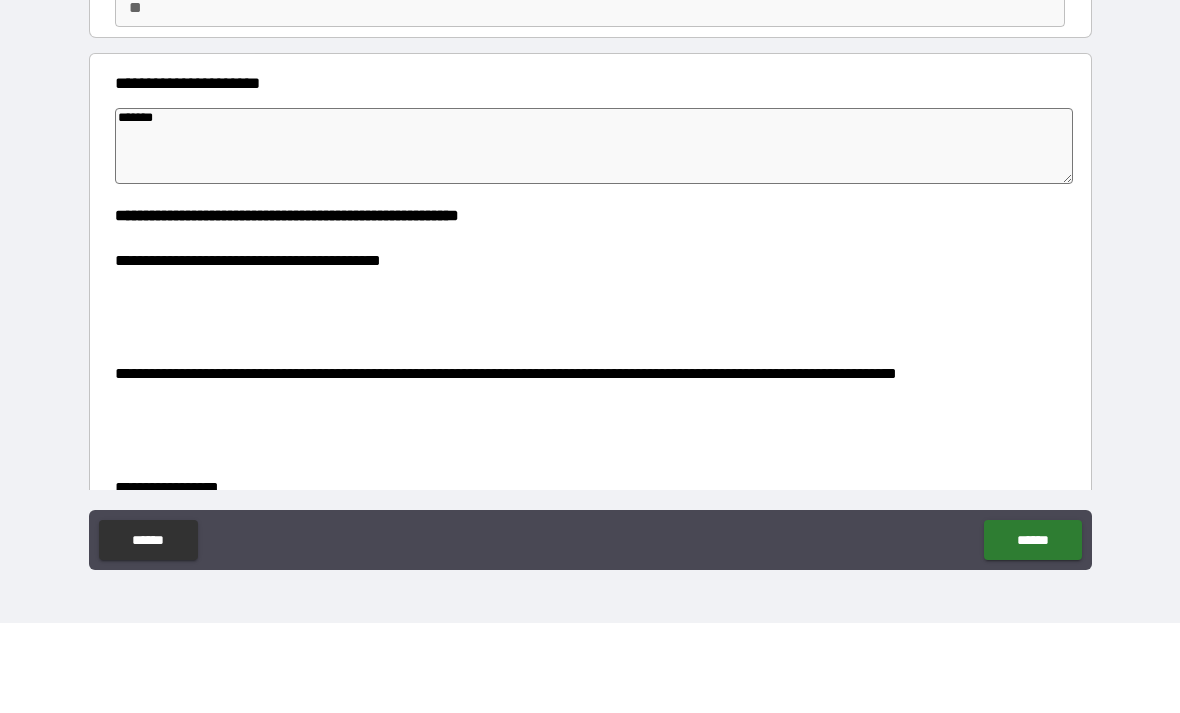 type on "*****" 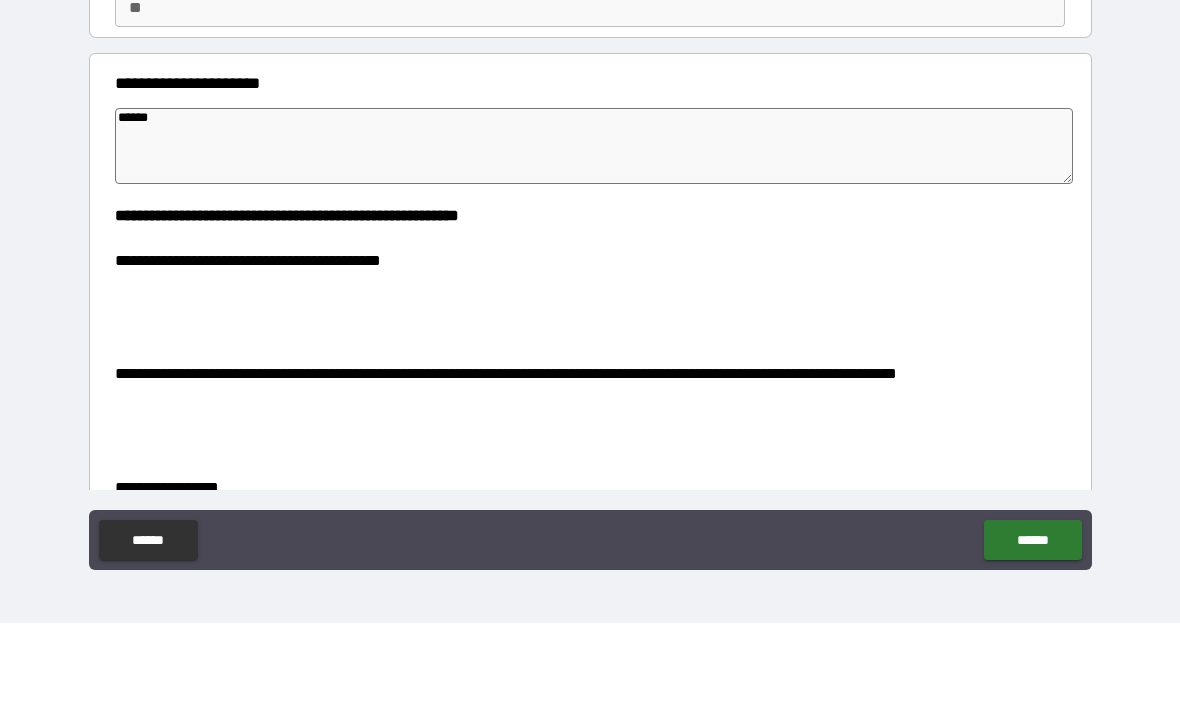 type on "*" 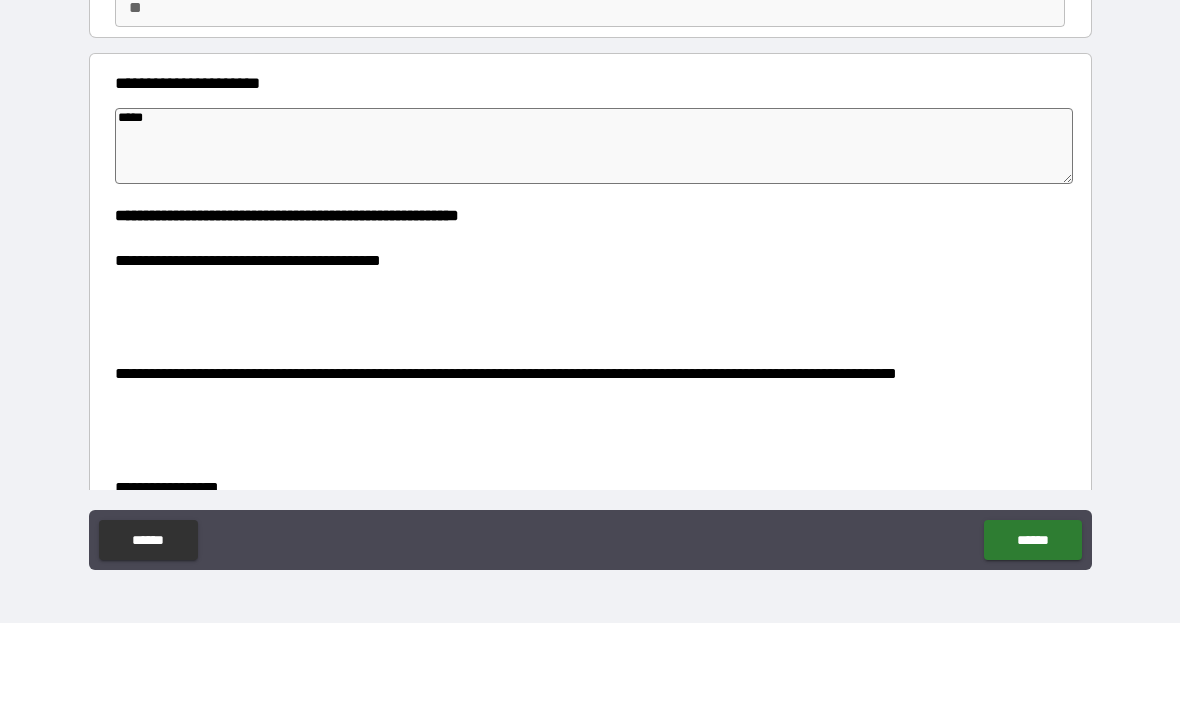 type on "*" 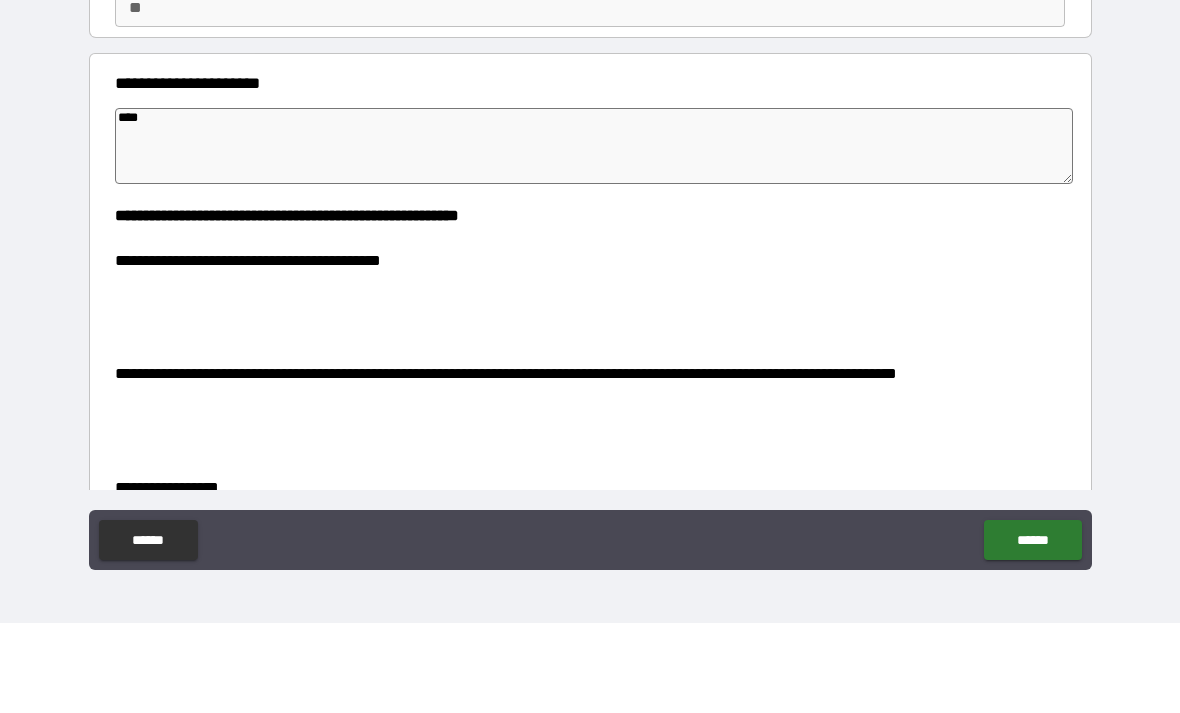 type on "*" 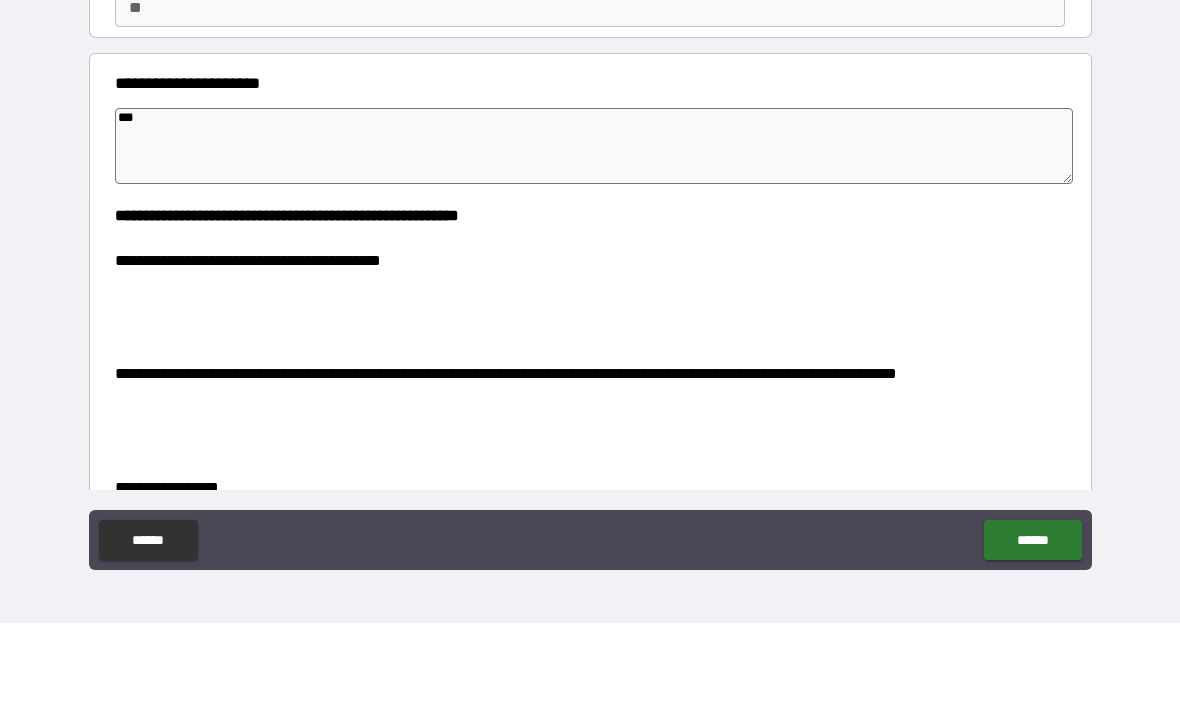type on "*" 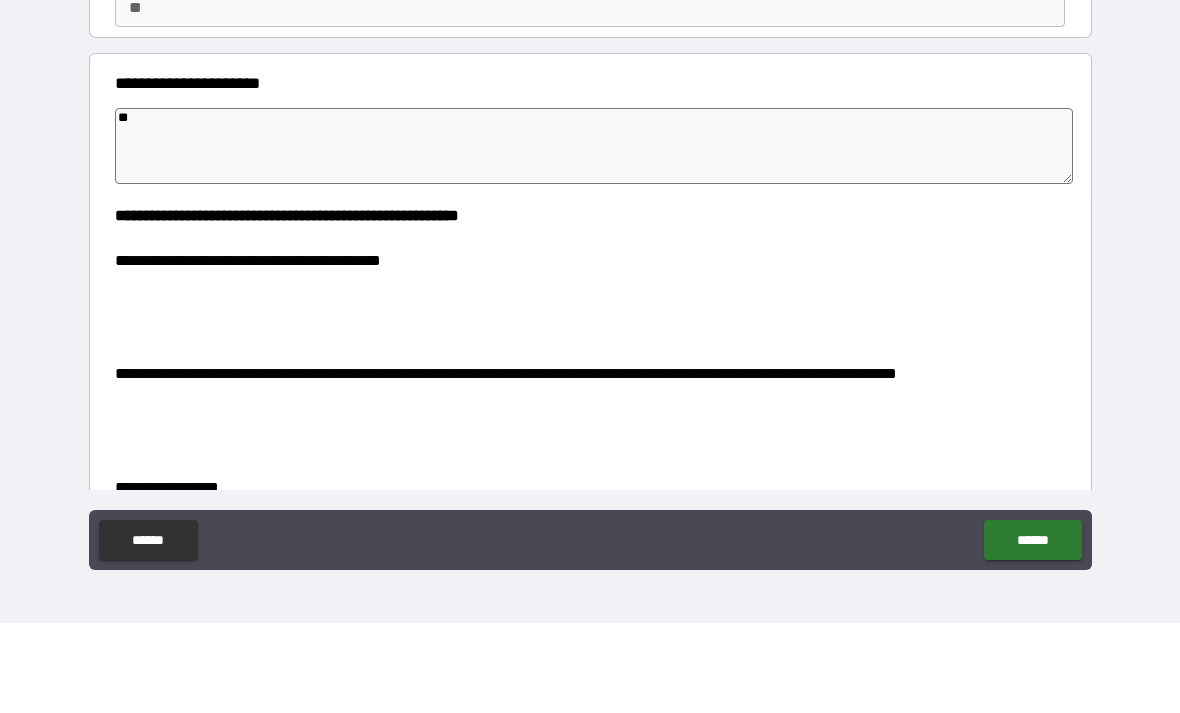 type on "*" 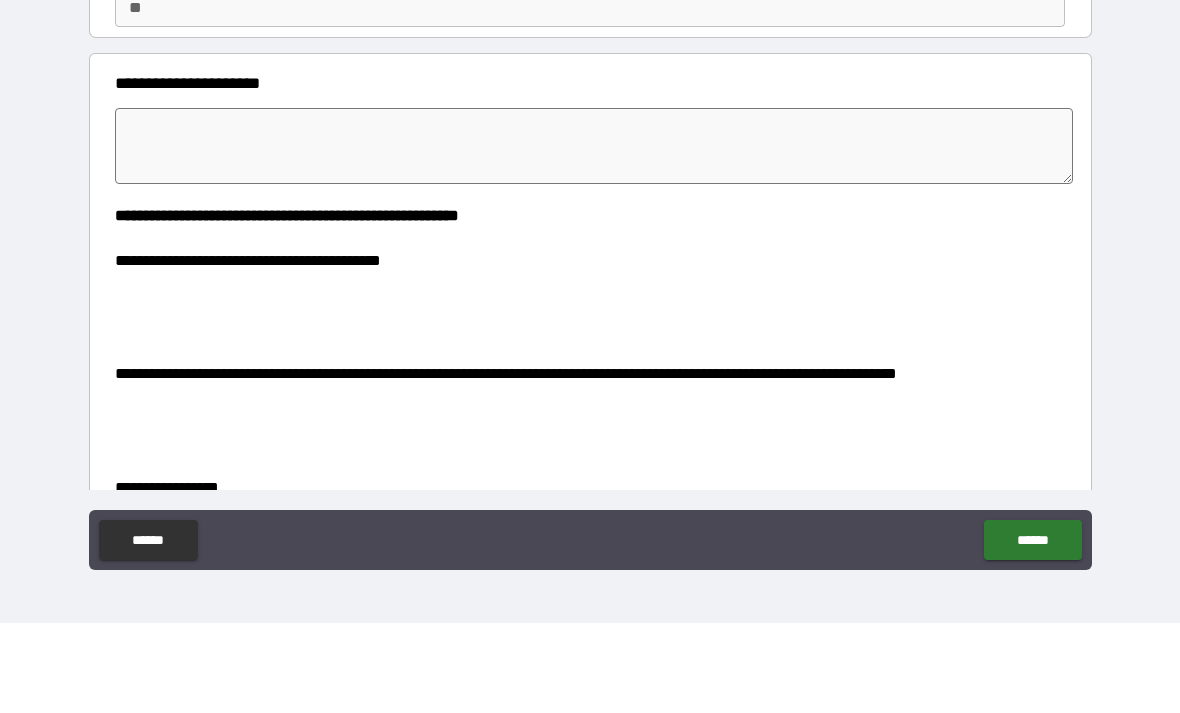type on "*" 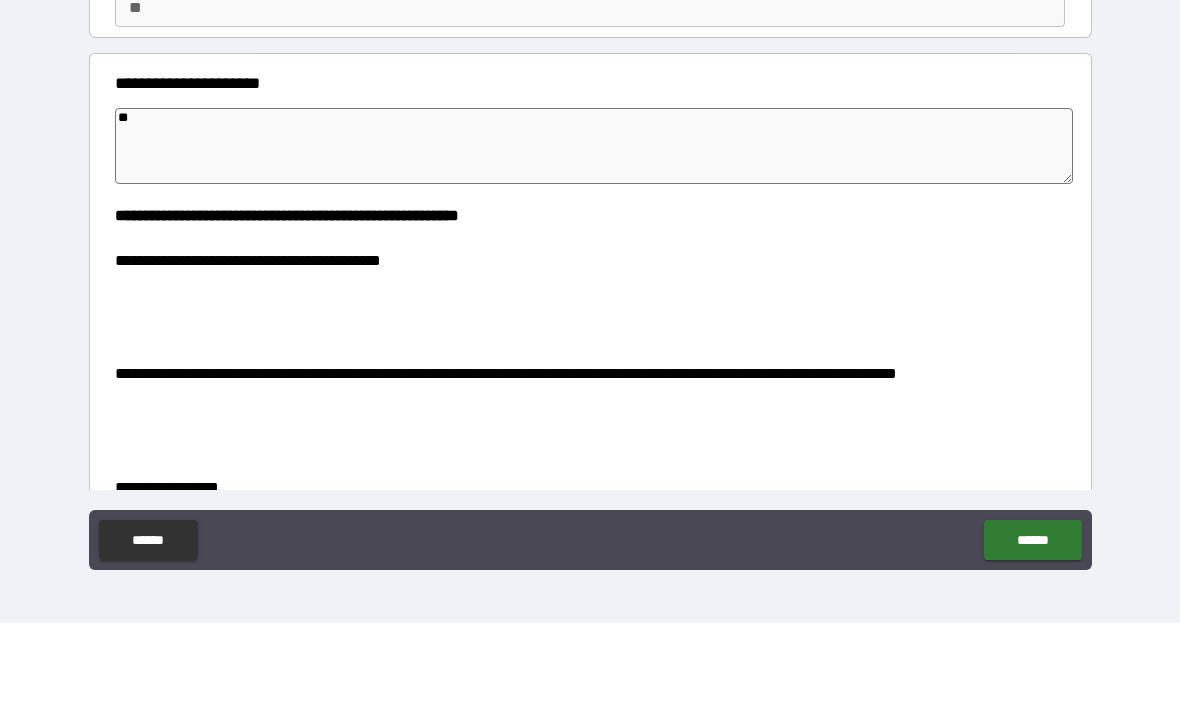 type on "*" 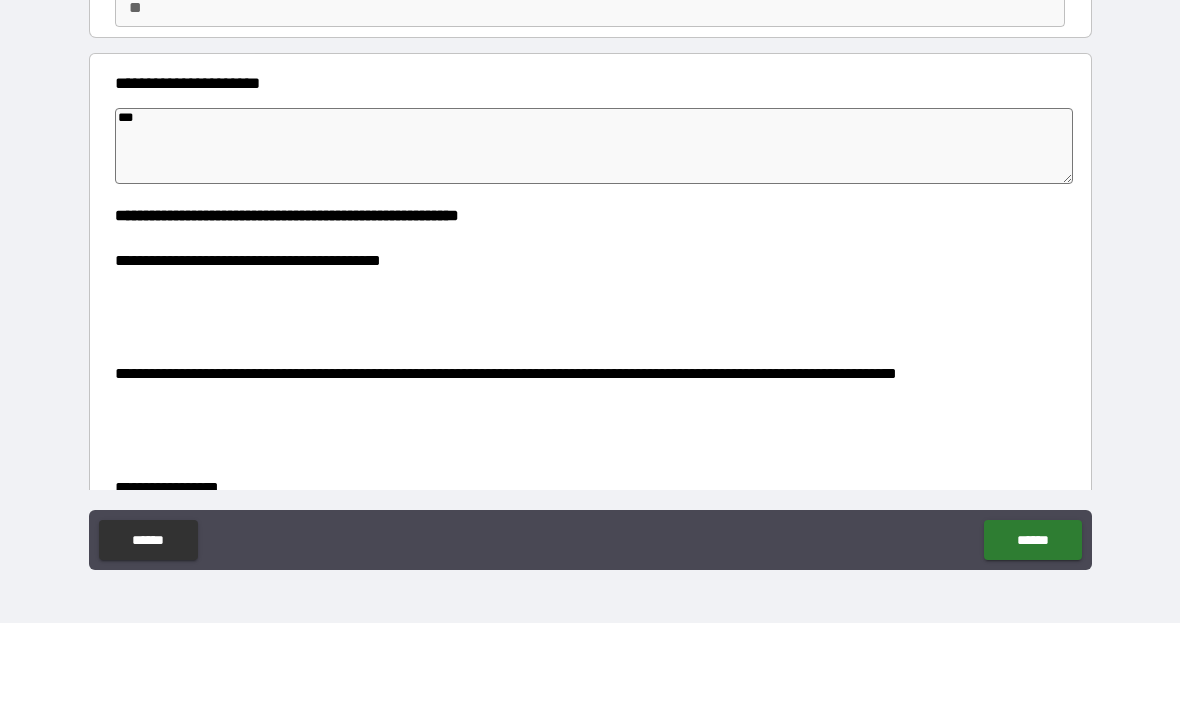 type on "*" 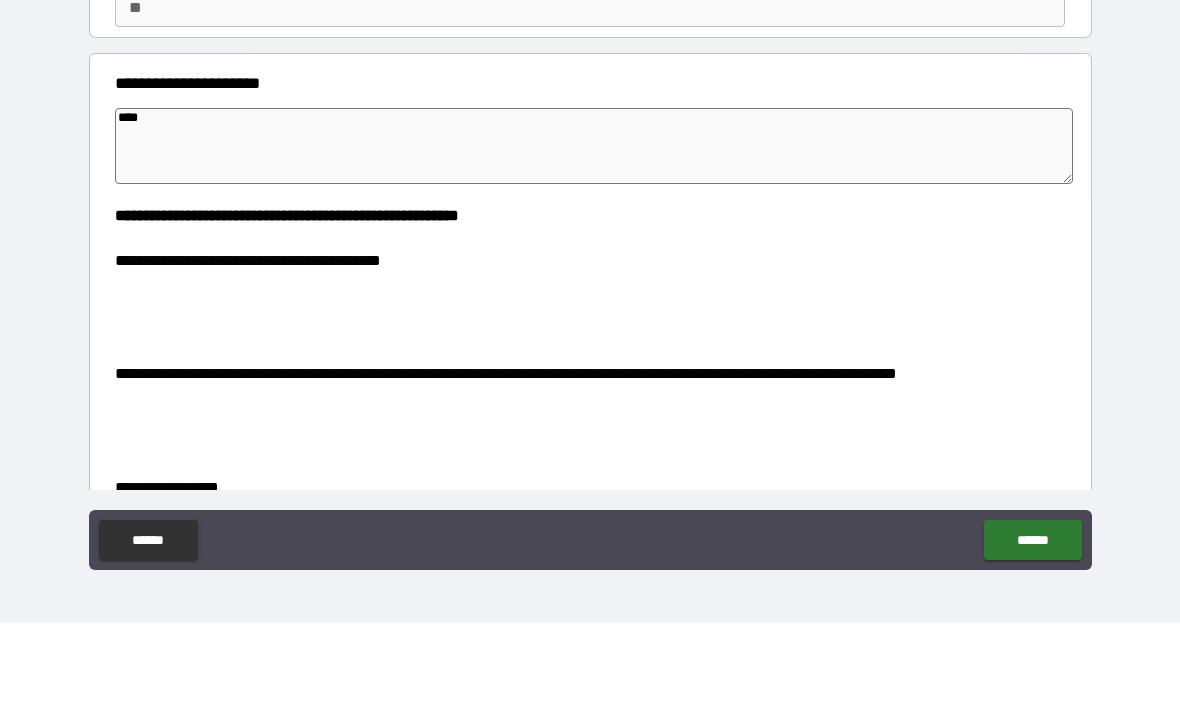 type on "*" 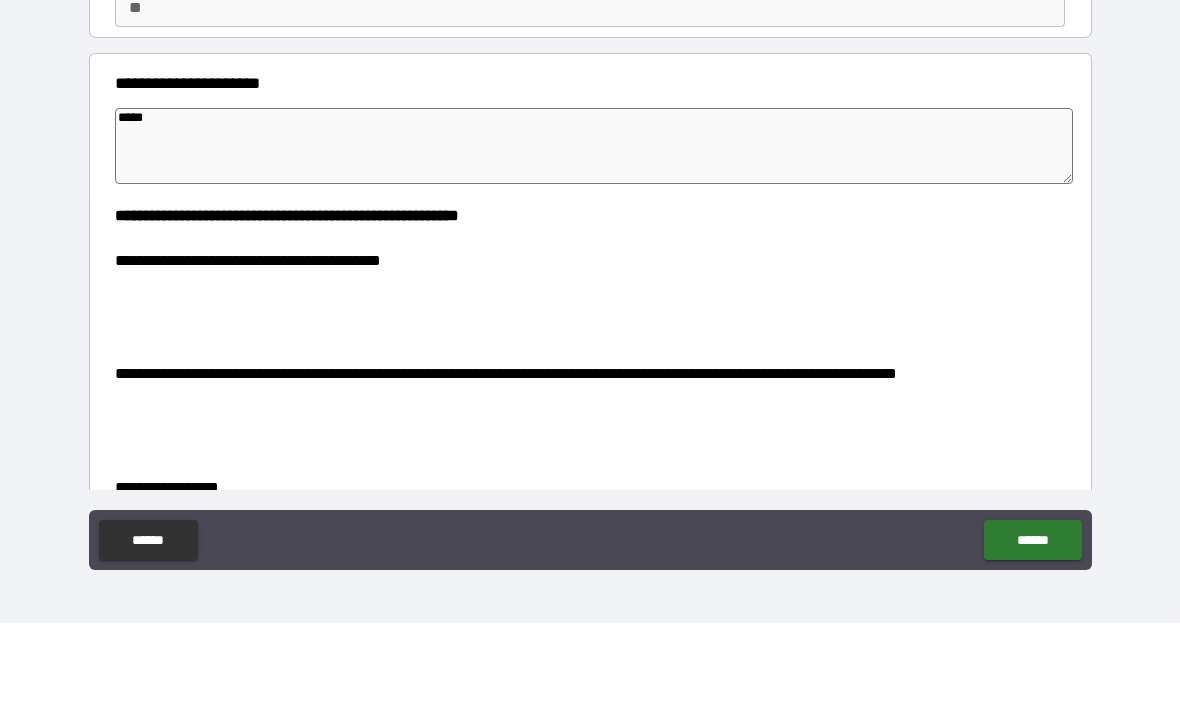 type on "*" 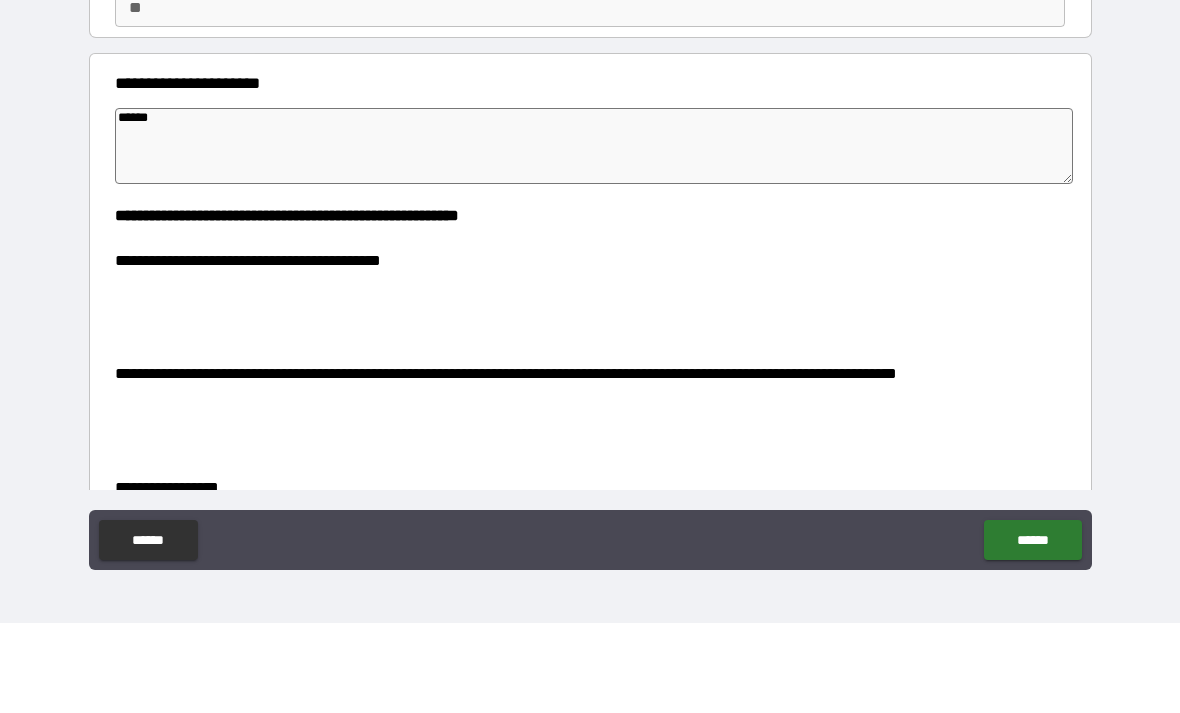 type on "*" 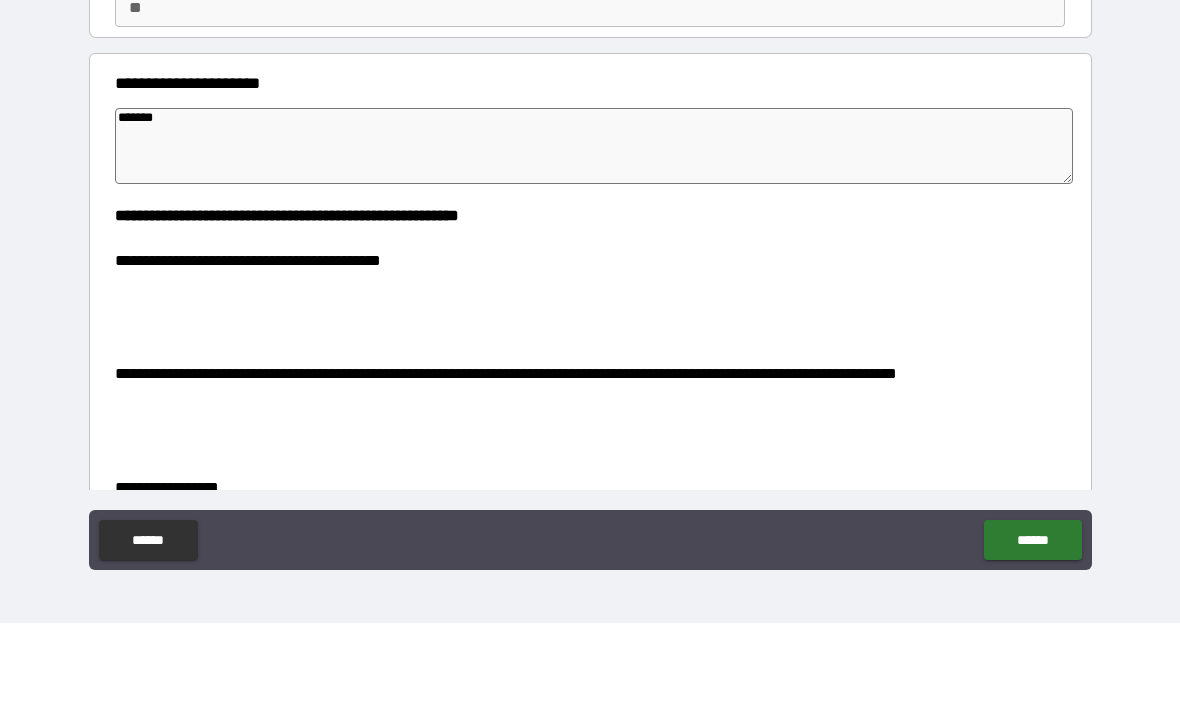 type on "*" 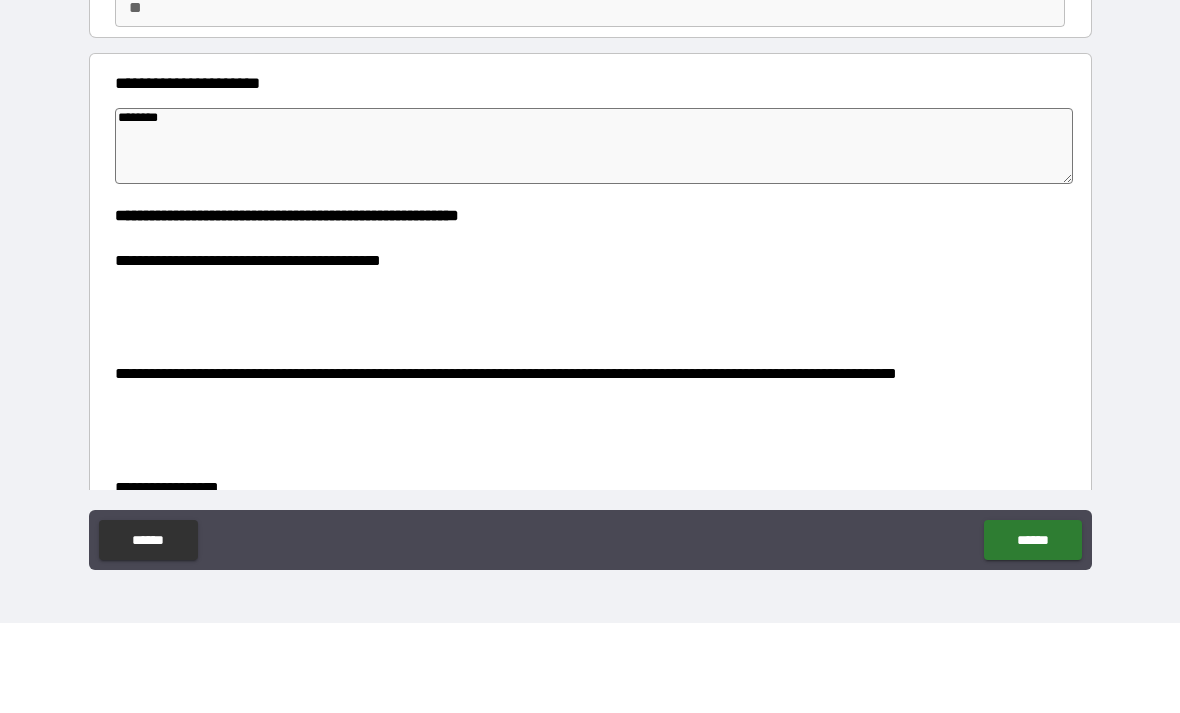 type on "*" 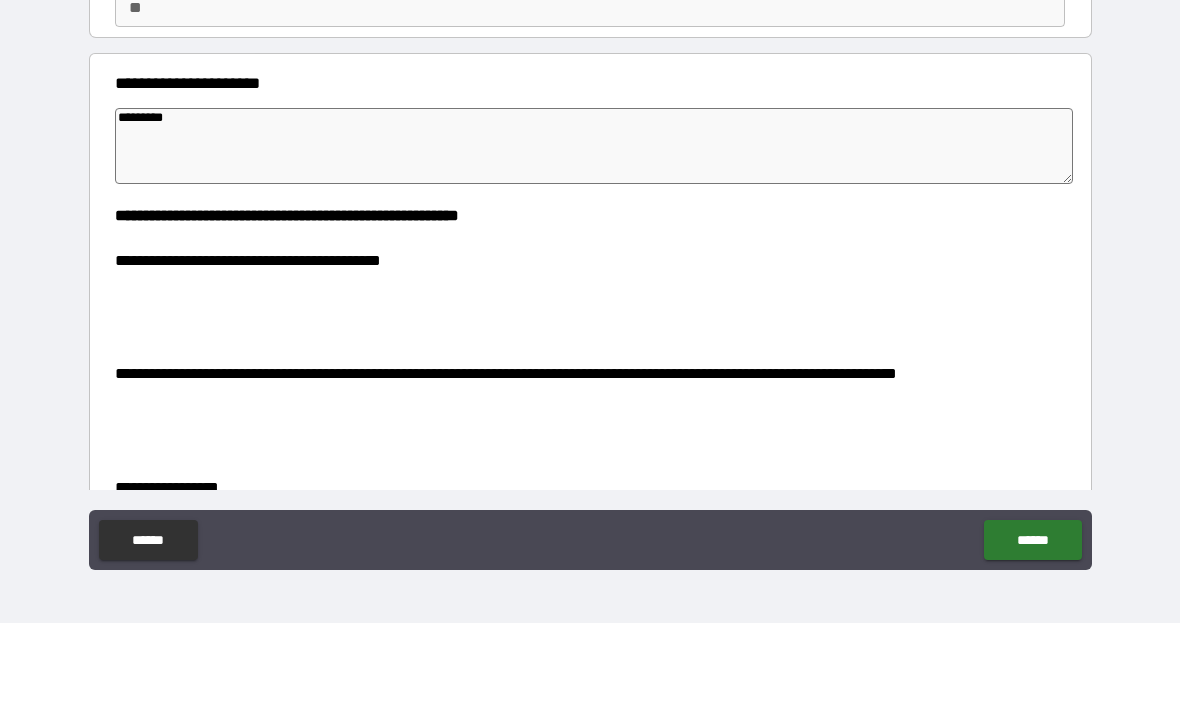 type on "*" 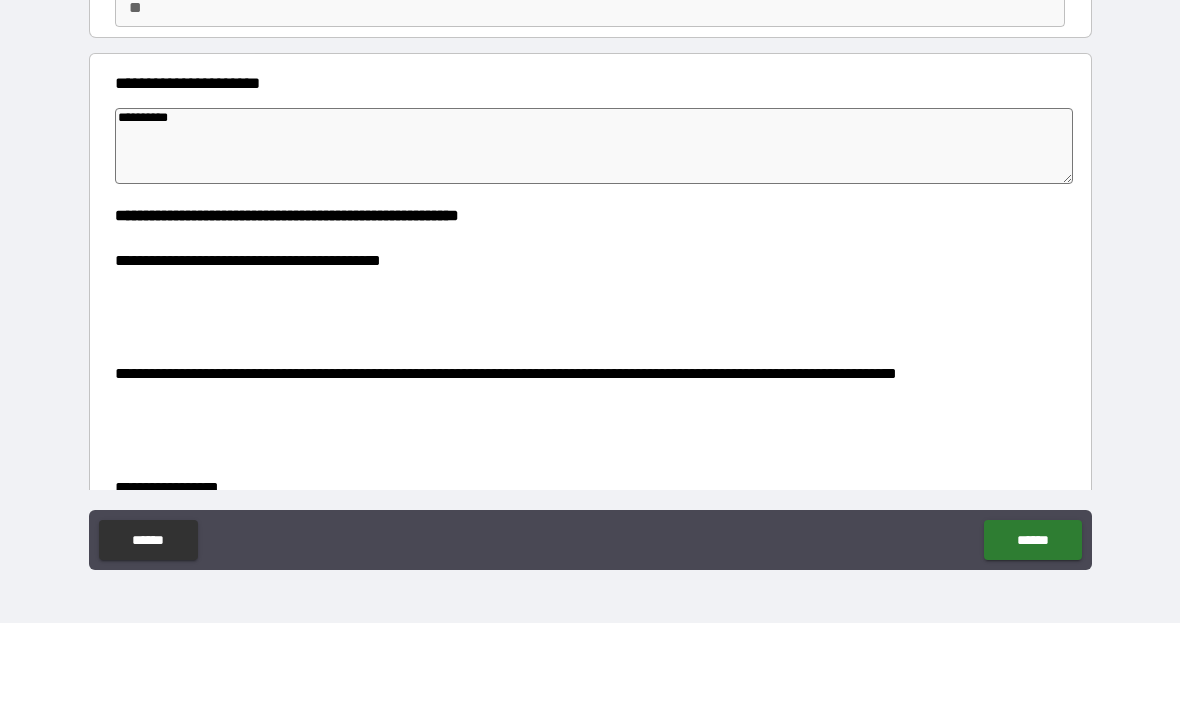 type on "*" 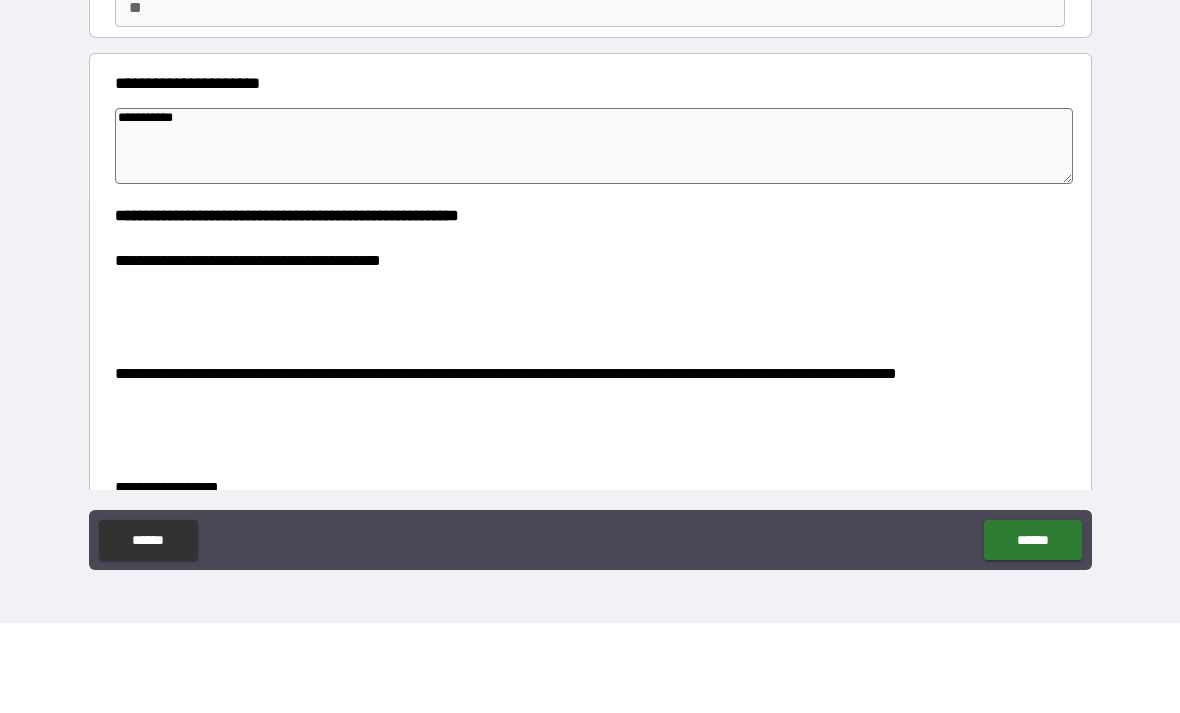 type on "*" 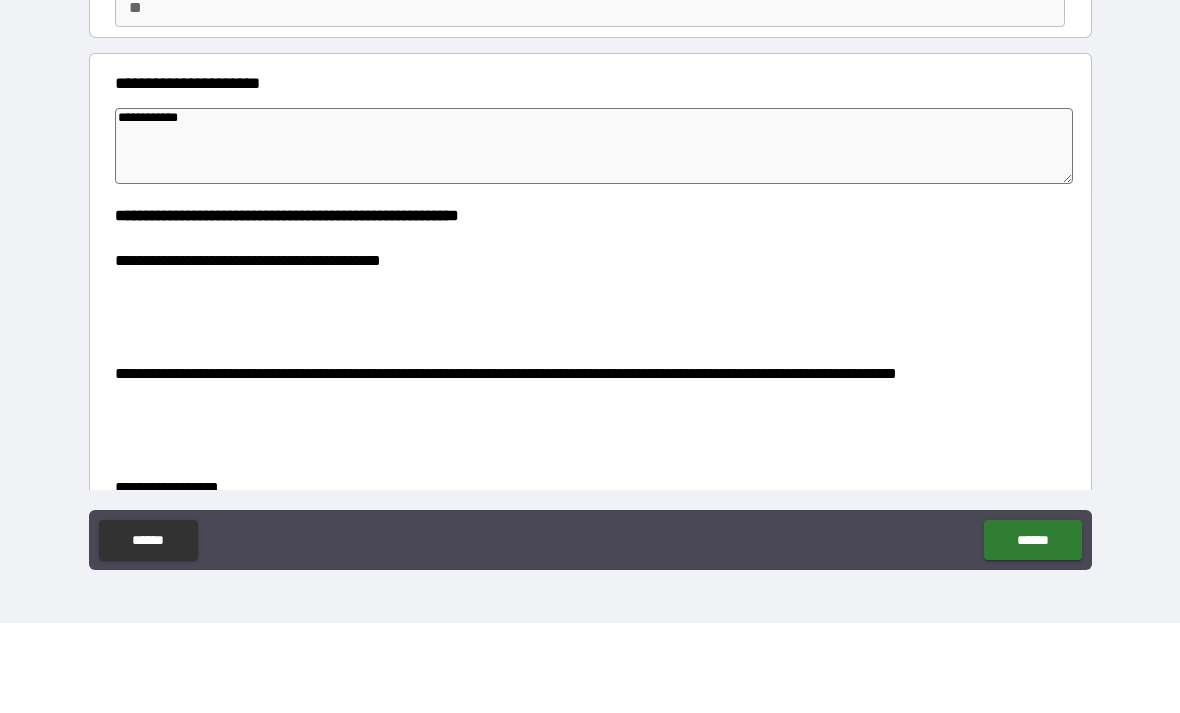 type on "*" 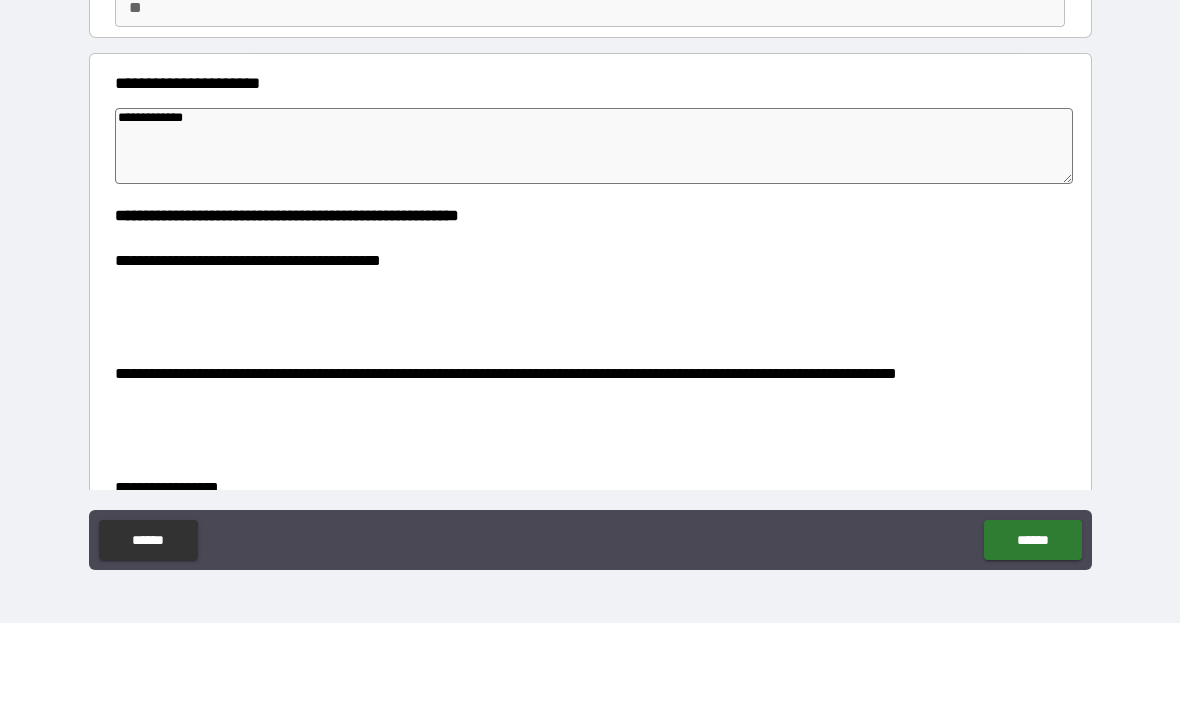 type on "*" 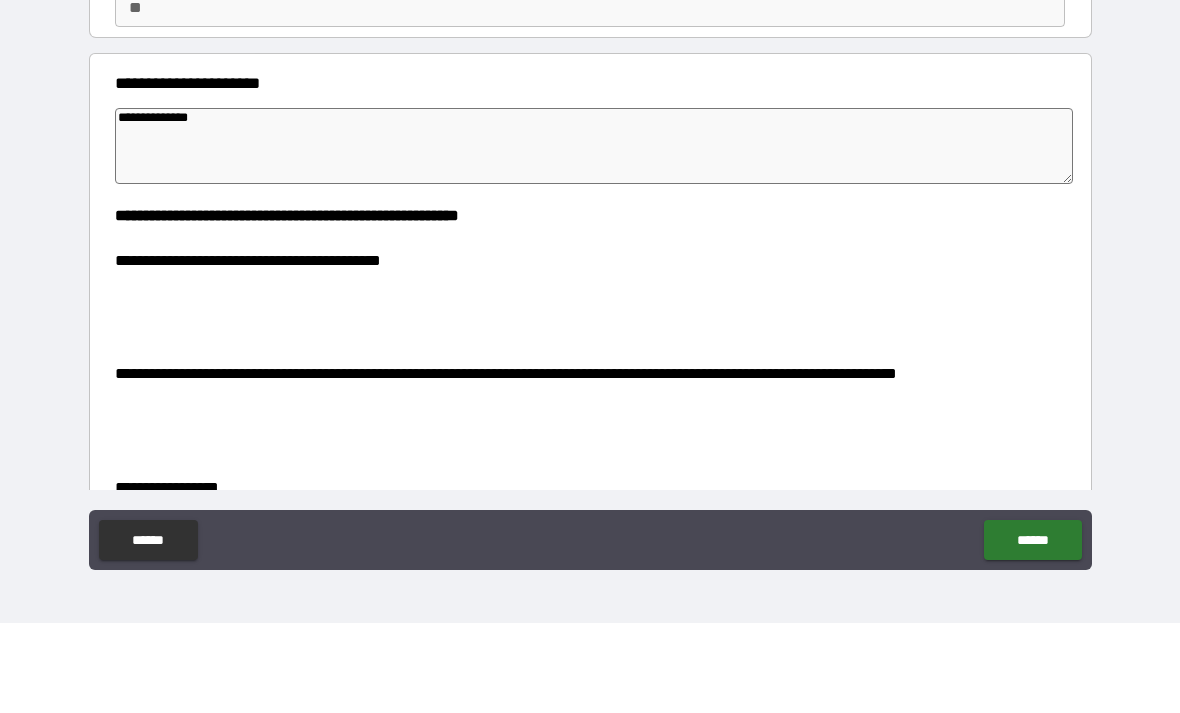 type on "*" 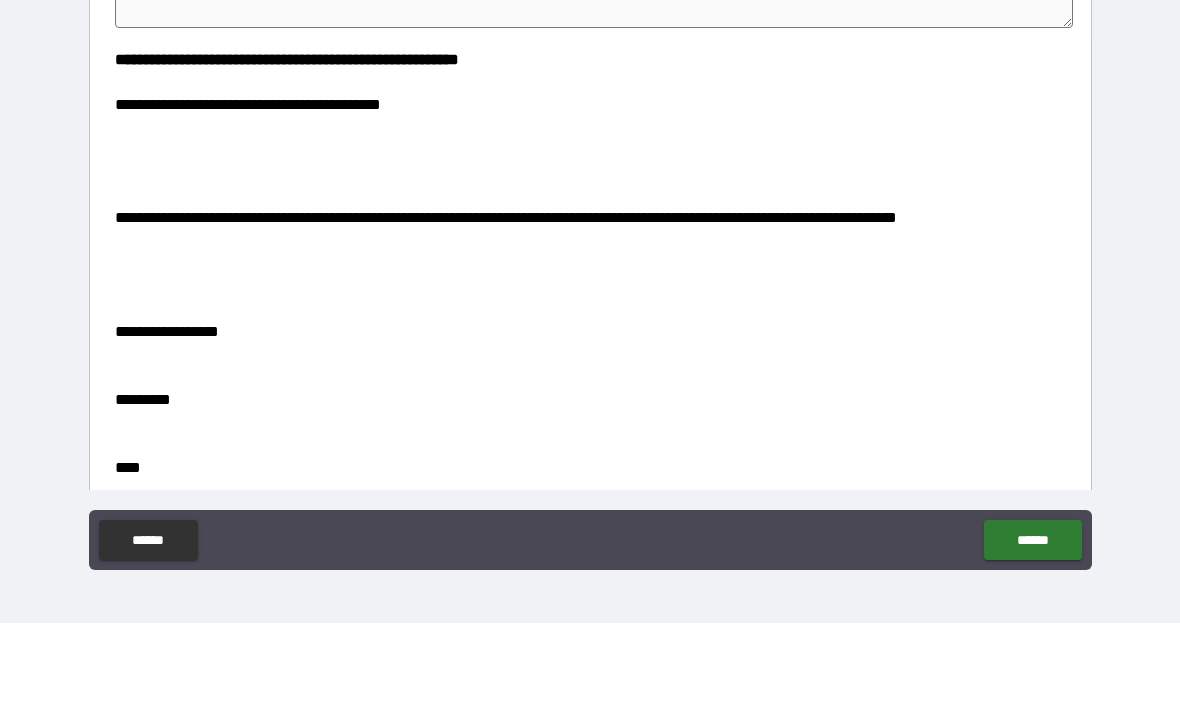 scroll, scrollTop: 257, scrollLeft: 0, axis: vertical 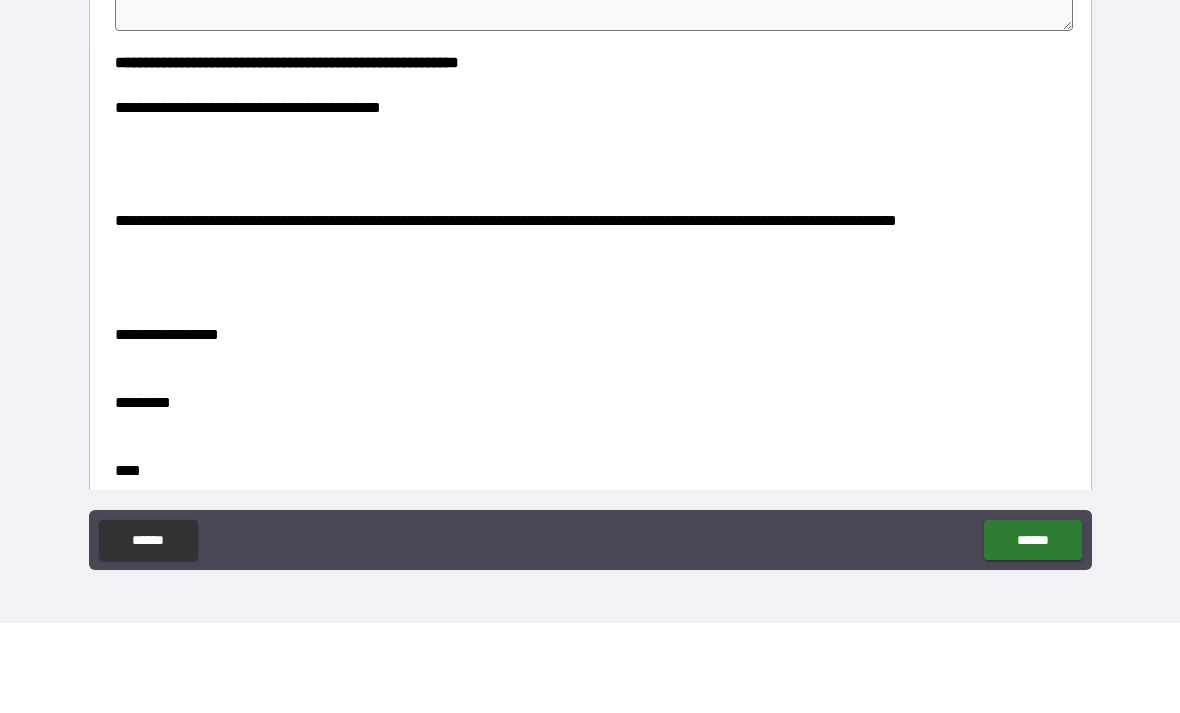 click at bounding box center (590, 289) 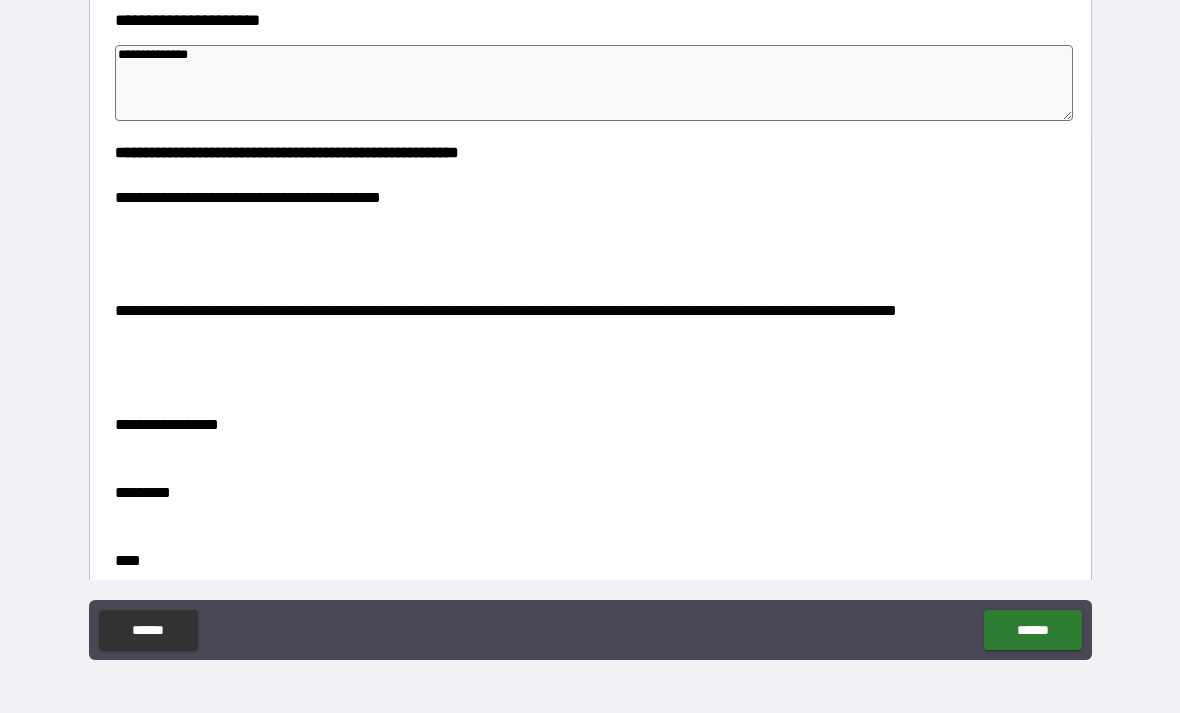 click at bounding box center [590, 289] 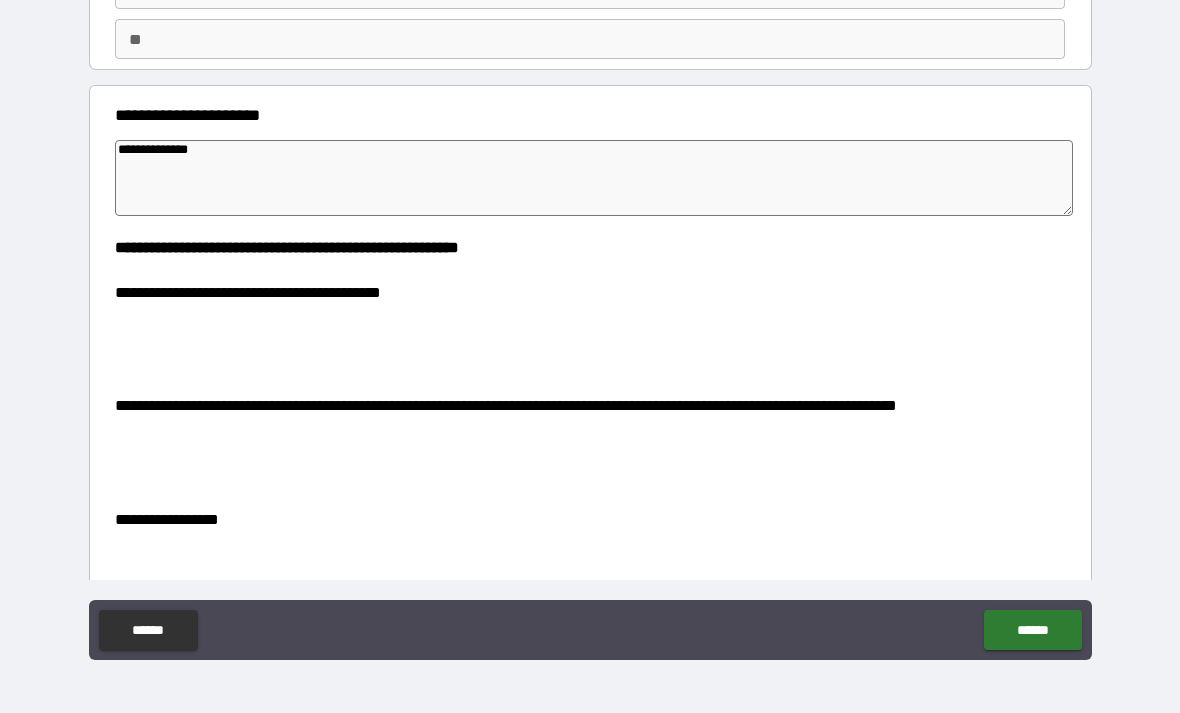 scroll, scrollTop: 173, scrollLeft: 0, axis: vertical 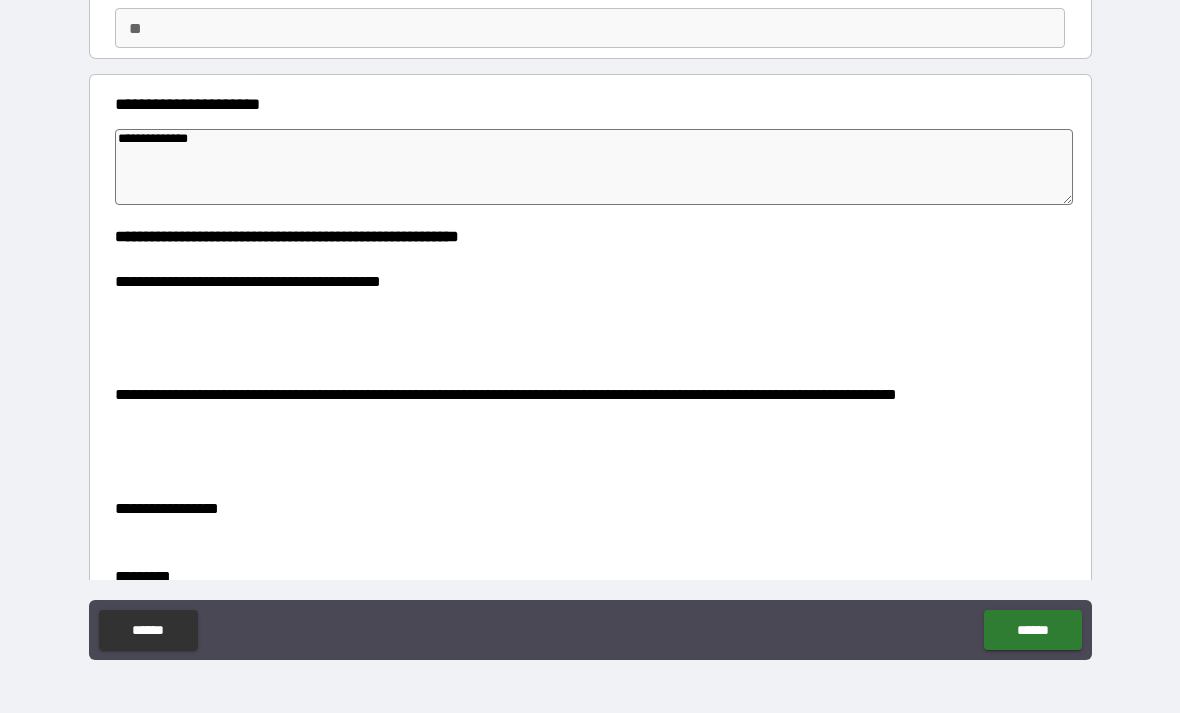 click at bounding box center [590, 373] 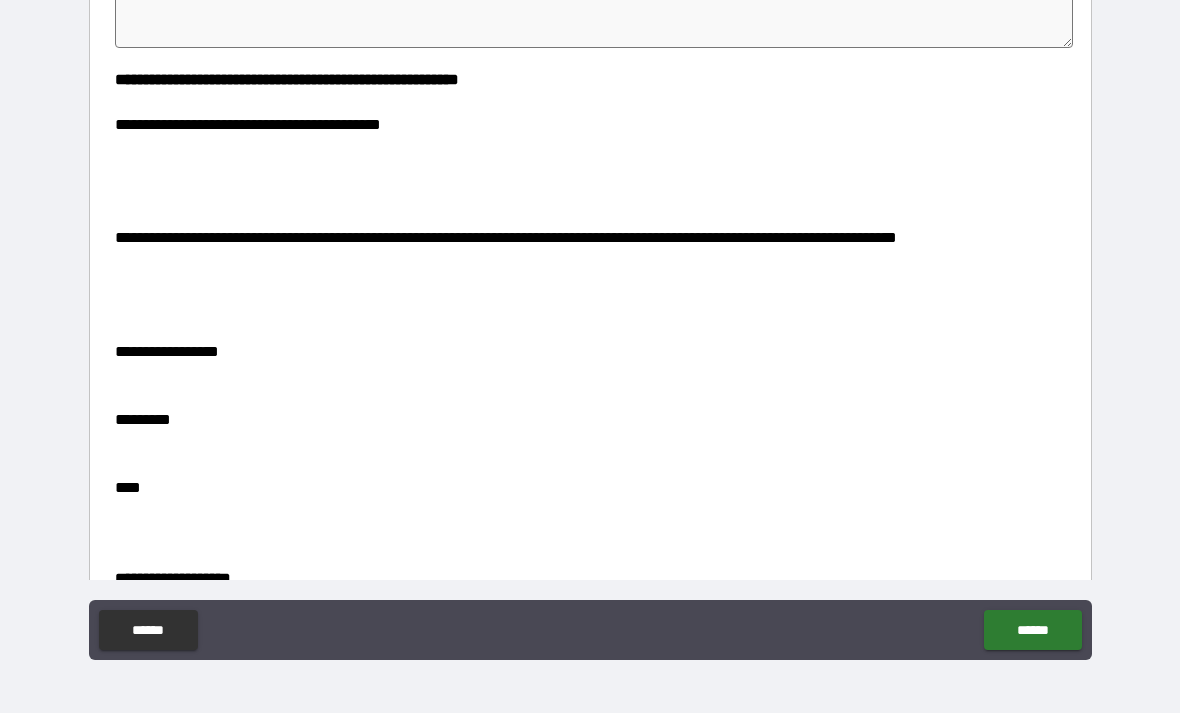 scroll, scrollTop: 331, scrollLeft: 0, axis: vertical 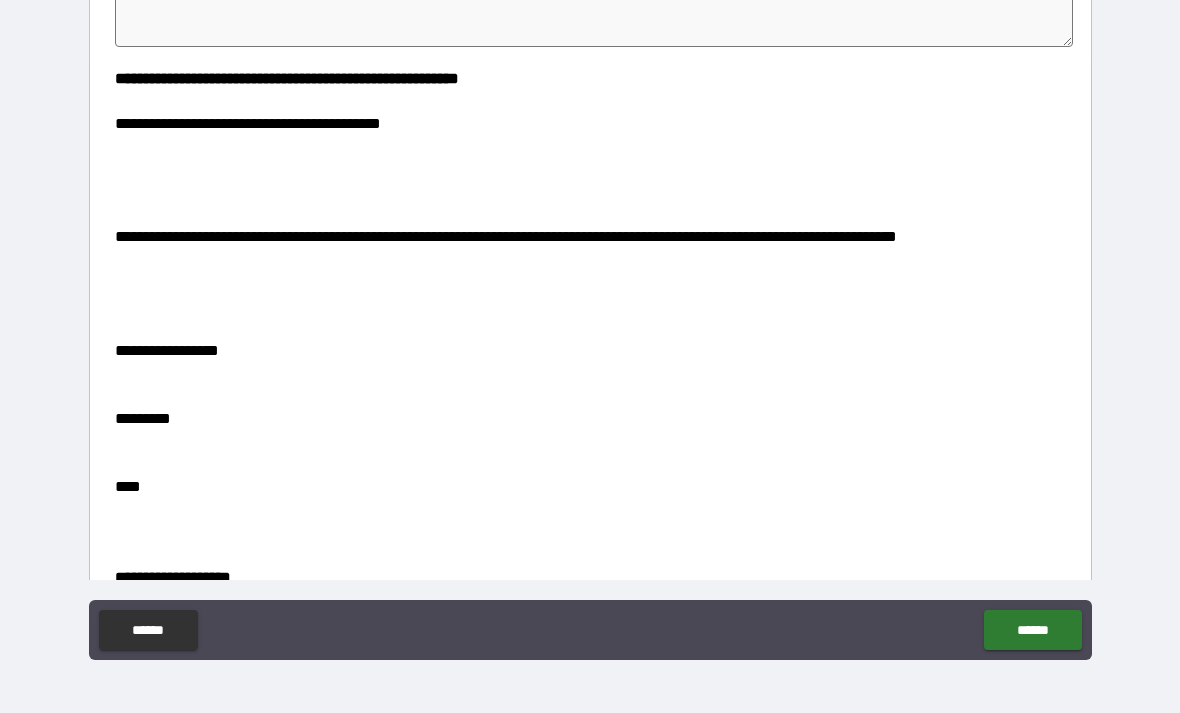 click on "**********" at bounding box center [167, 350] 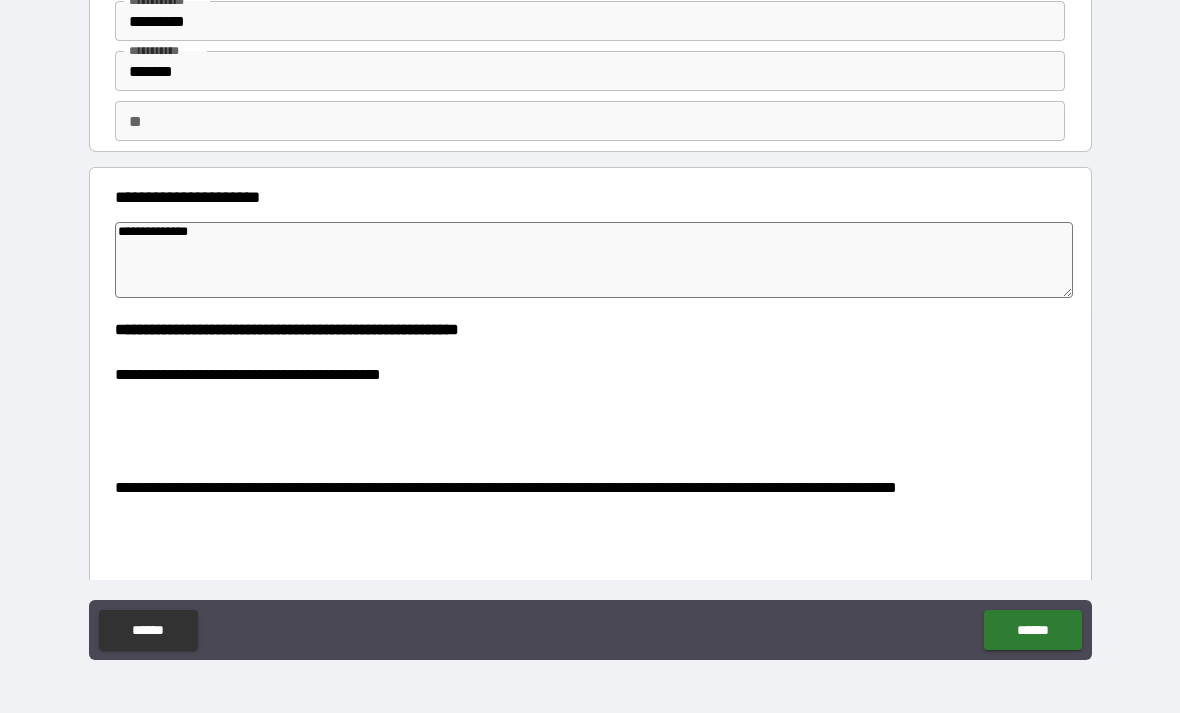 scroll, scrollTop: 83, scrollLeft: 0, axis: vertical 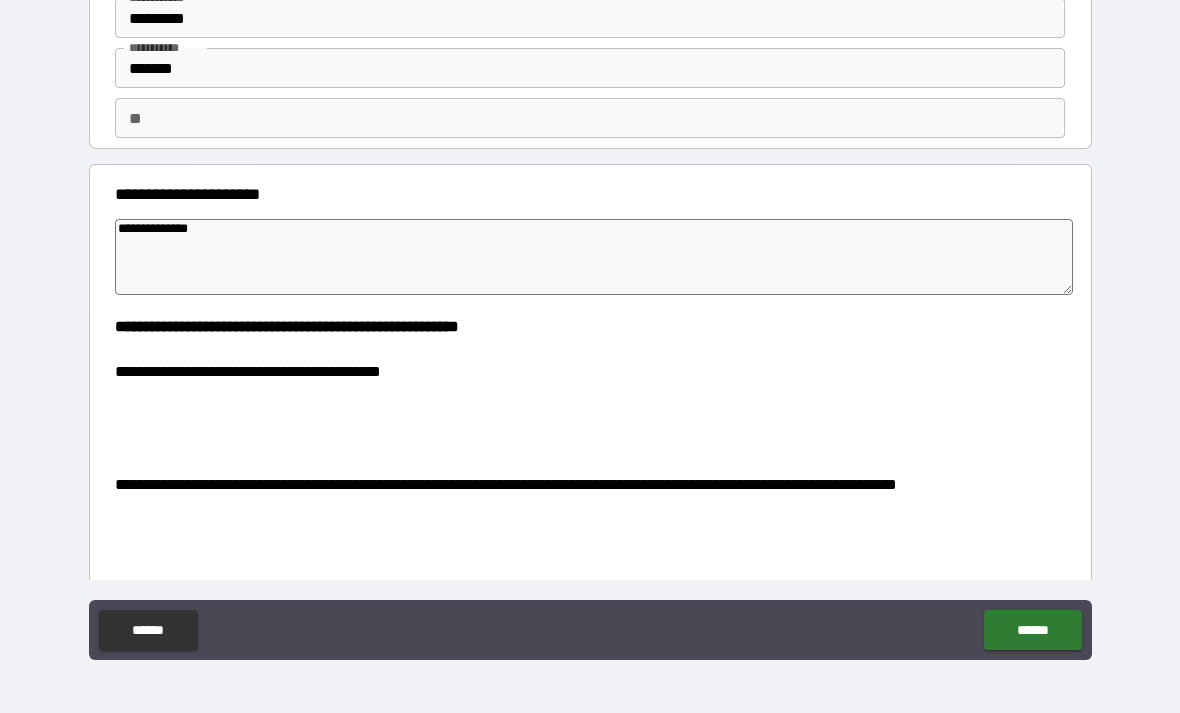 click on "**********" at bounding box center (594, 257) 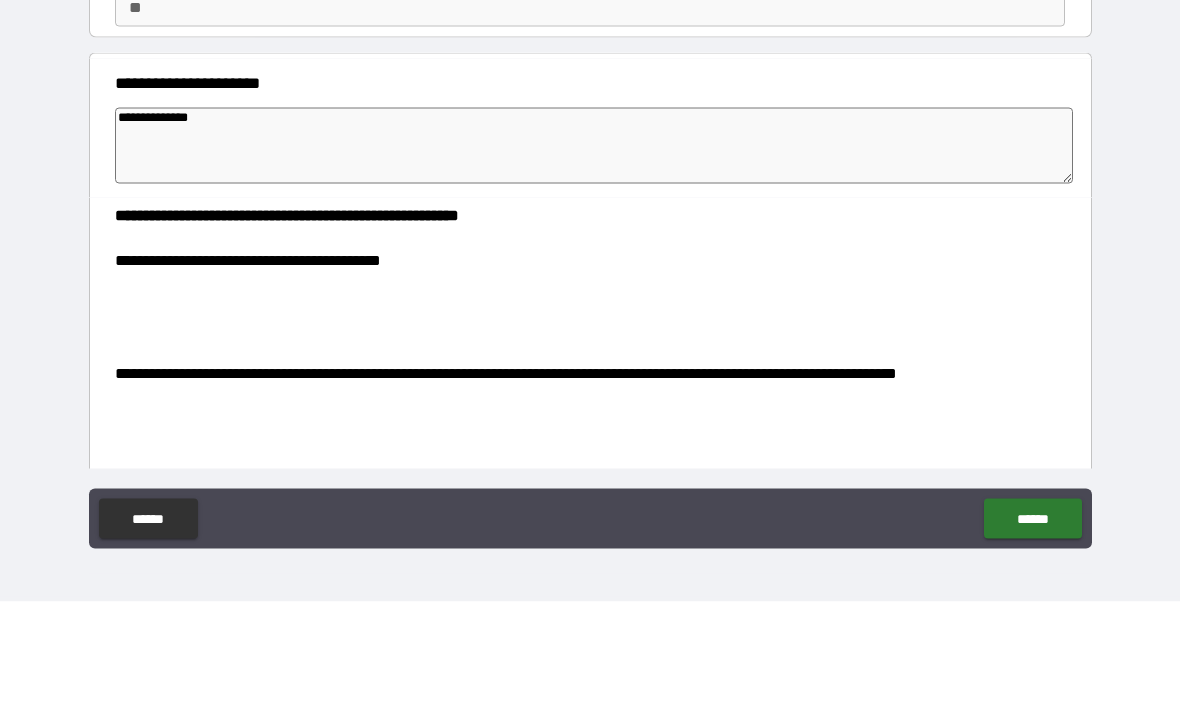 type on "**********" 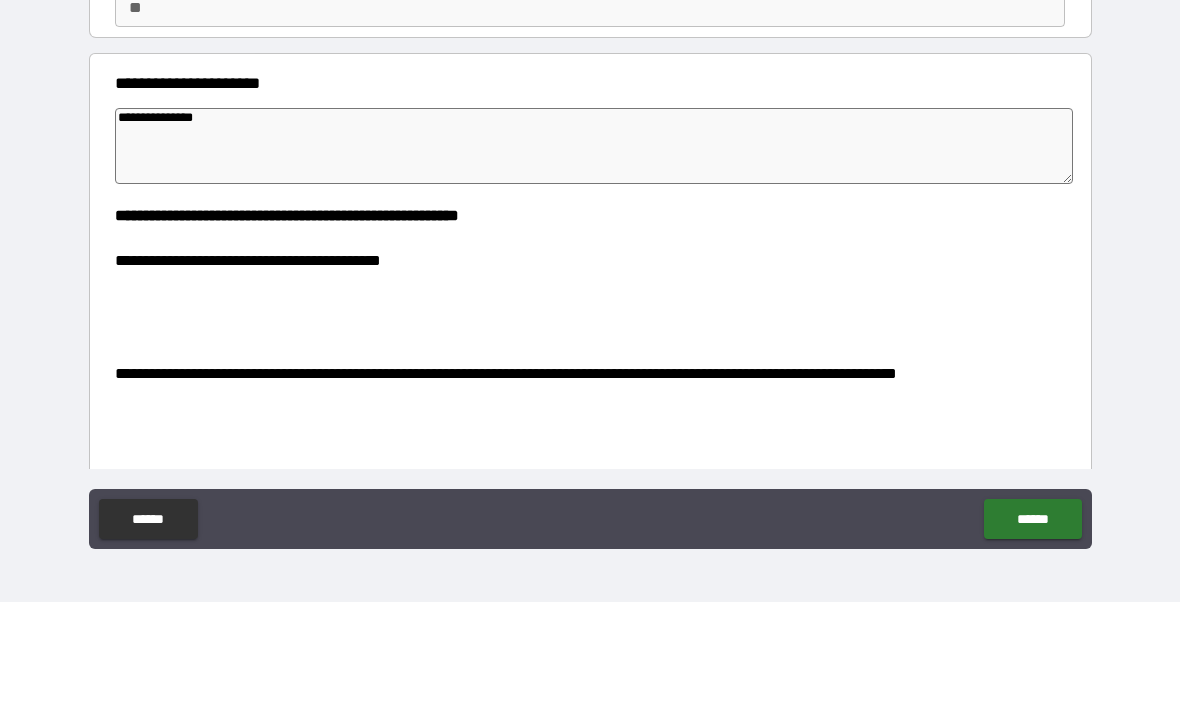 type on "*" 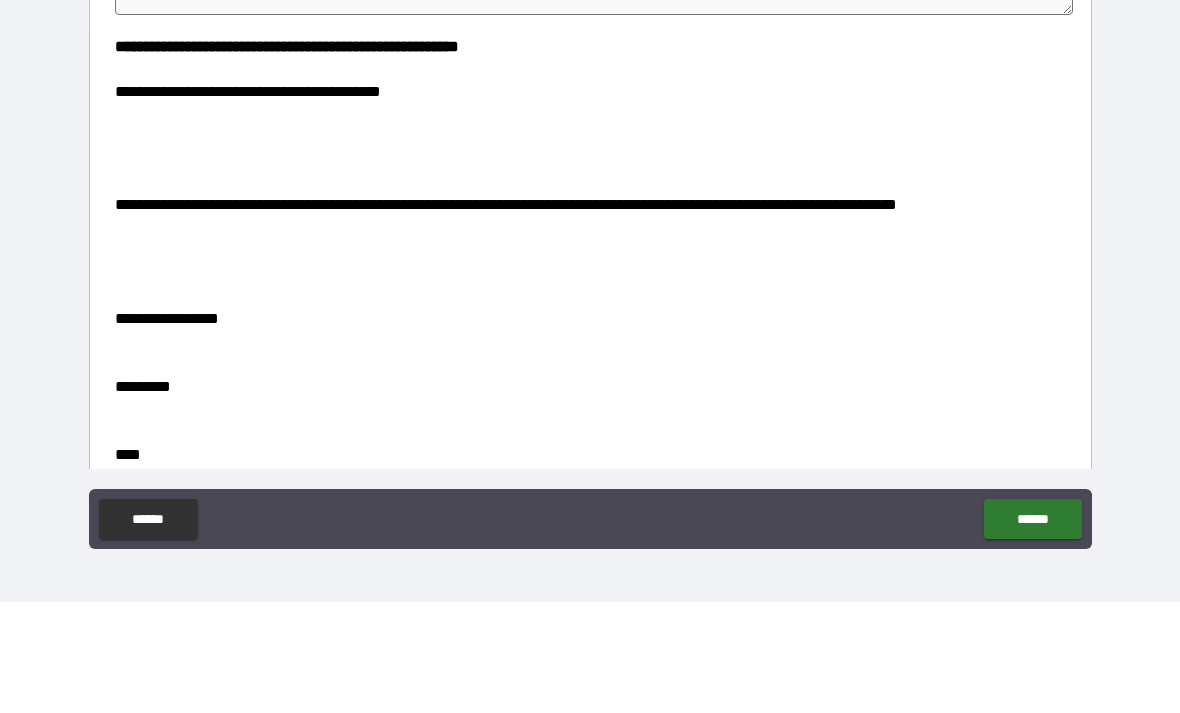 scroll, scrollTop: 256, scrollLeft: 0, axis: vertical 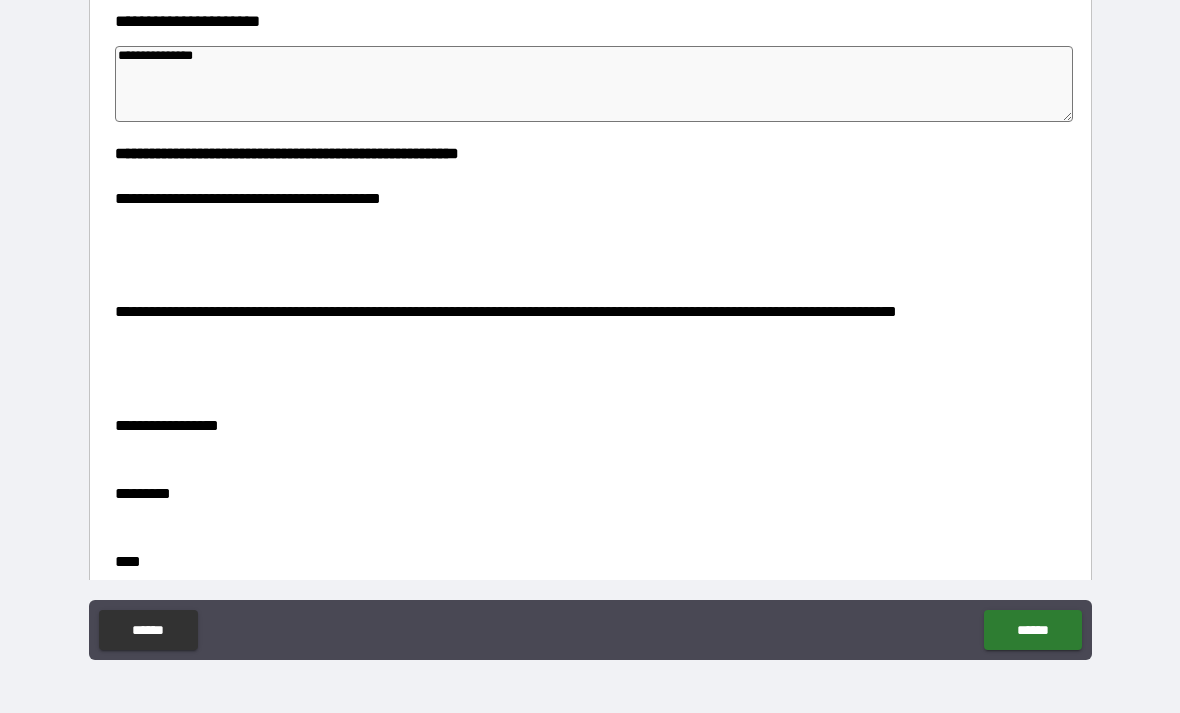 type on "**********" 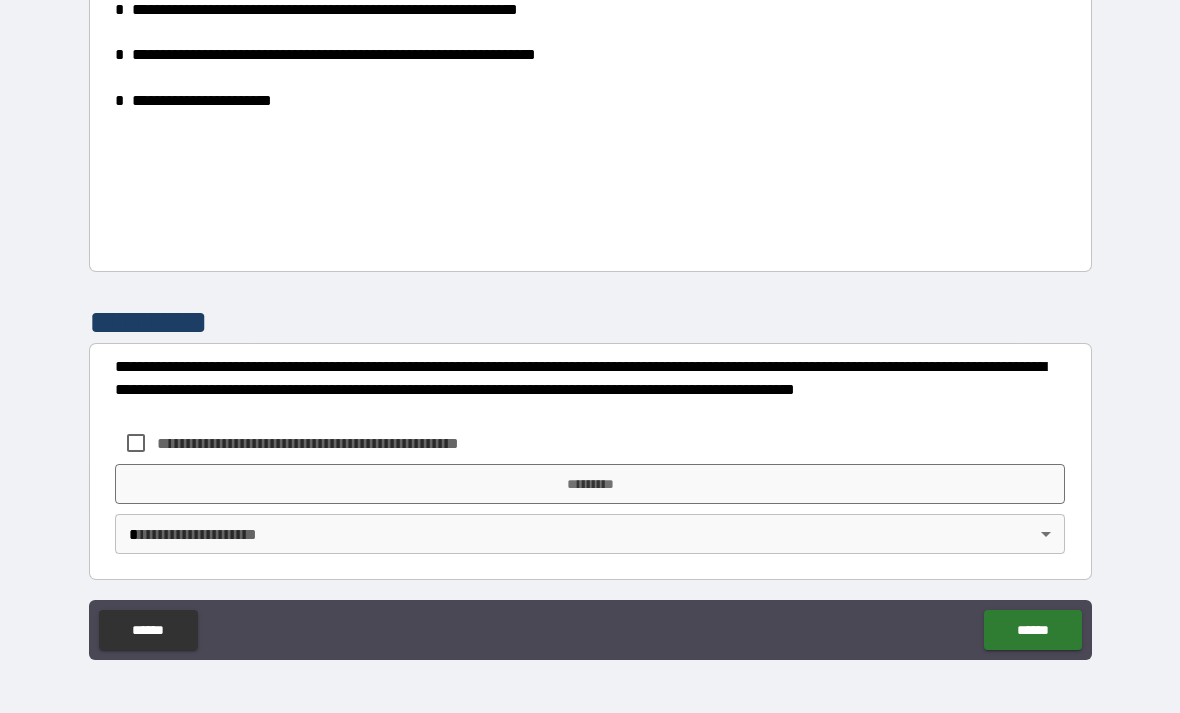scroll, scrollTop: 1079, scrollLeft: 0, axis: vertical 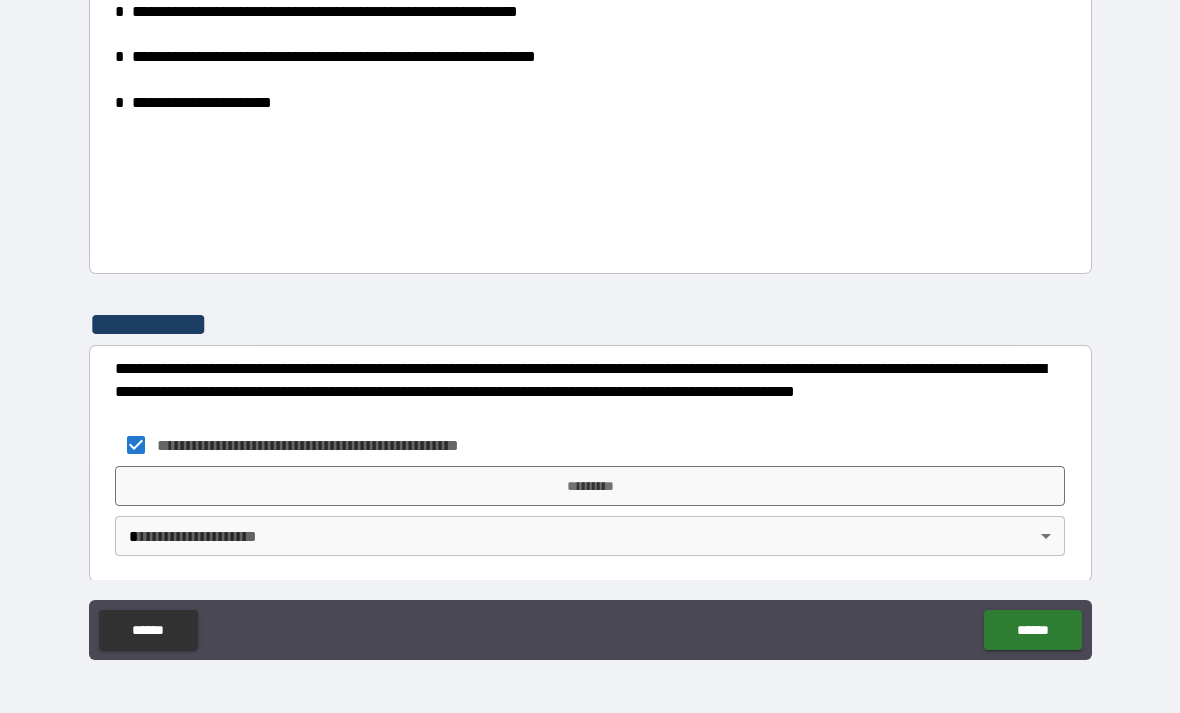 click on "**********" at bounding box center [590, 324] 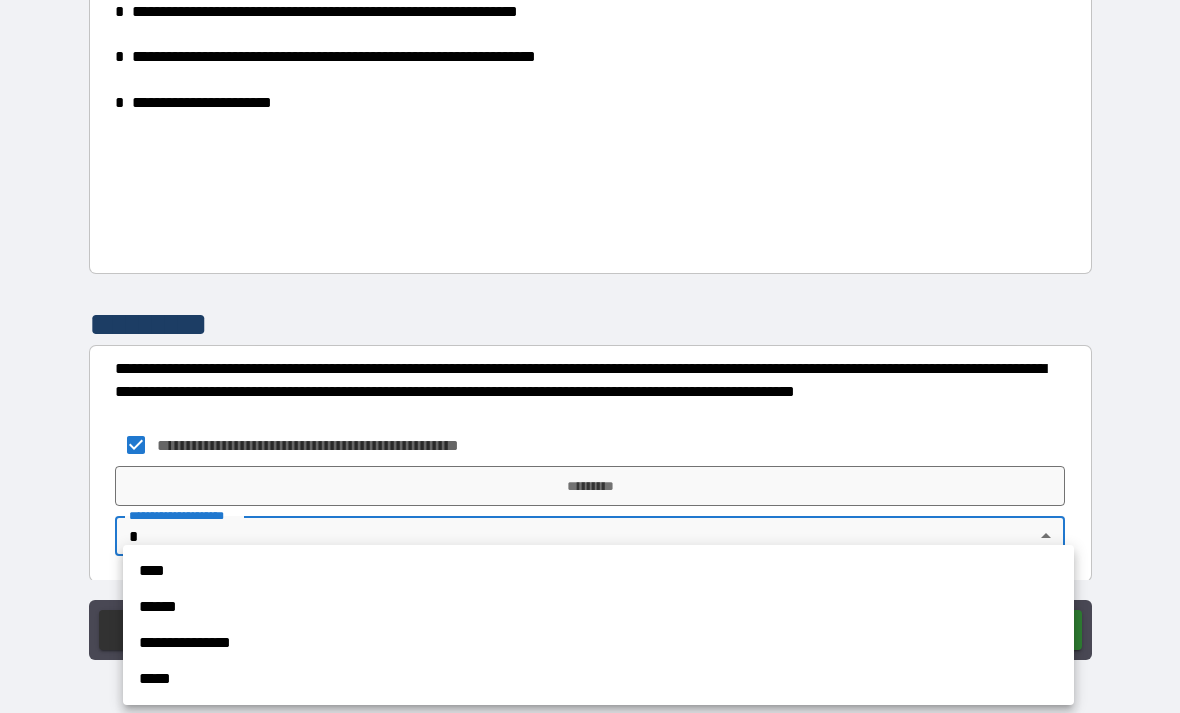 click on "****" at bounding box center (598, 571) 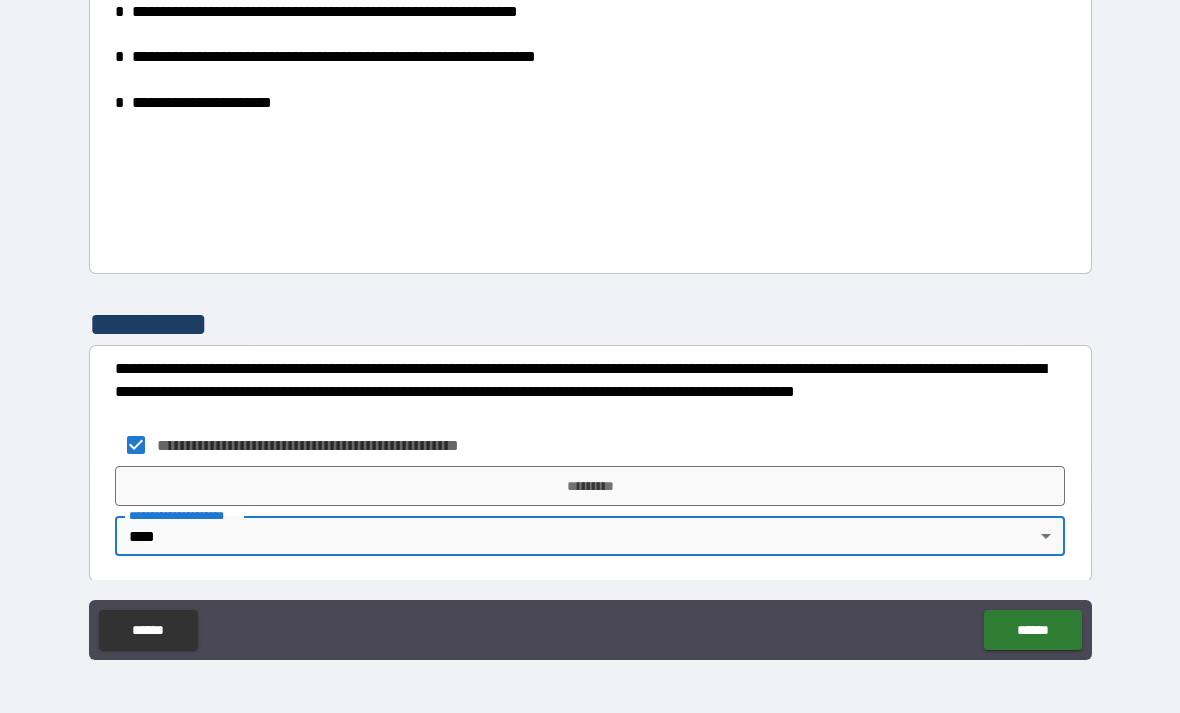 click on "*********" at bounding box center [590, 486] 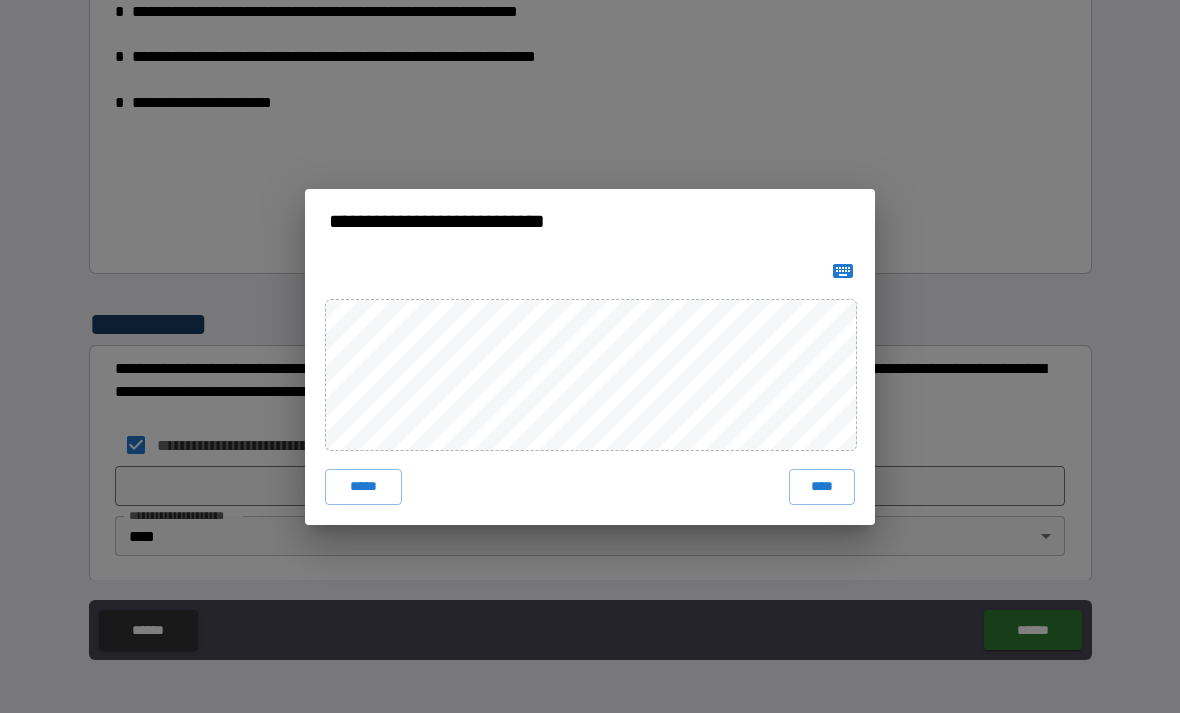 click on "****" at bounding box center [822, 487] 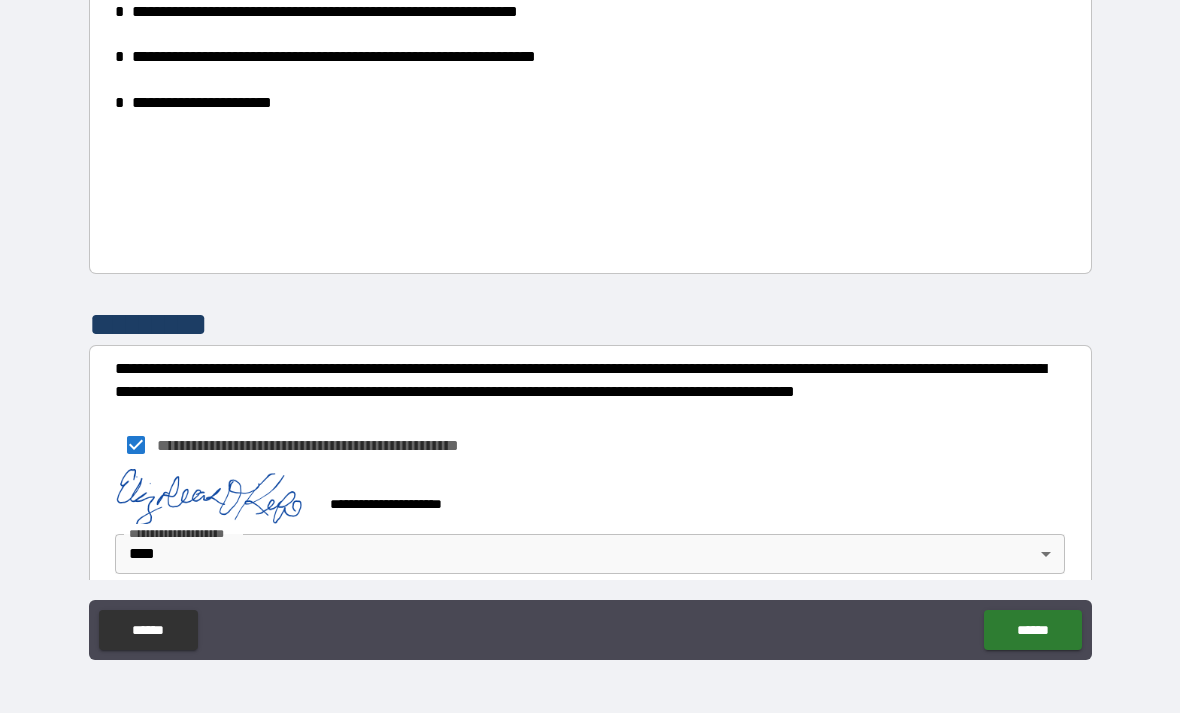 scroll, scrollTop: 1069, scrollLeft: 0, axis: vertical 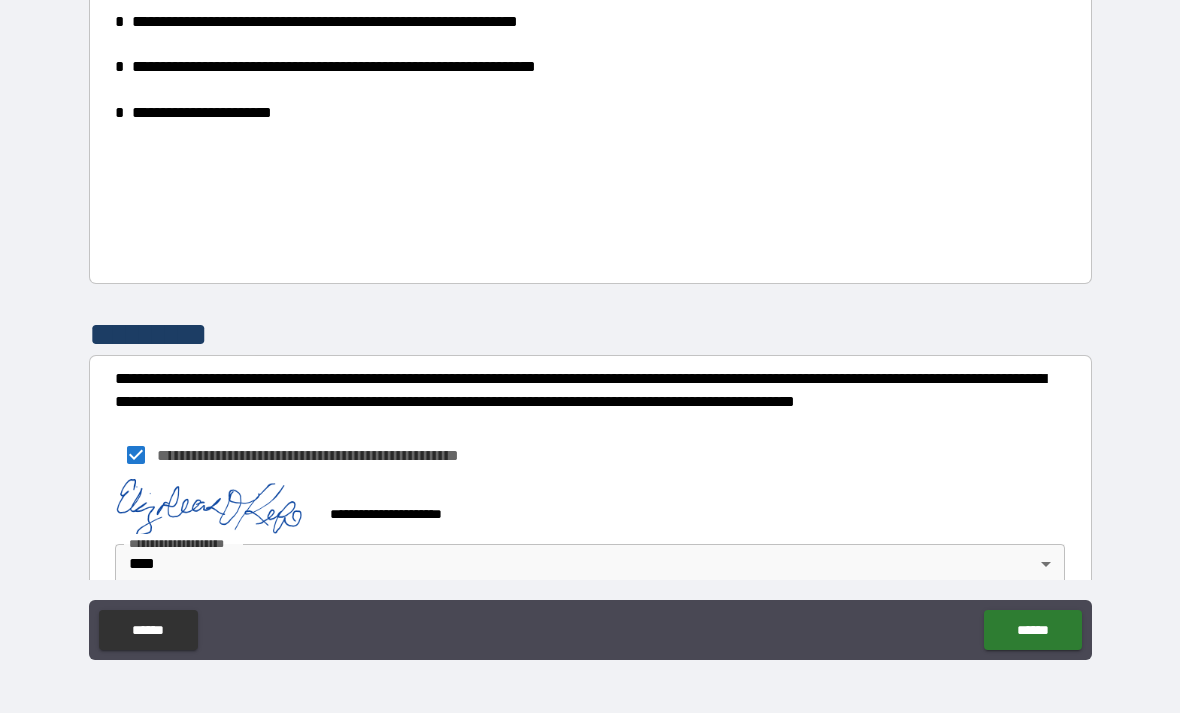 type on "*" 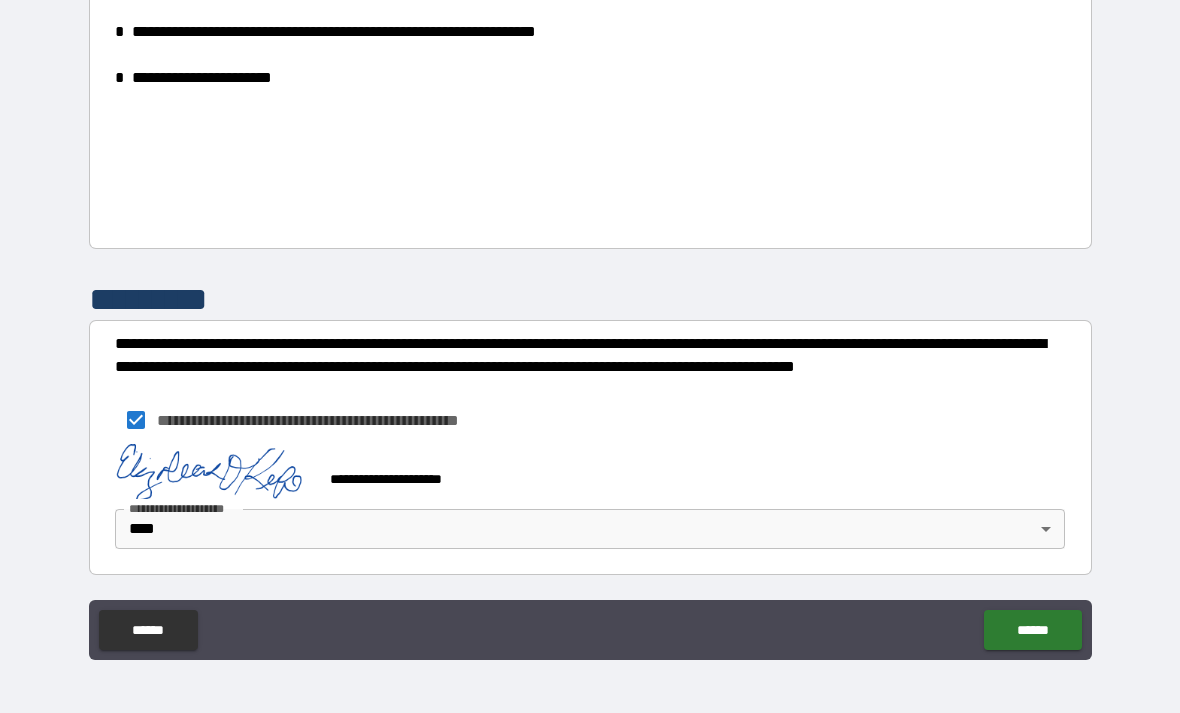 scroll, scrollTop: 1103, scrollLeft: 0, axis: vertical 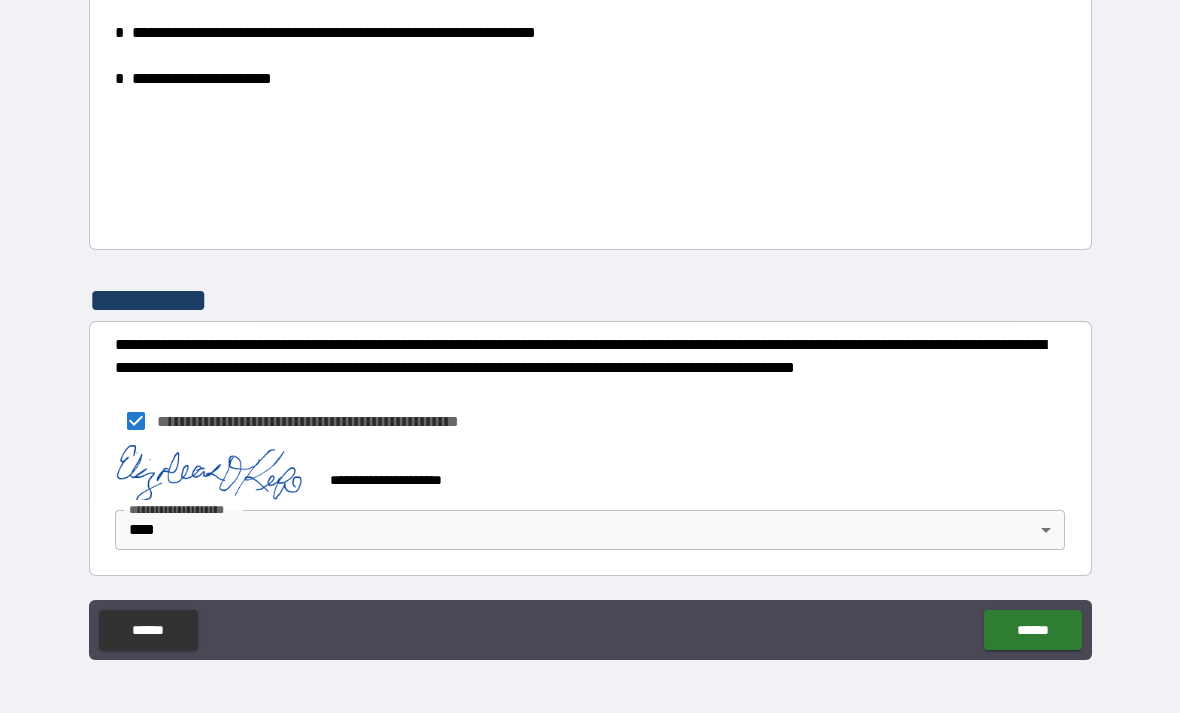 click on "******" at bounding box center (1032, 630) 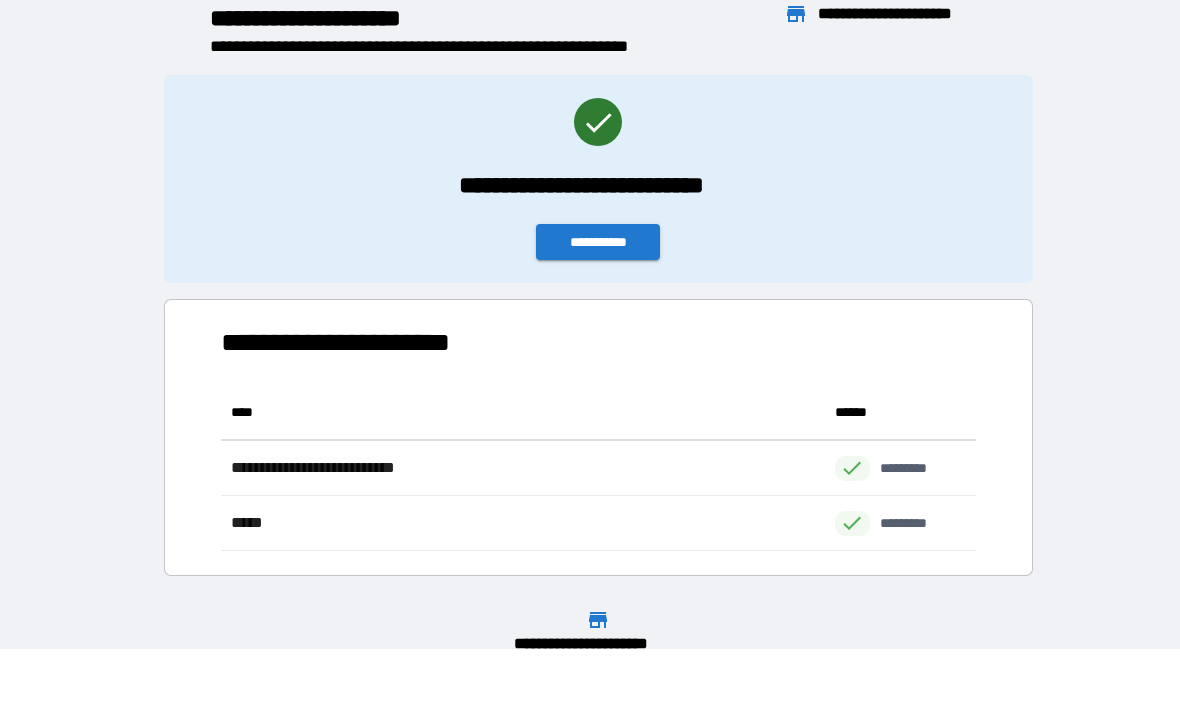 scroll, scrollTop: 1, scrollLeft: 1, axis: both 